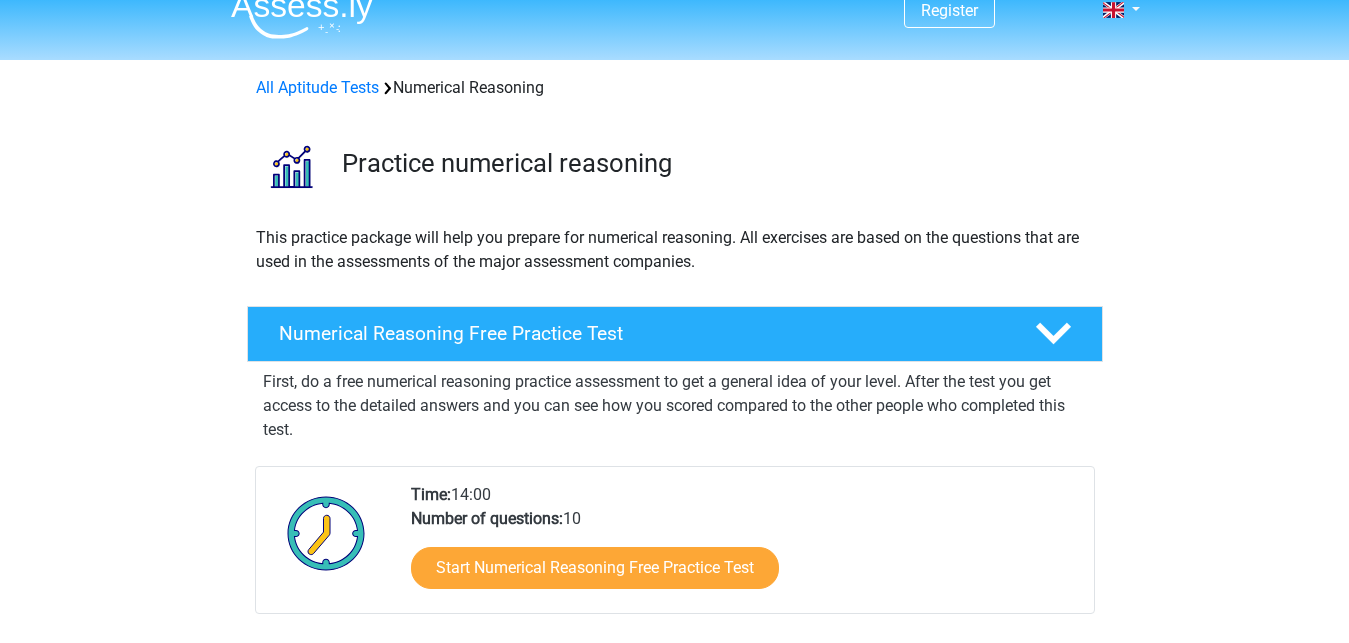 scroll, scrollTop: 408, scrollLeft: 0, axis: vertical 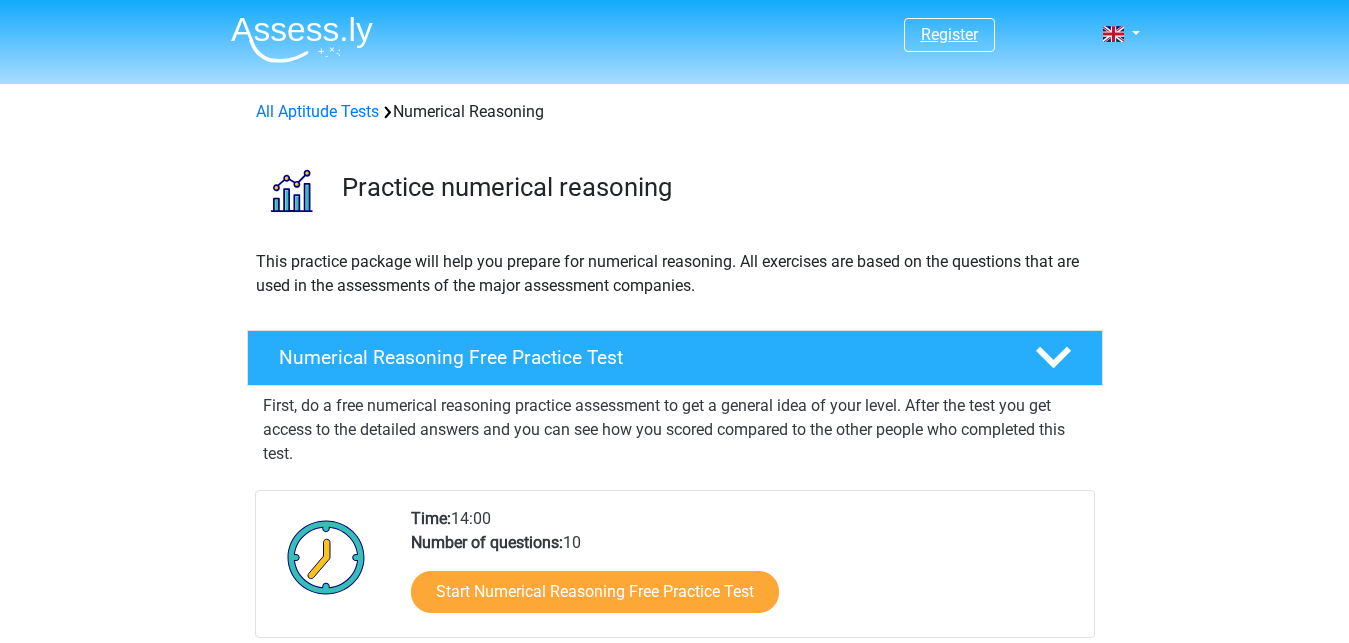 click on "Register" at bounding box center [949, 34] 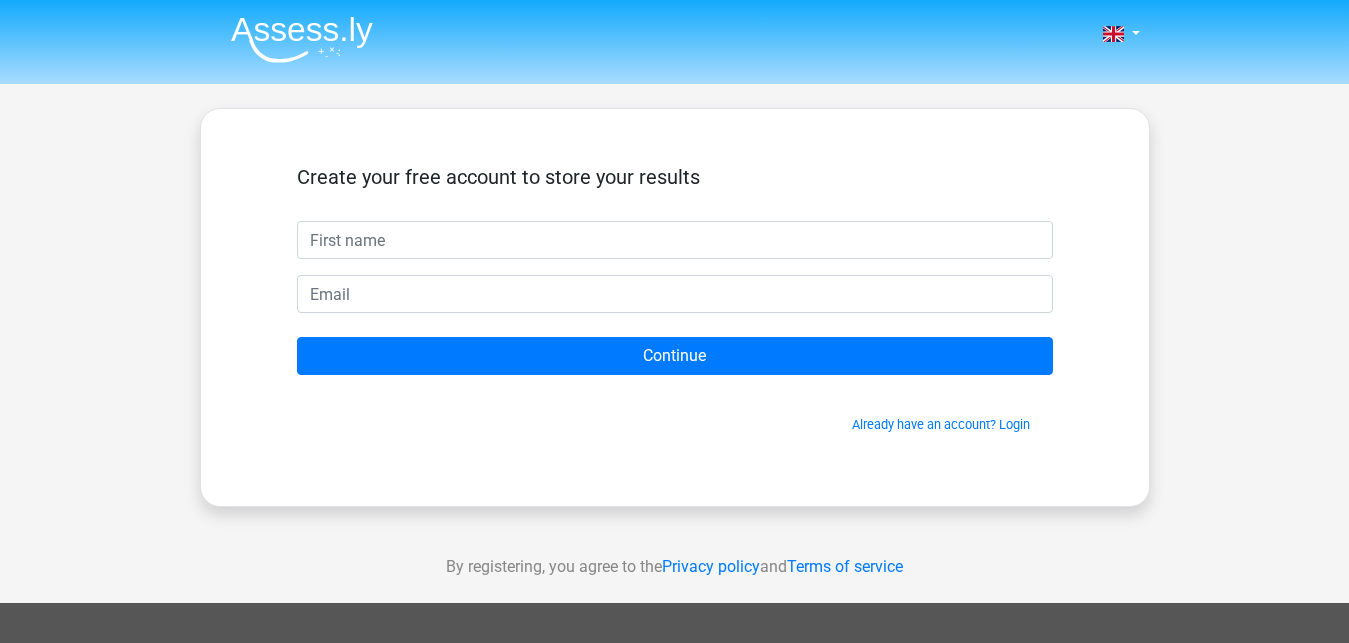 scroll, scrollTop: 0, scrollLeft: 0, axis: both 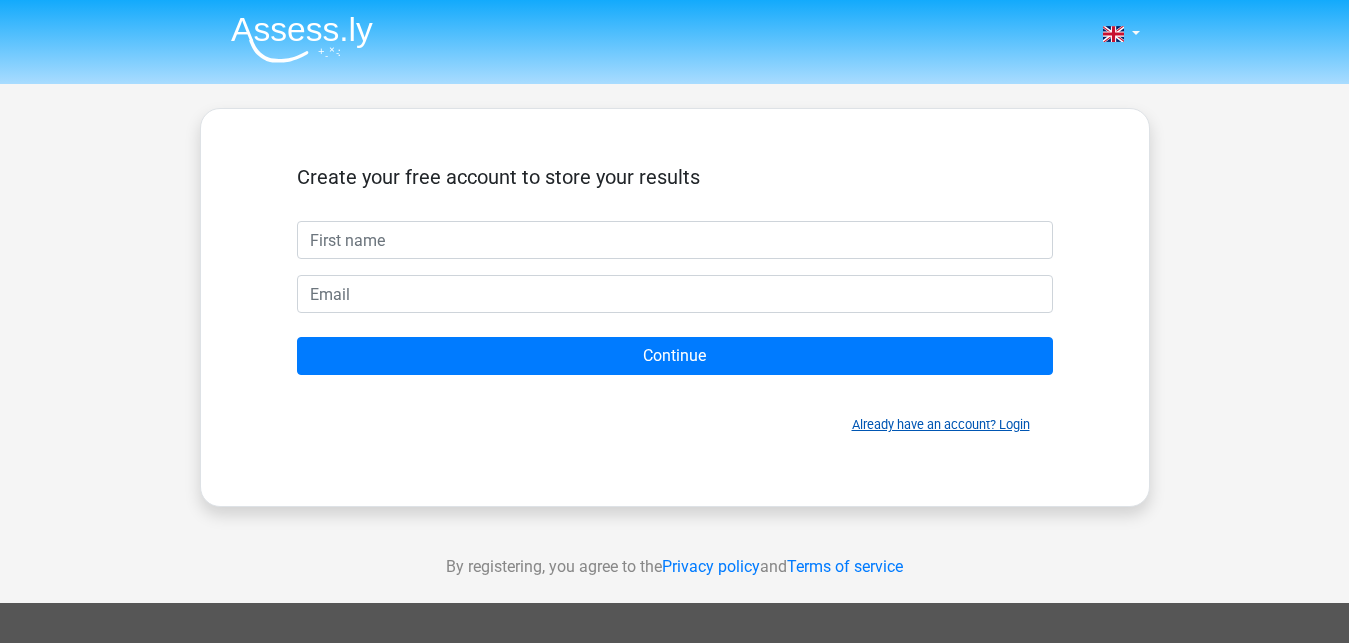 click on "Already have an account? Login" at bounding box center (941, 424) 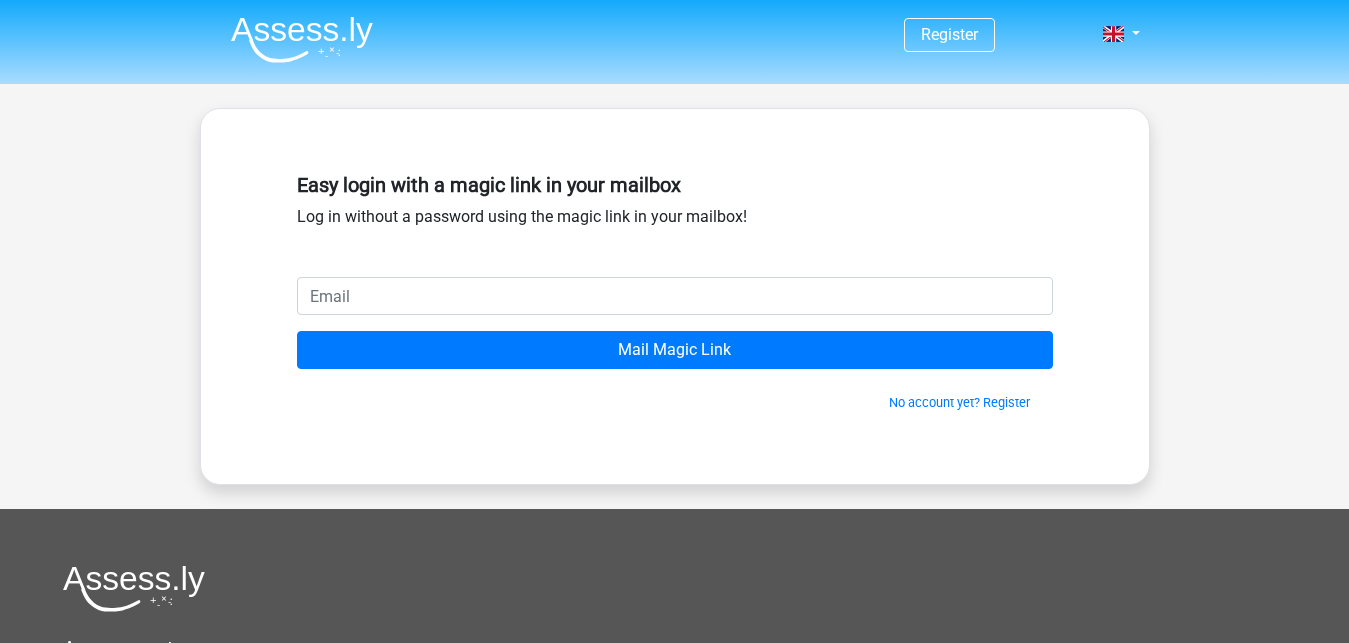 scroll, scrollTop: 0, scrollLeft: 0, axis: both 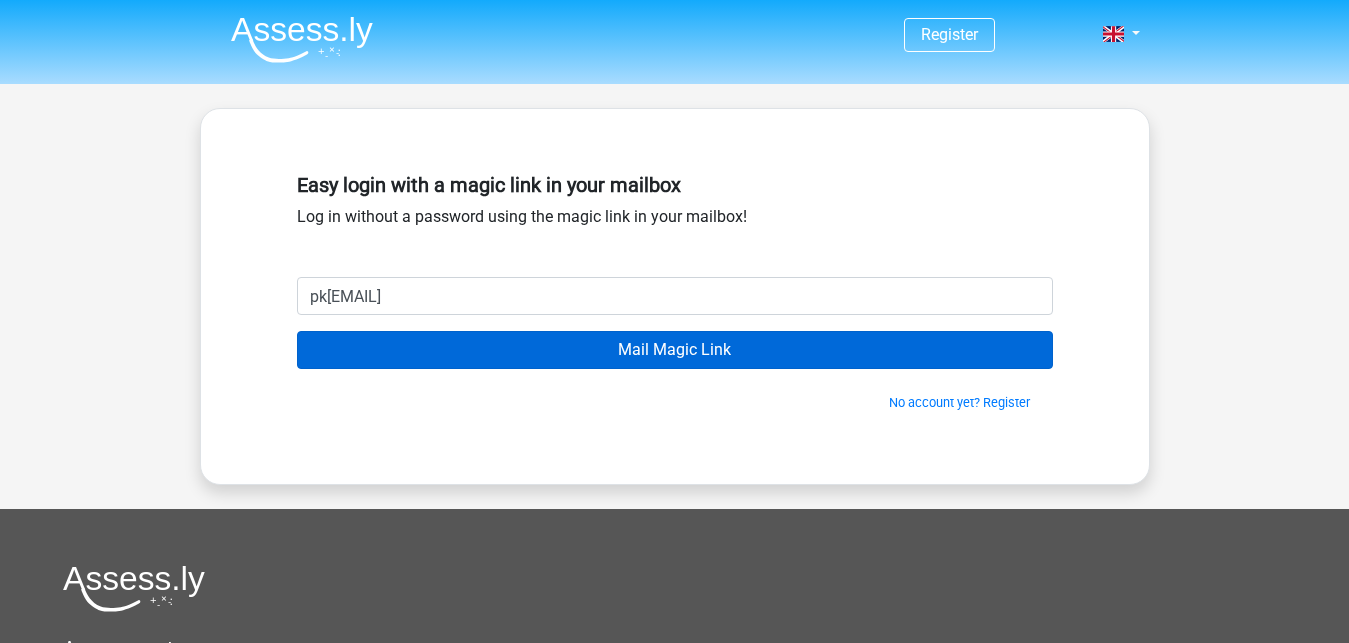 type on "pk[EMAIL]" 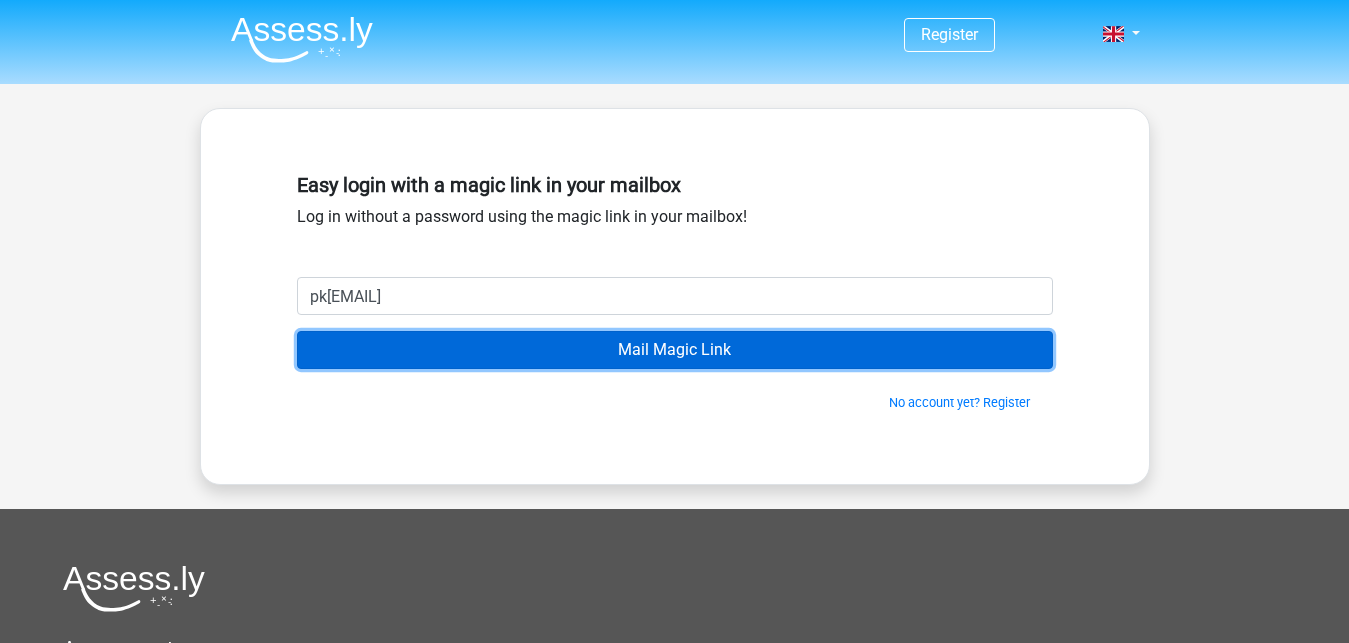 click on "Mail Magic Link" at bounding box center [675, 350] 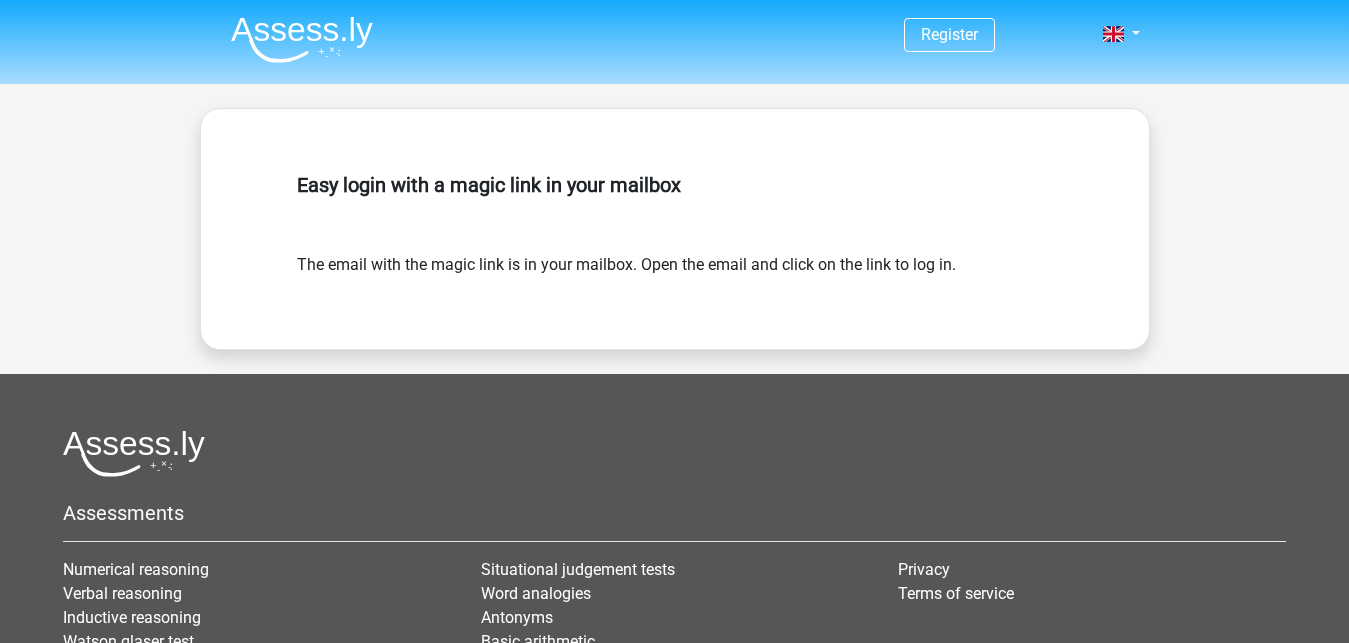 scroll, scrollTop: 0, scrollLeft: 0, axis: both 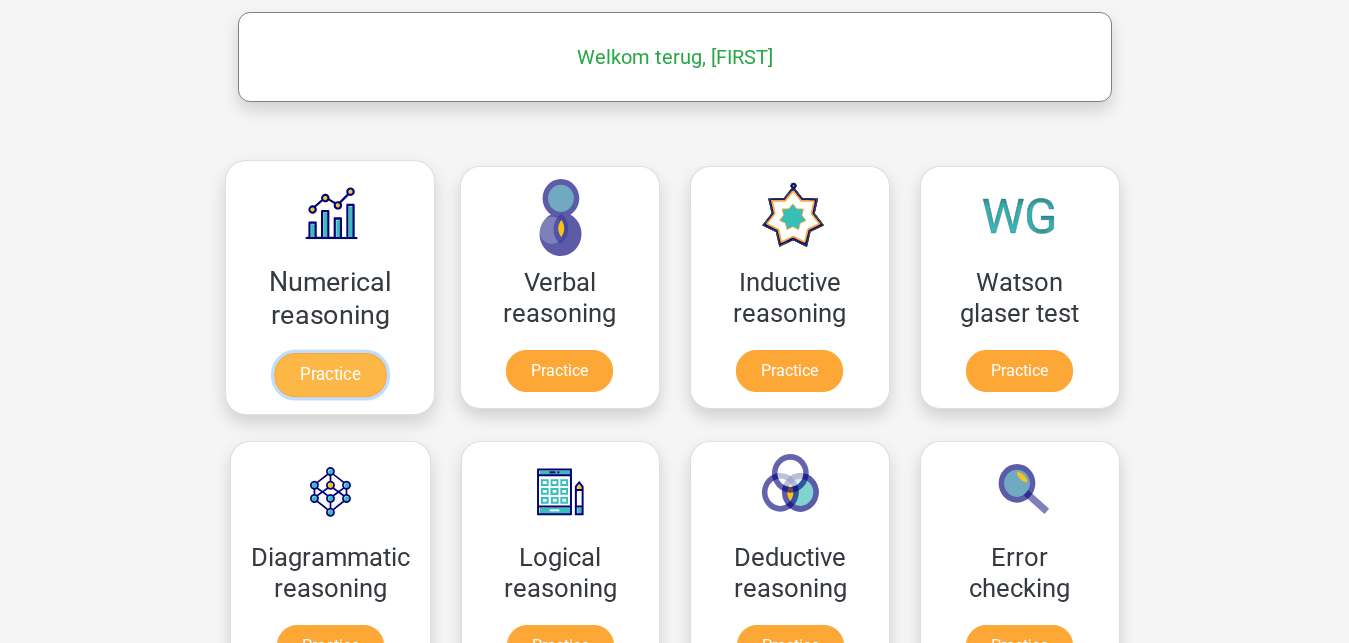 click on "Practice" at bounding box center [329, 375] 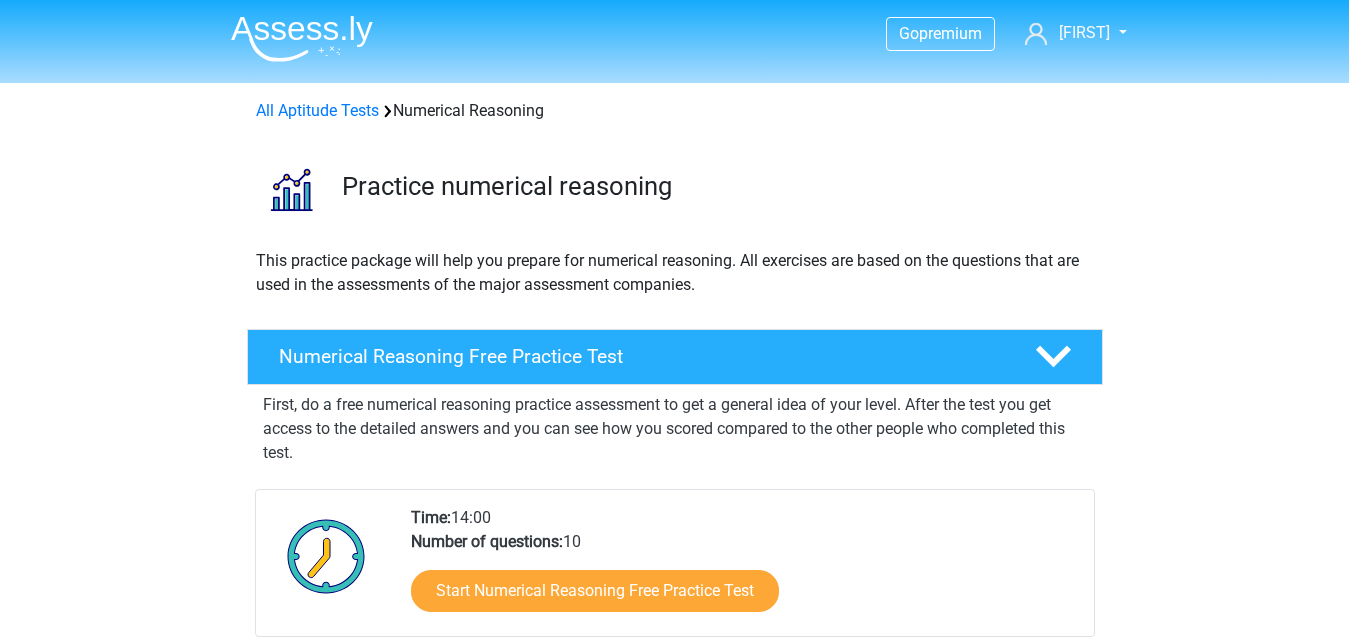scroll, scrollTop: 0, scrollLeft: 0, axis: both 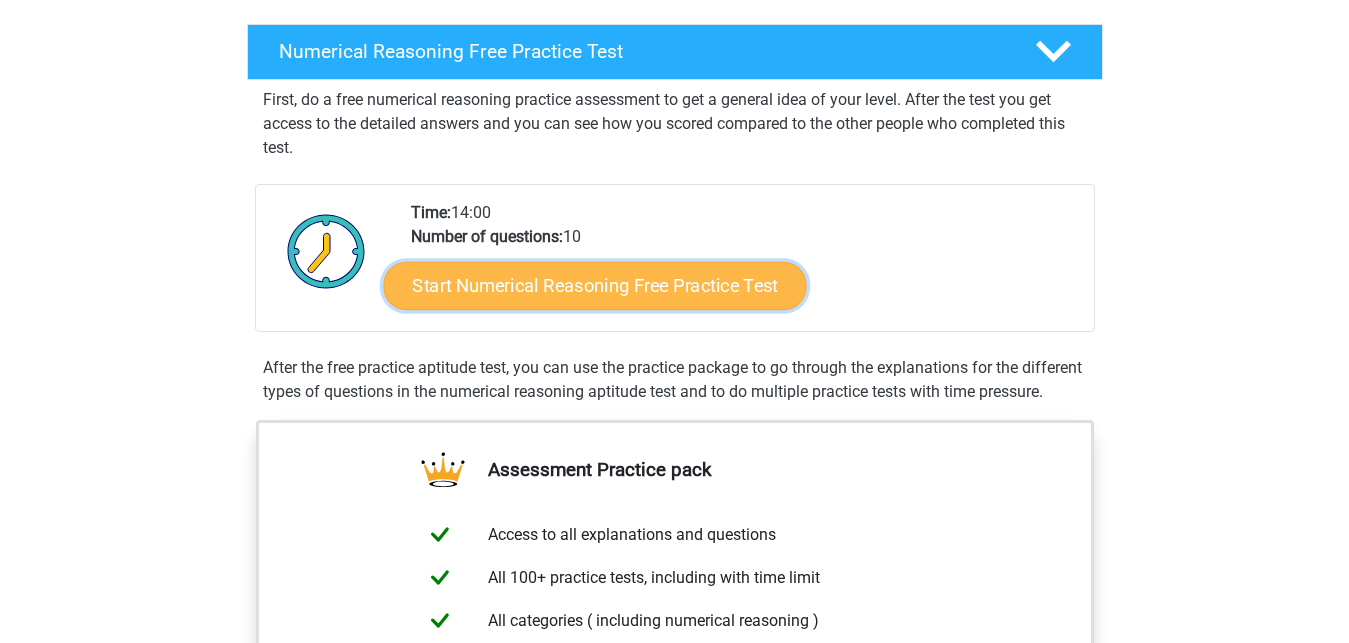 click on "Start Numerical Reasoning
Free Practice Test" at bounding box center (594, 285) 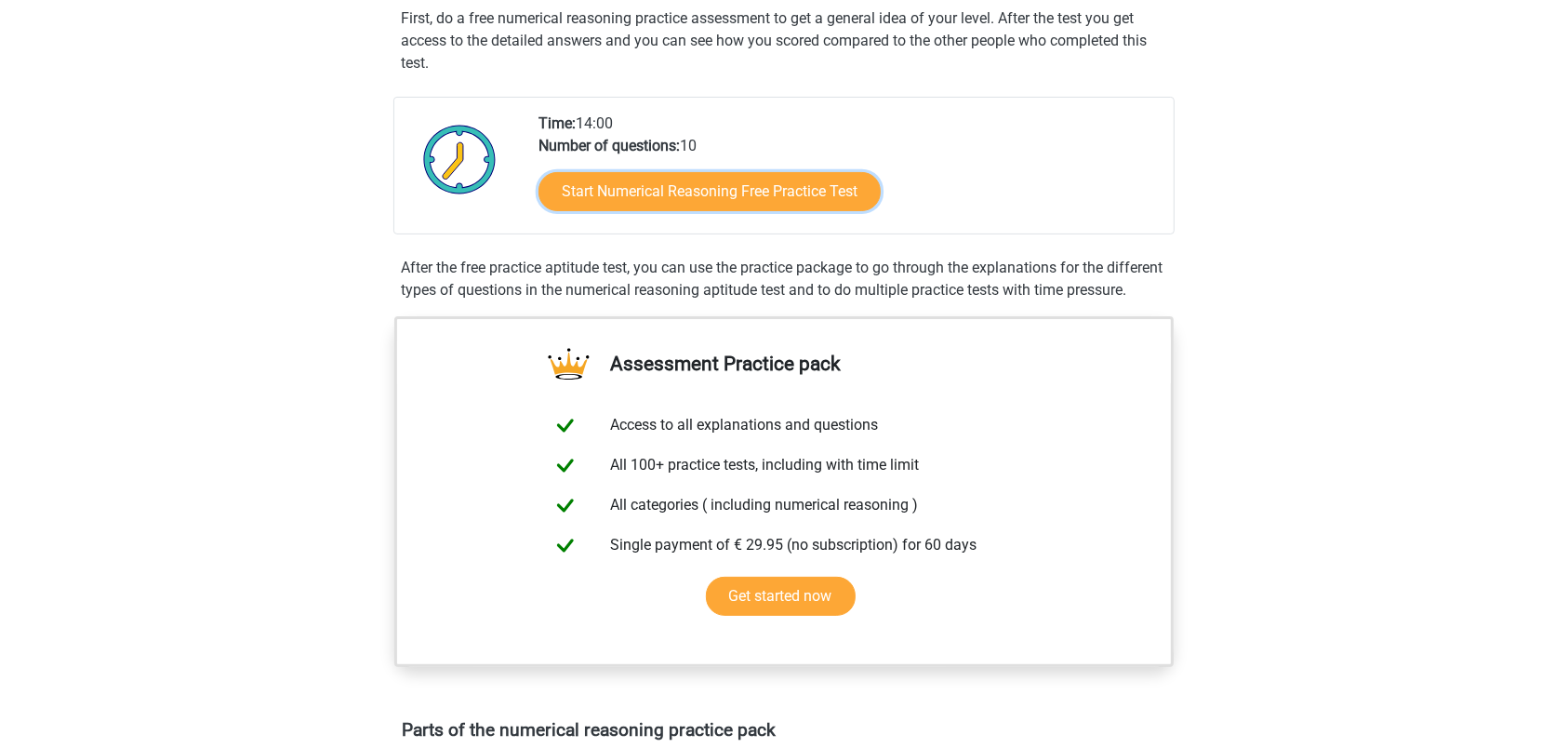 scroll, scrollTop: 89, scrollLeft: 0, axis: vertical 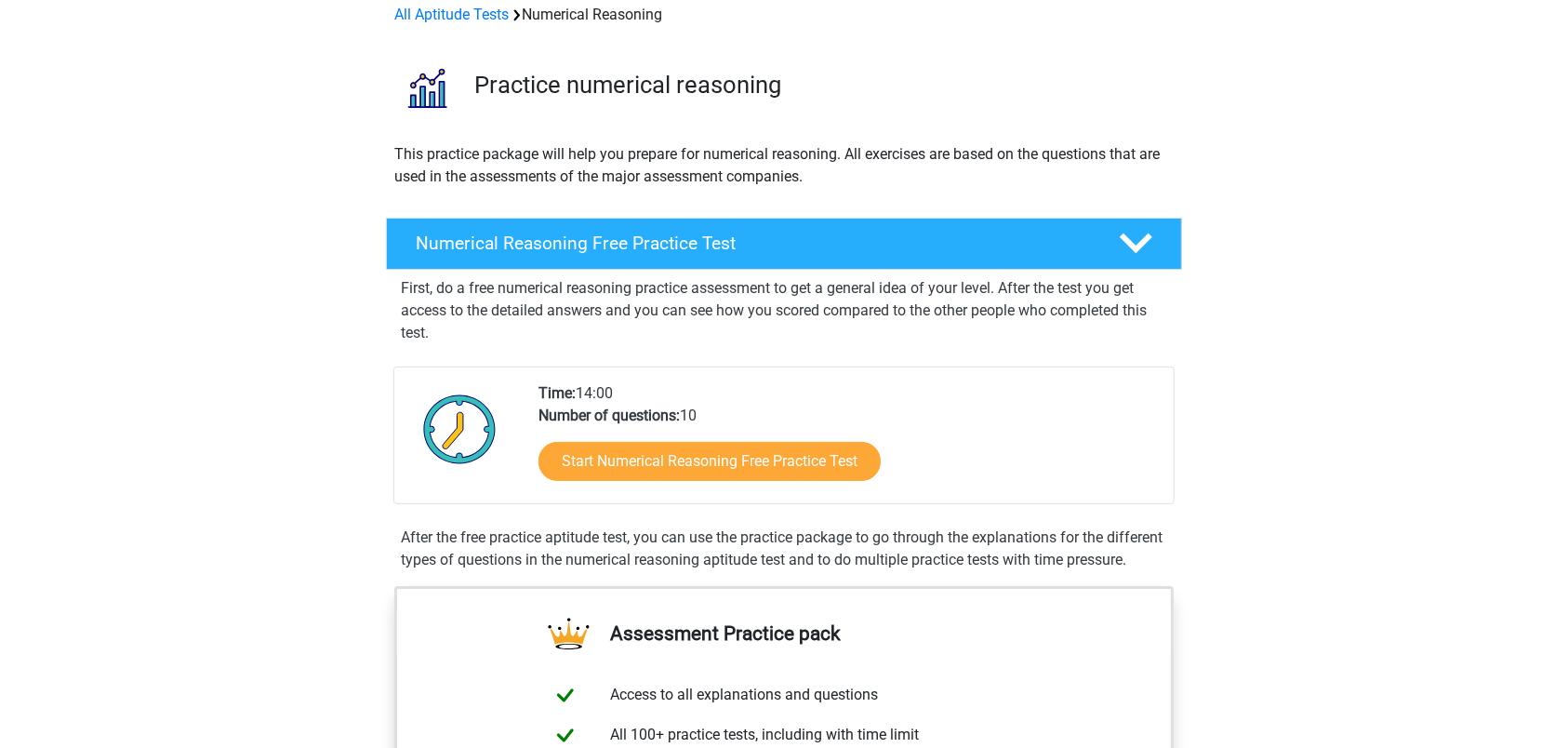 click on "Go  premium
paul
pkksocial@gmail.com" at bounding box center (784, 1052) 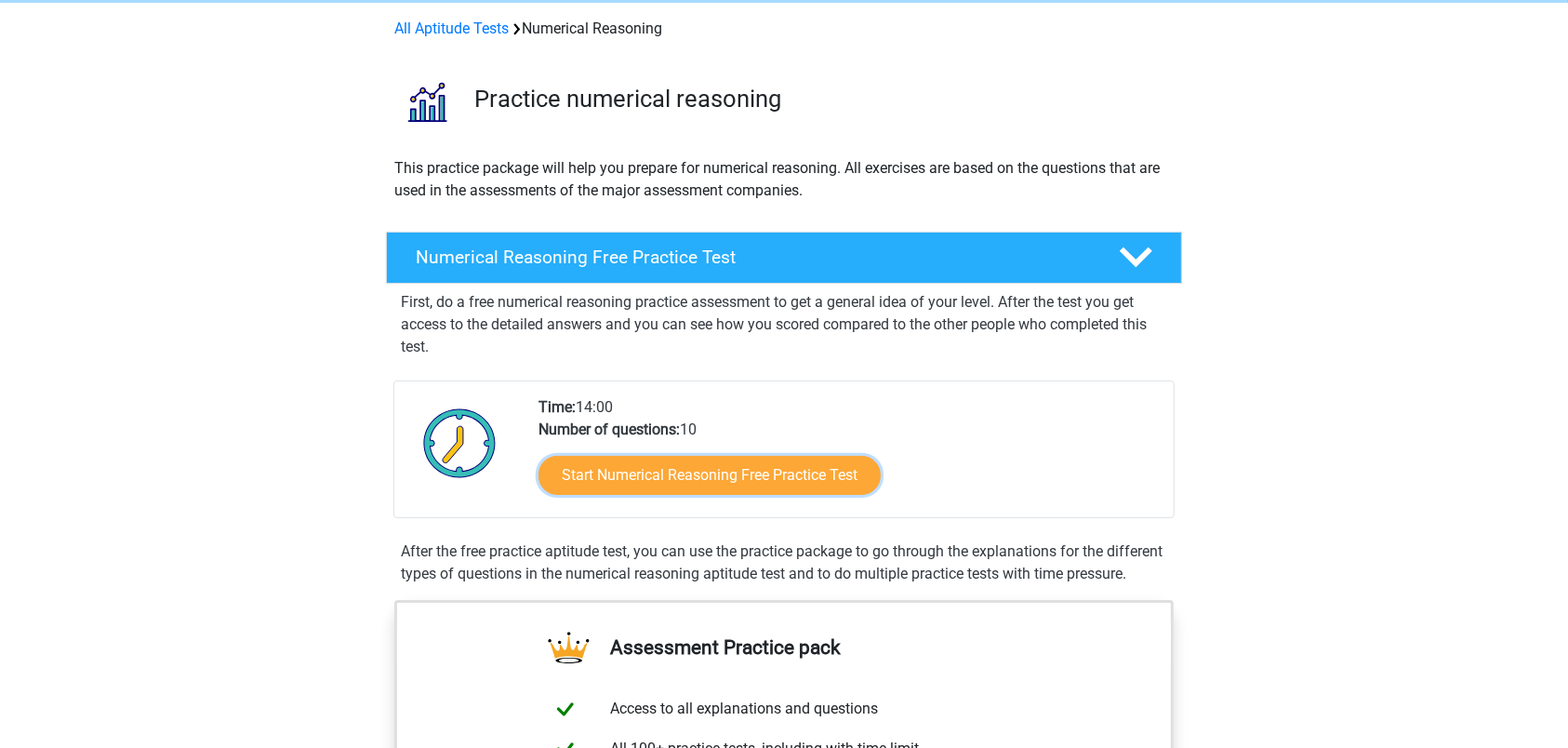 scroll, scrollTop: 0, scrollLeft: 0, axis: both 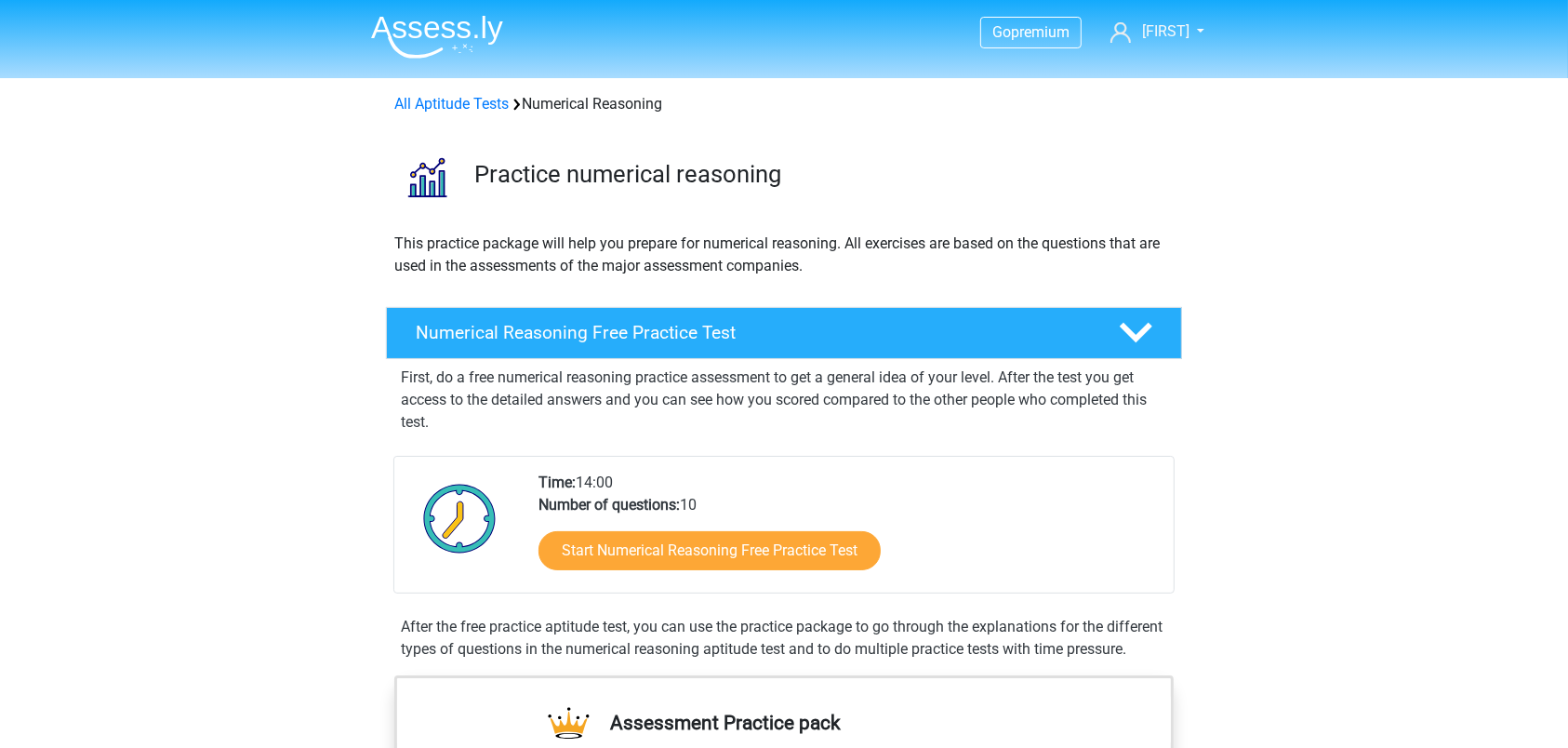 click at bounding box center [437, 36] 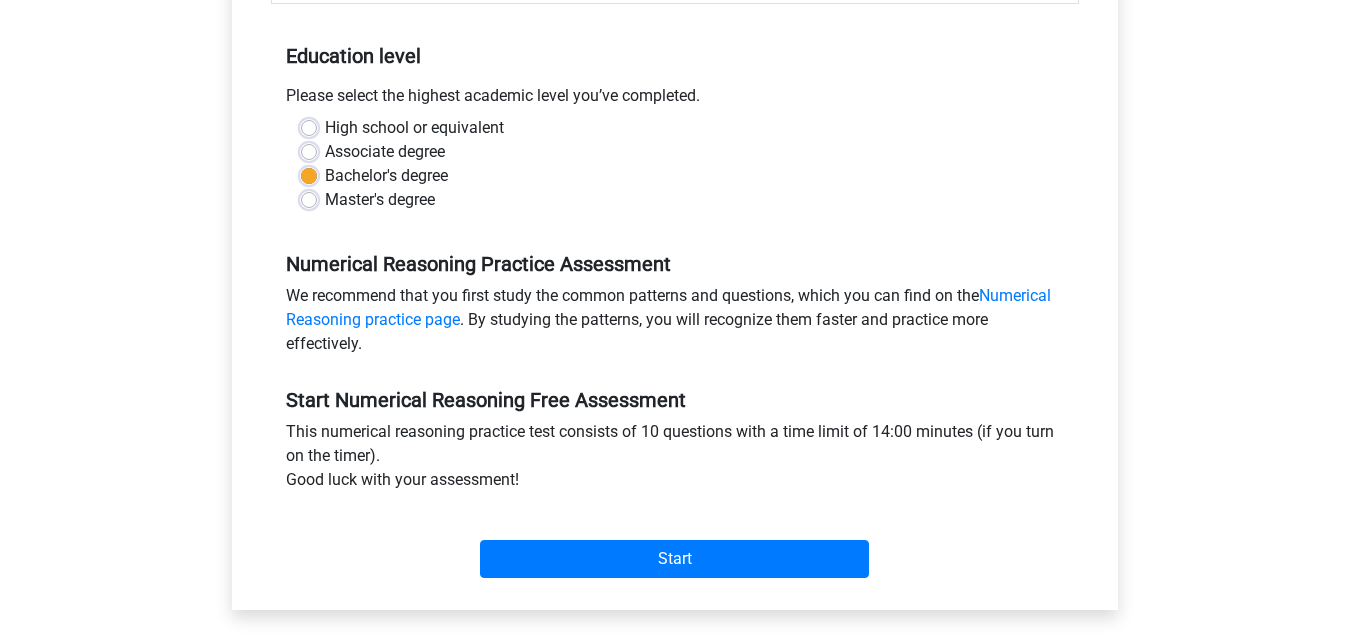 scroll, scrollTop: 612, scrollLeft: 0, axis: vertical 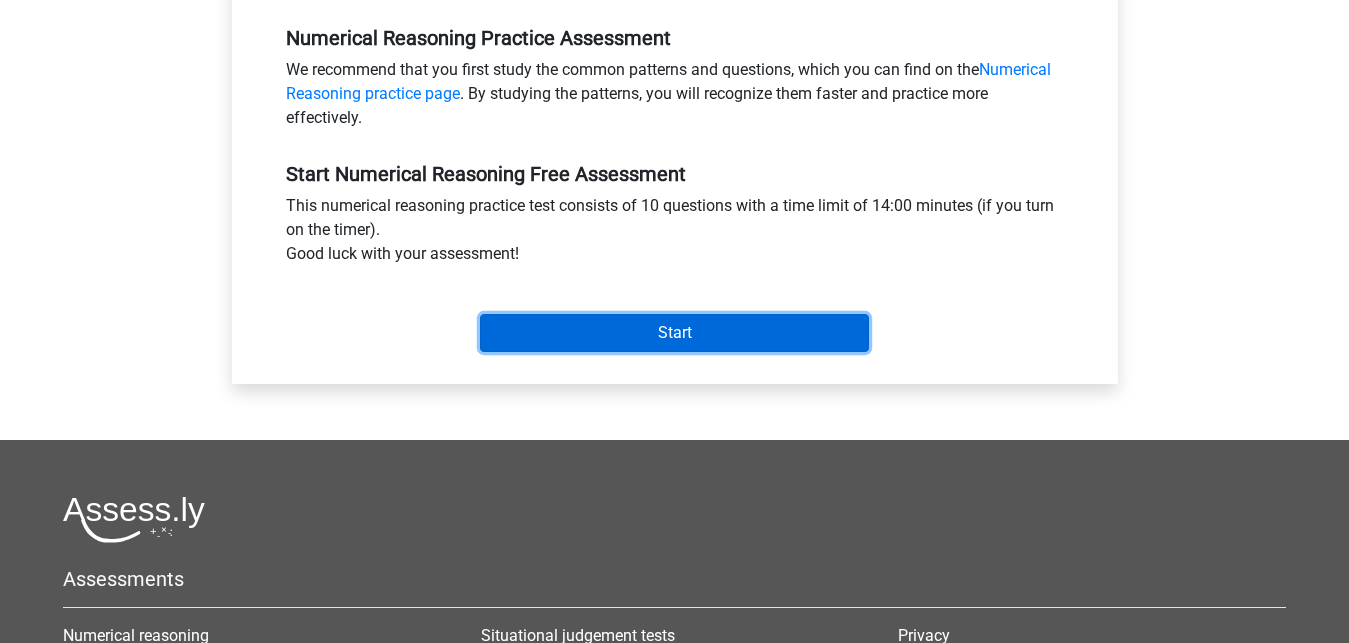 click on "Start" at bounding box center [674, 333] 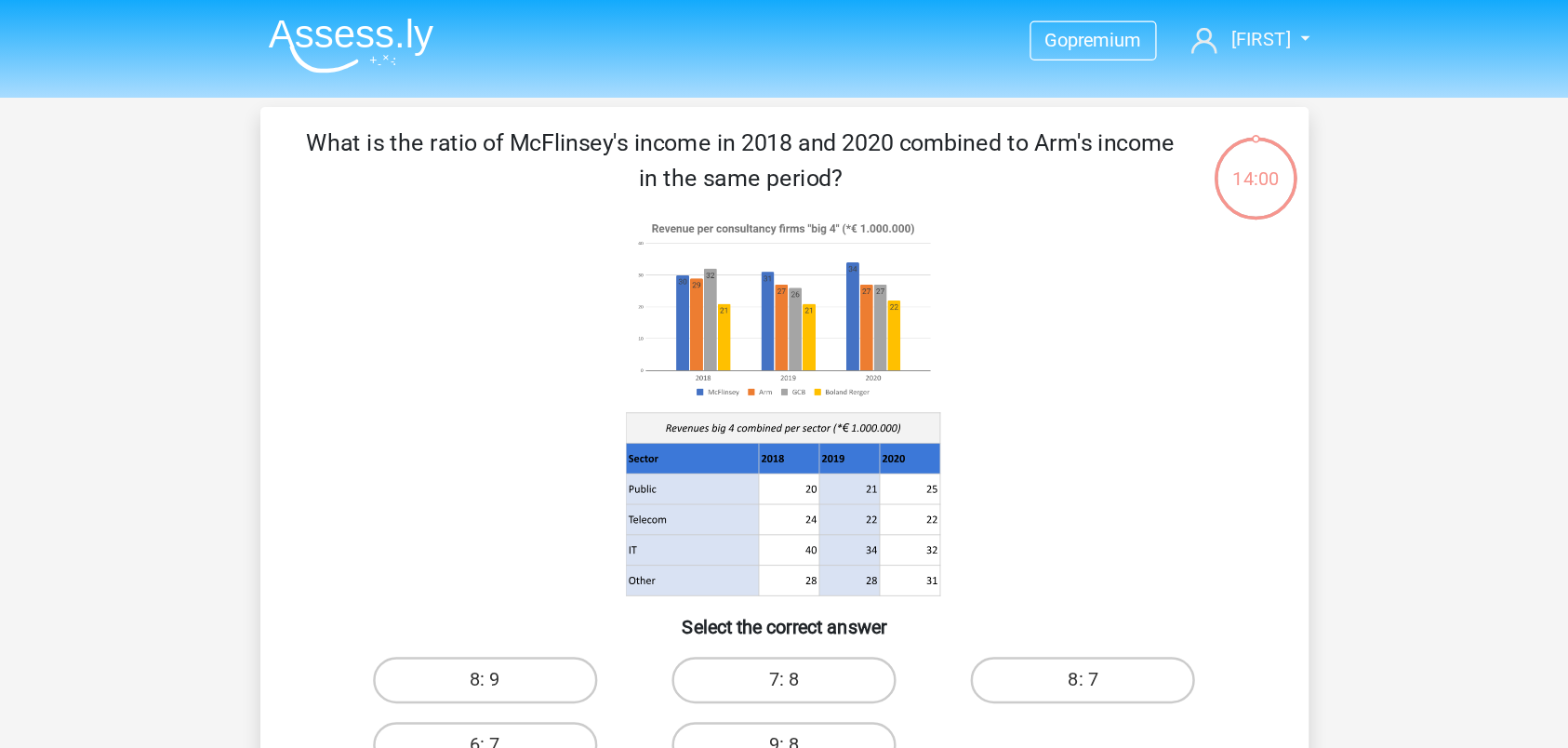 scroll, scrollTop: 0, scrollLeft: 0, axis: both 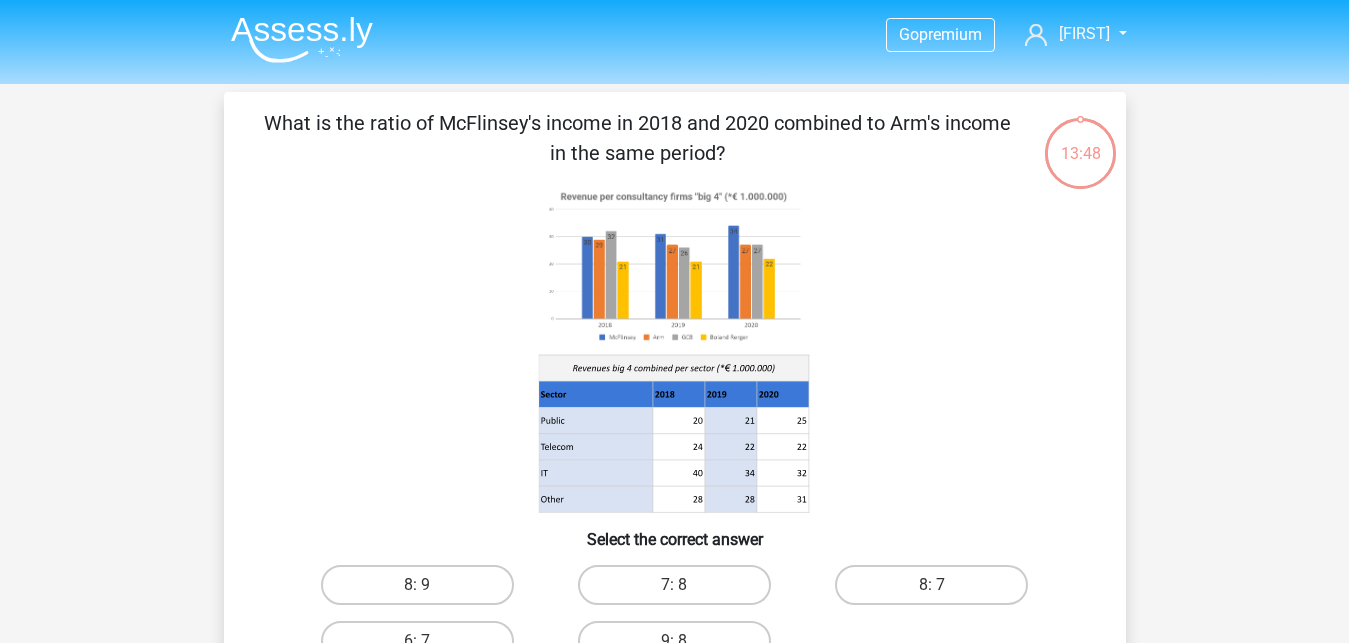 click 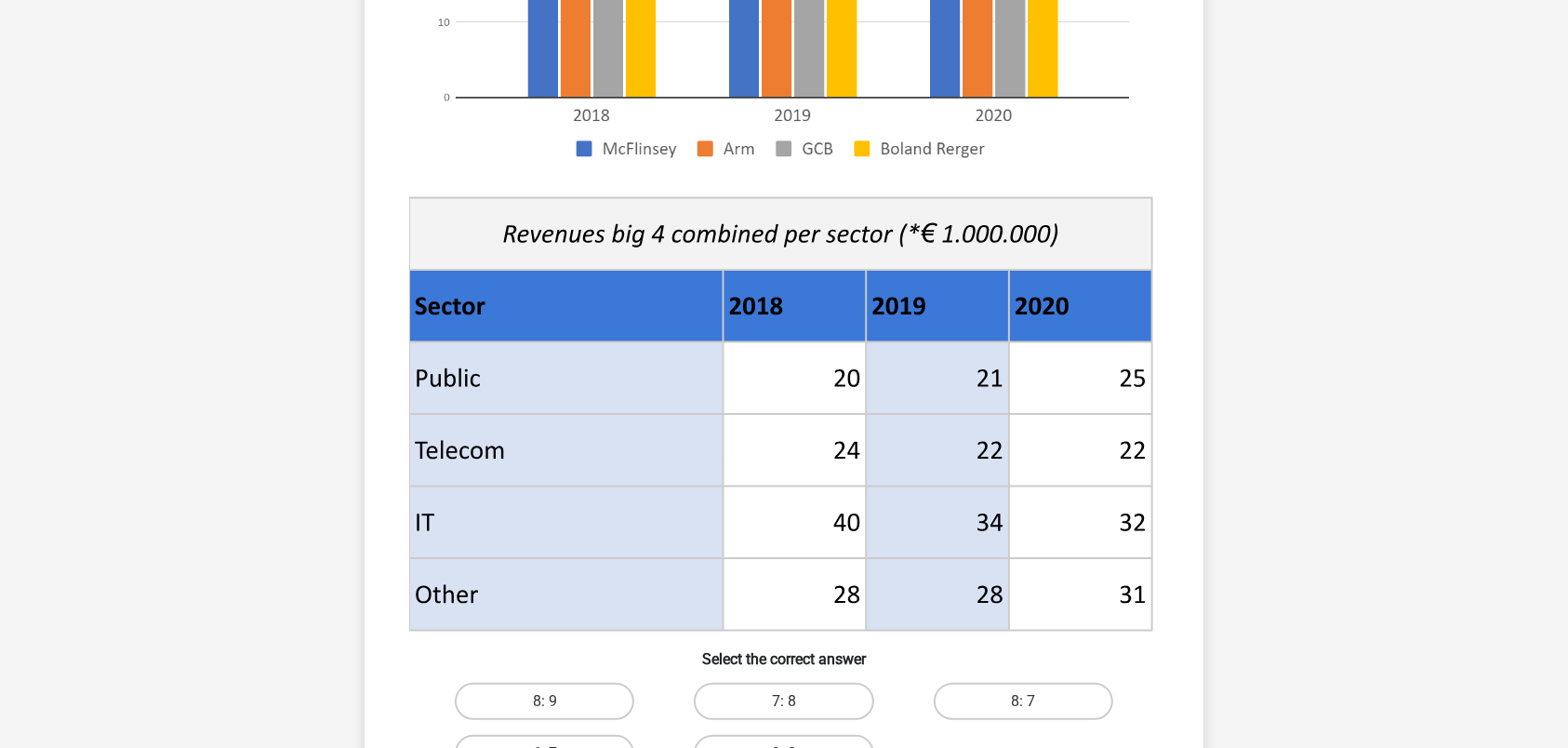 scroll, scrollTop: 879, scrollLeft: 0, axis: vertical 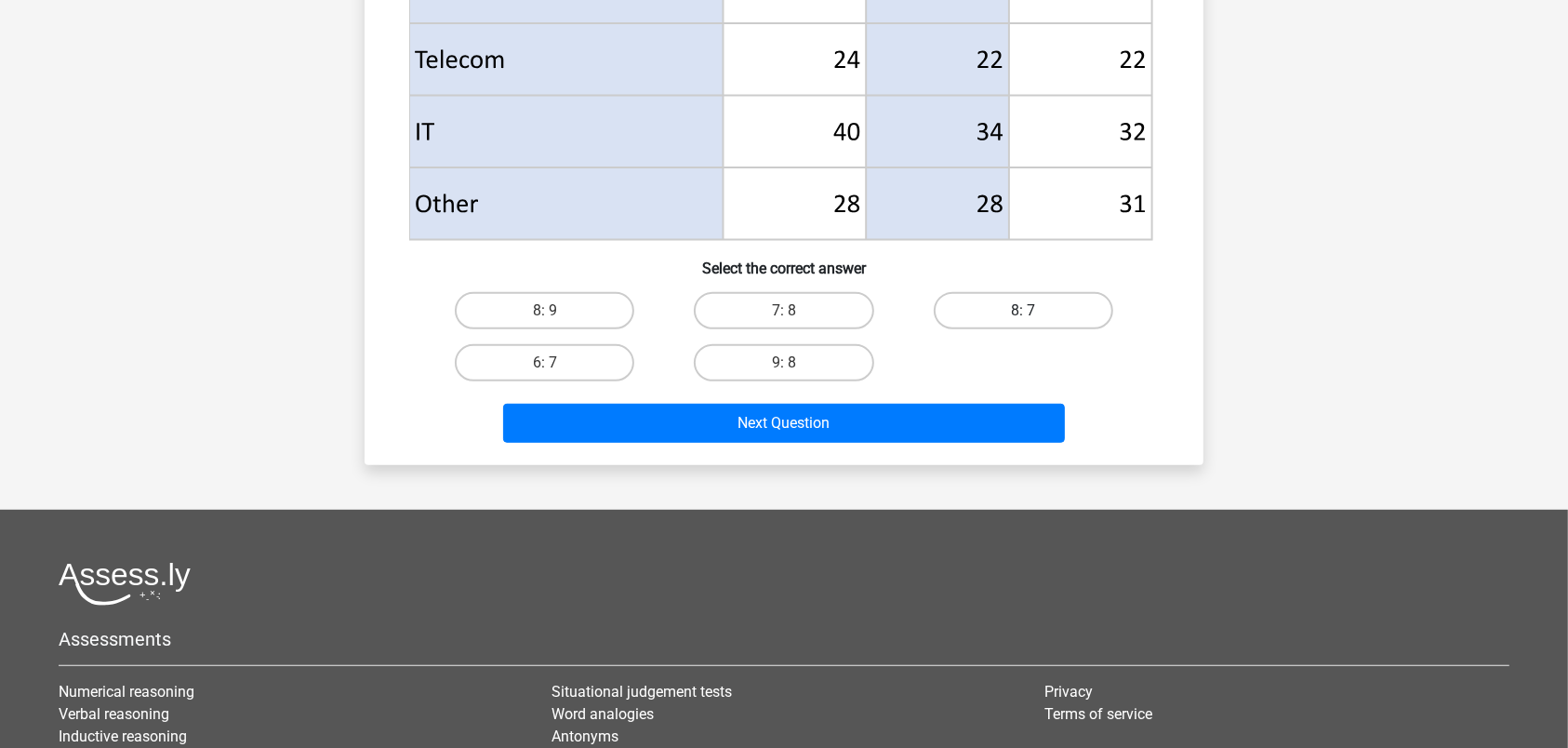 click on "8: 7" at bounding box center [1023, 311] 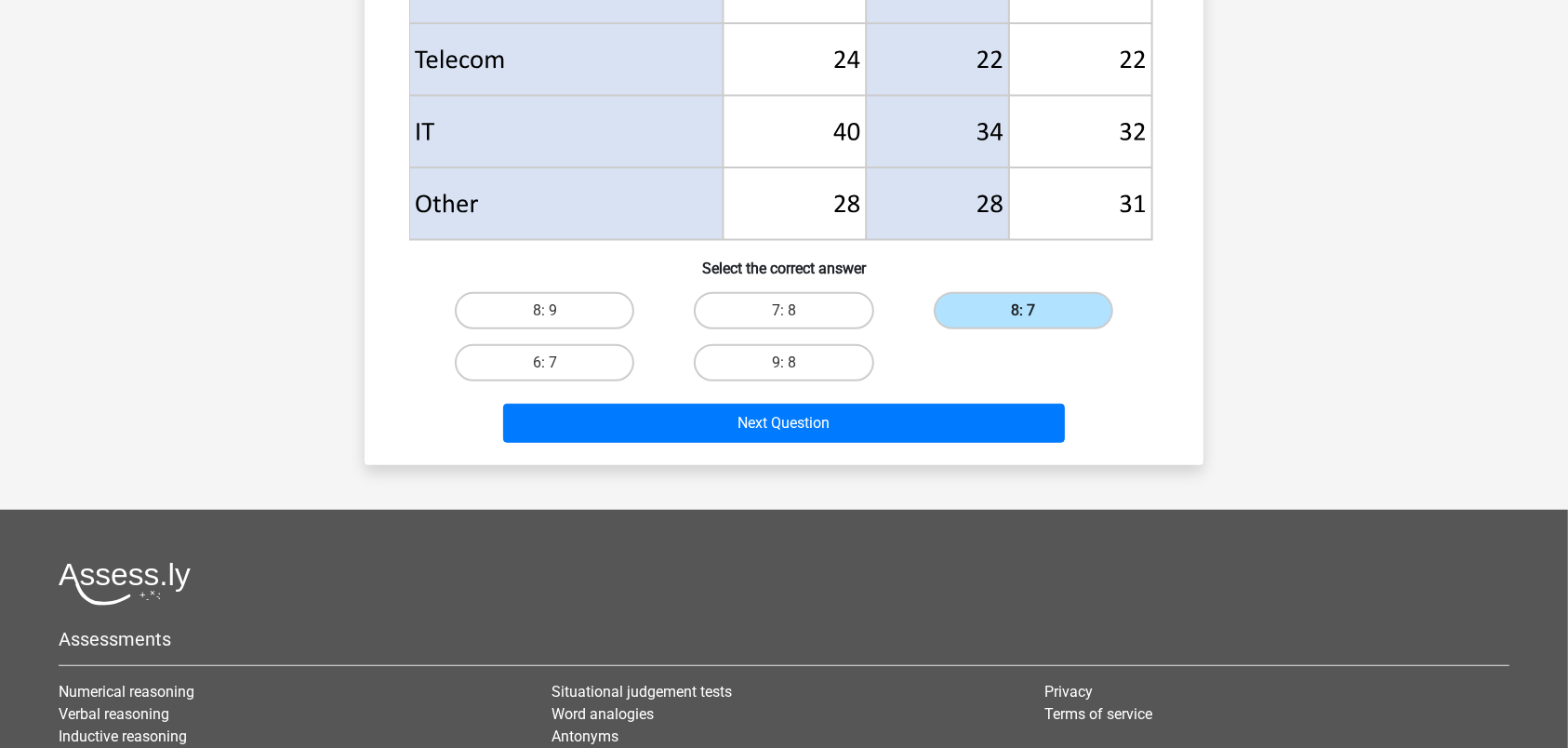 click on "8: 7" at bounding box center [1023, 311] 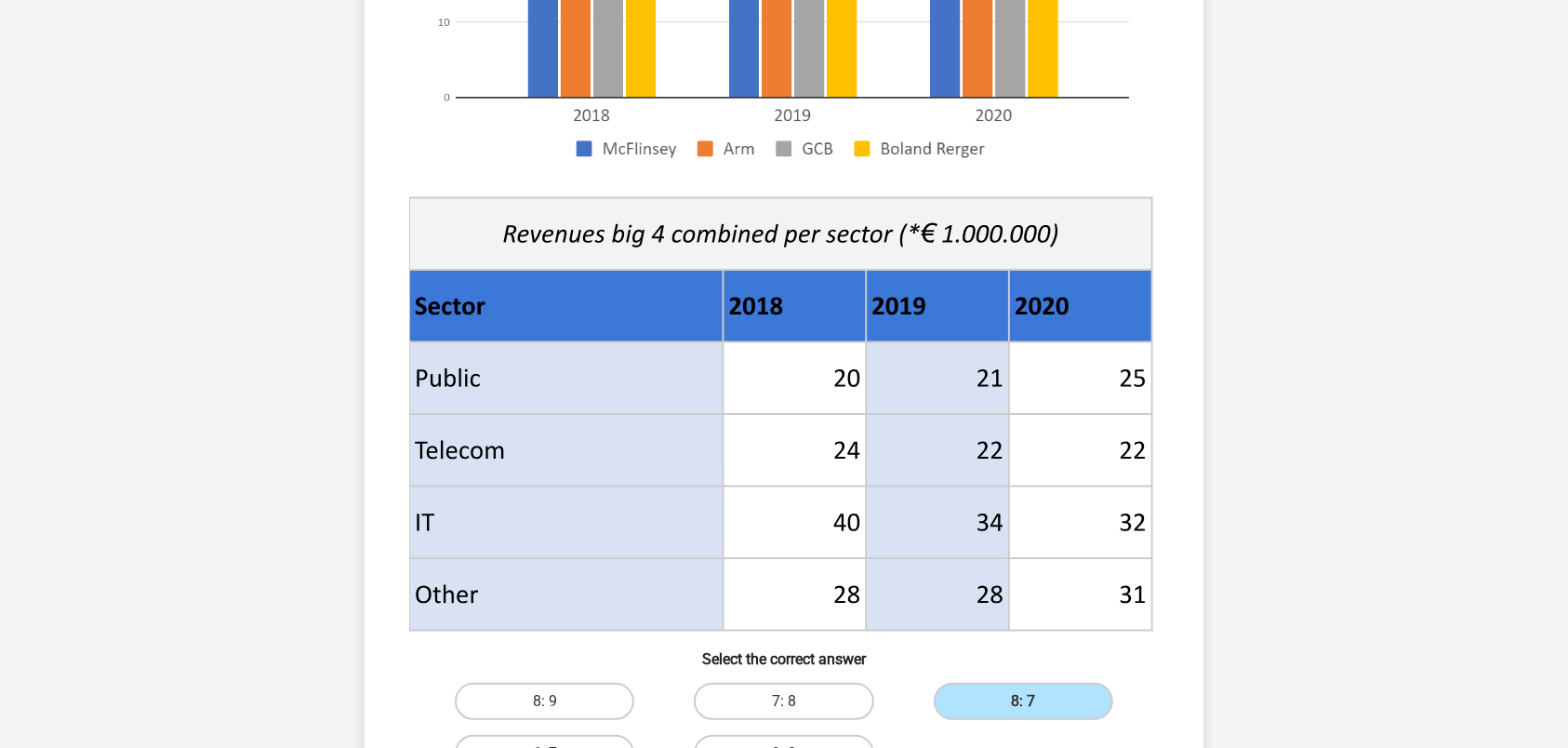 scroll, scrollTop: 879, scrollLeft: 0, axis: vertical 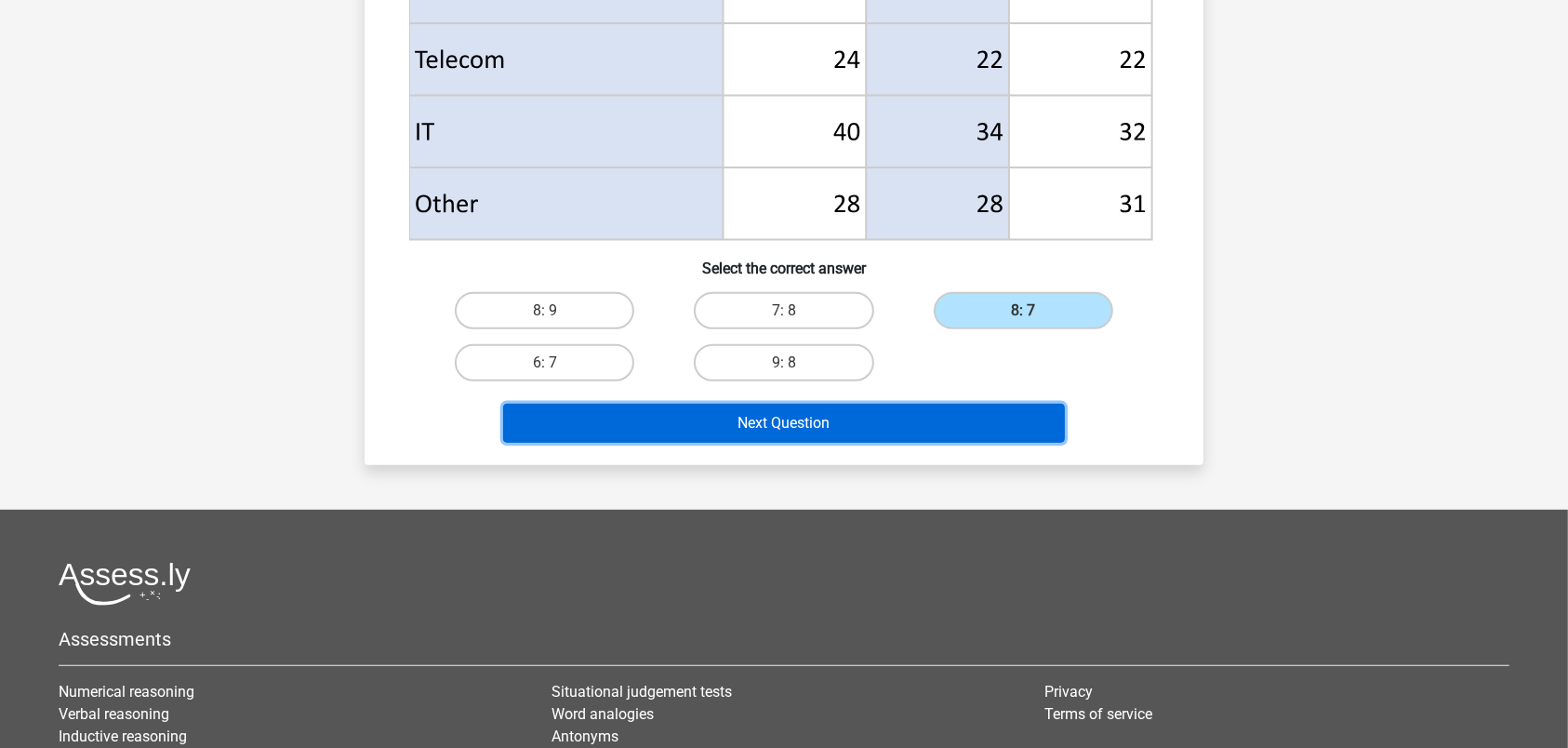 click on "Next Question" at bounding box center [784, 423] 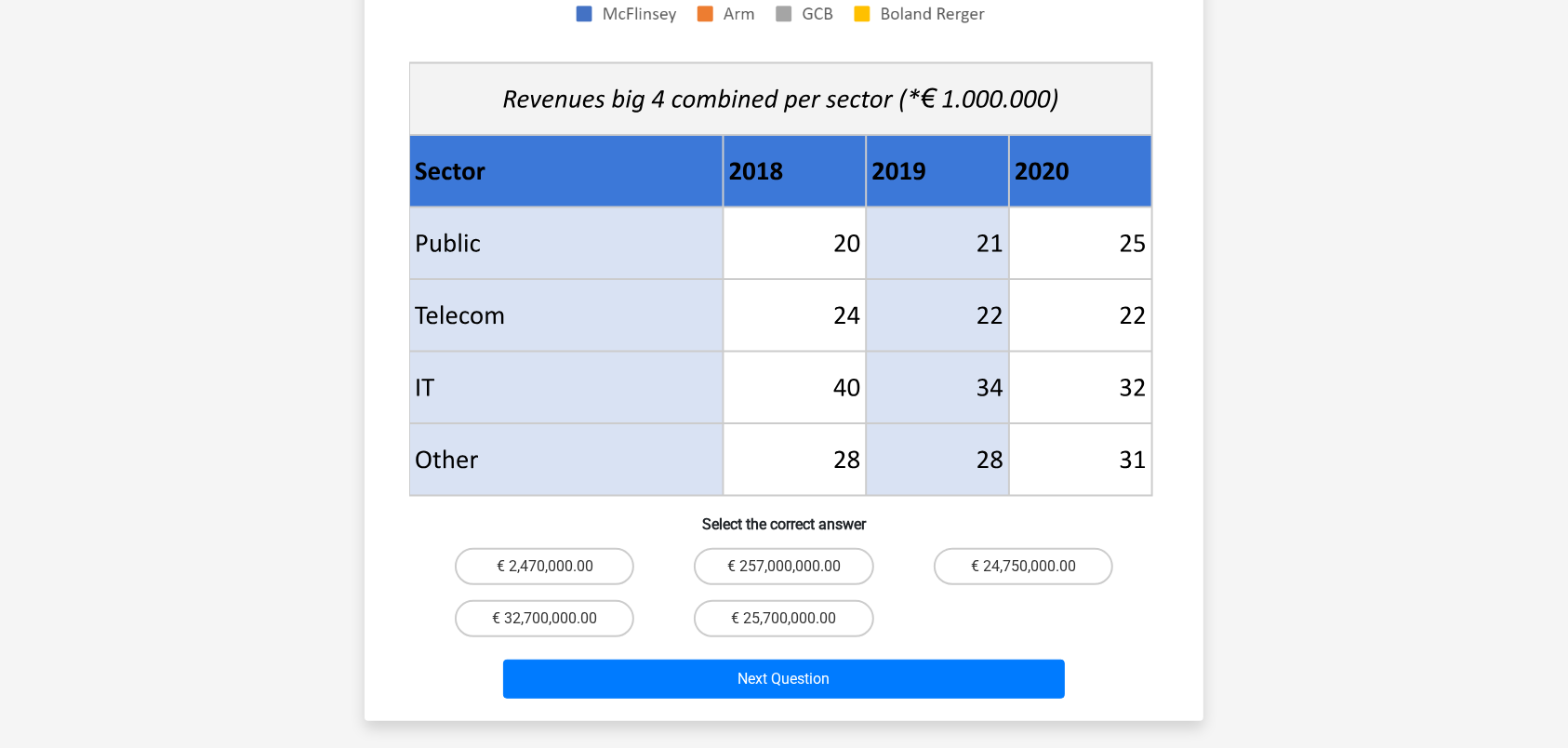 scroll, scrollTop: 781, scrollLeft: 0, axis: vertical 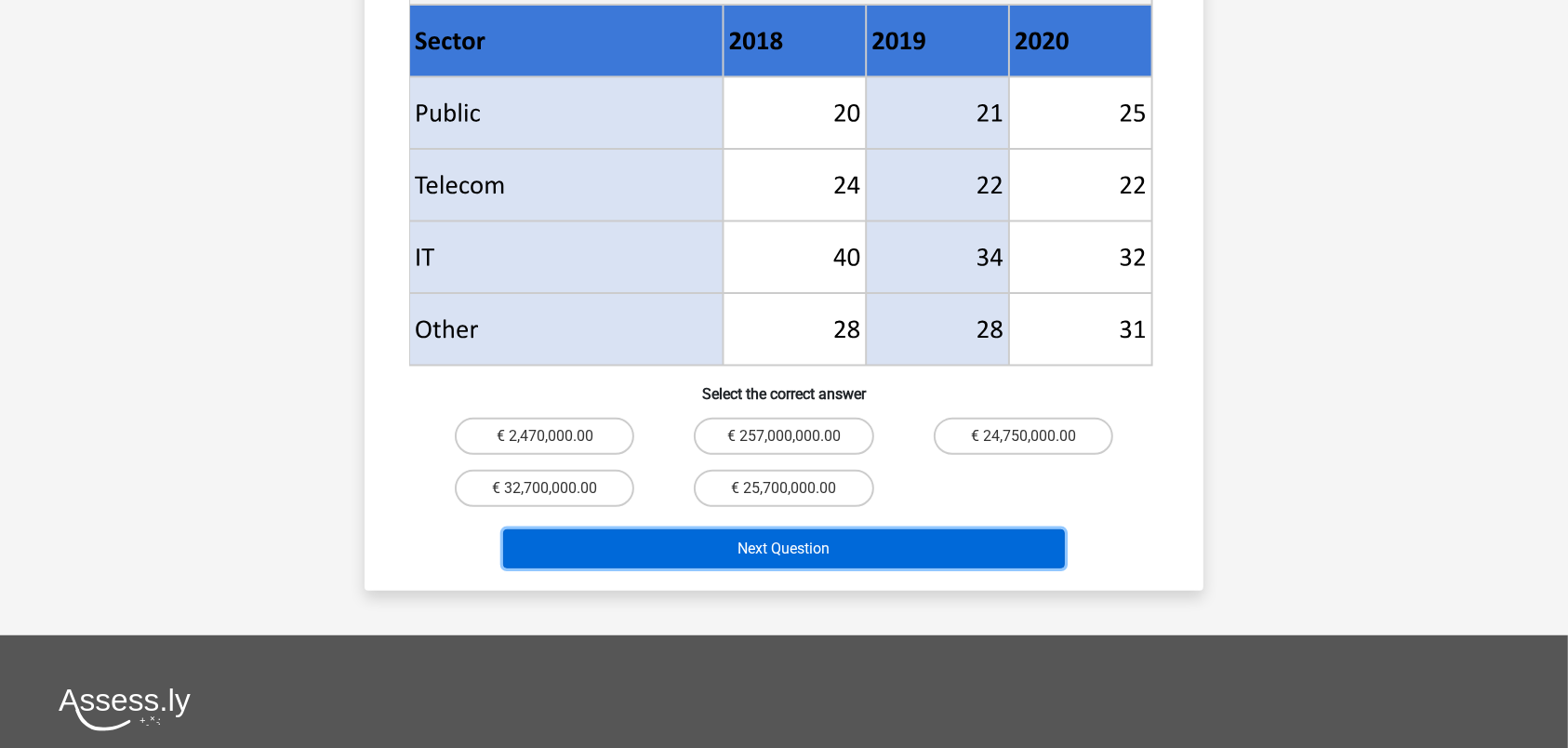 click on "Next Question" at bounding box center [784, 549] 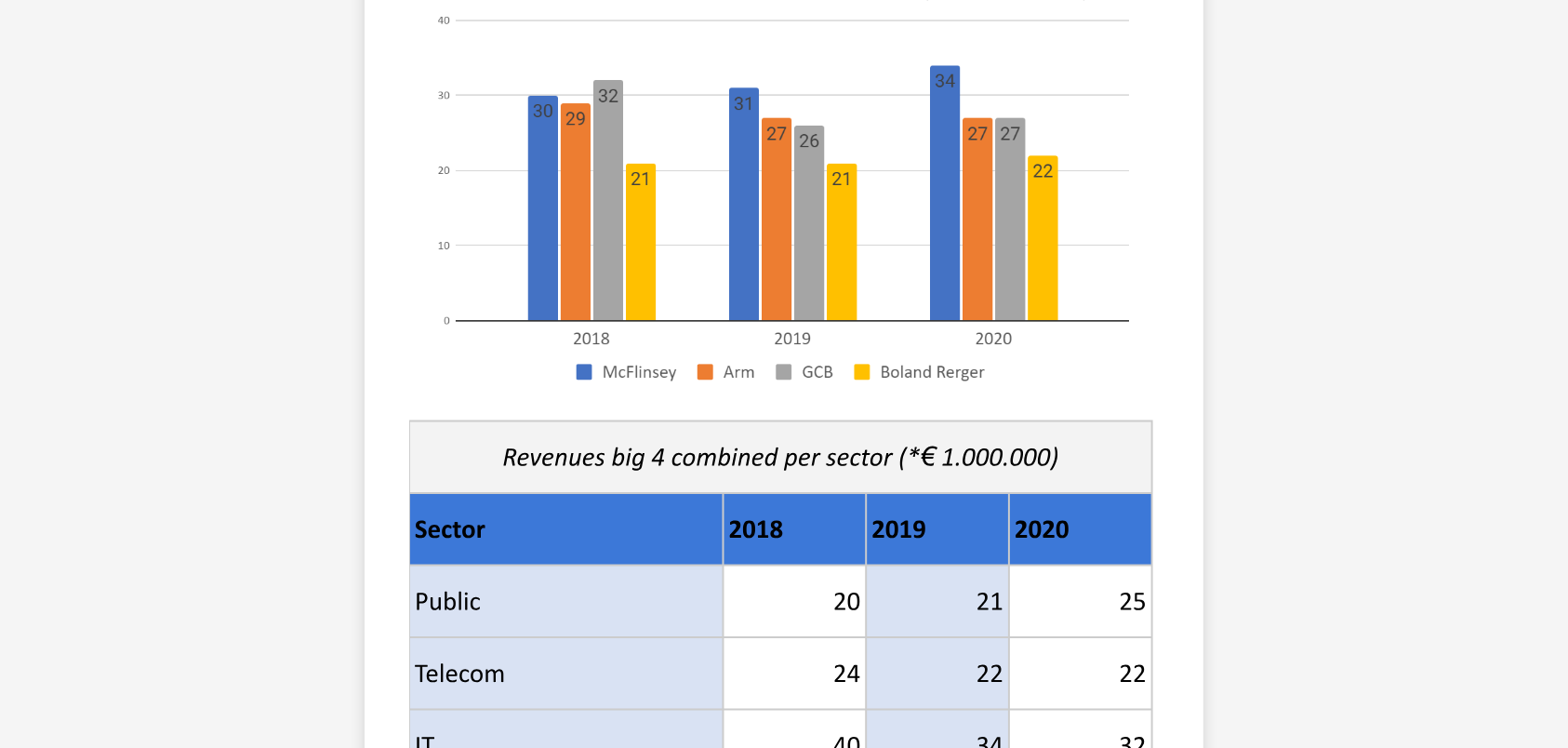 scroll, scrollTop: 684, scrollLeft: 0, axis: vertical 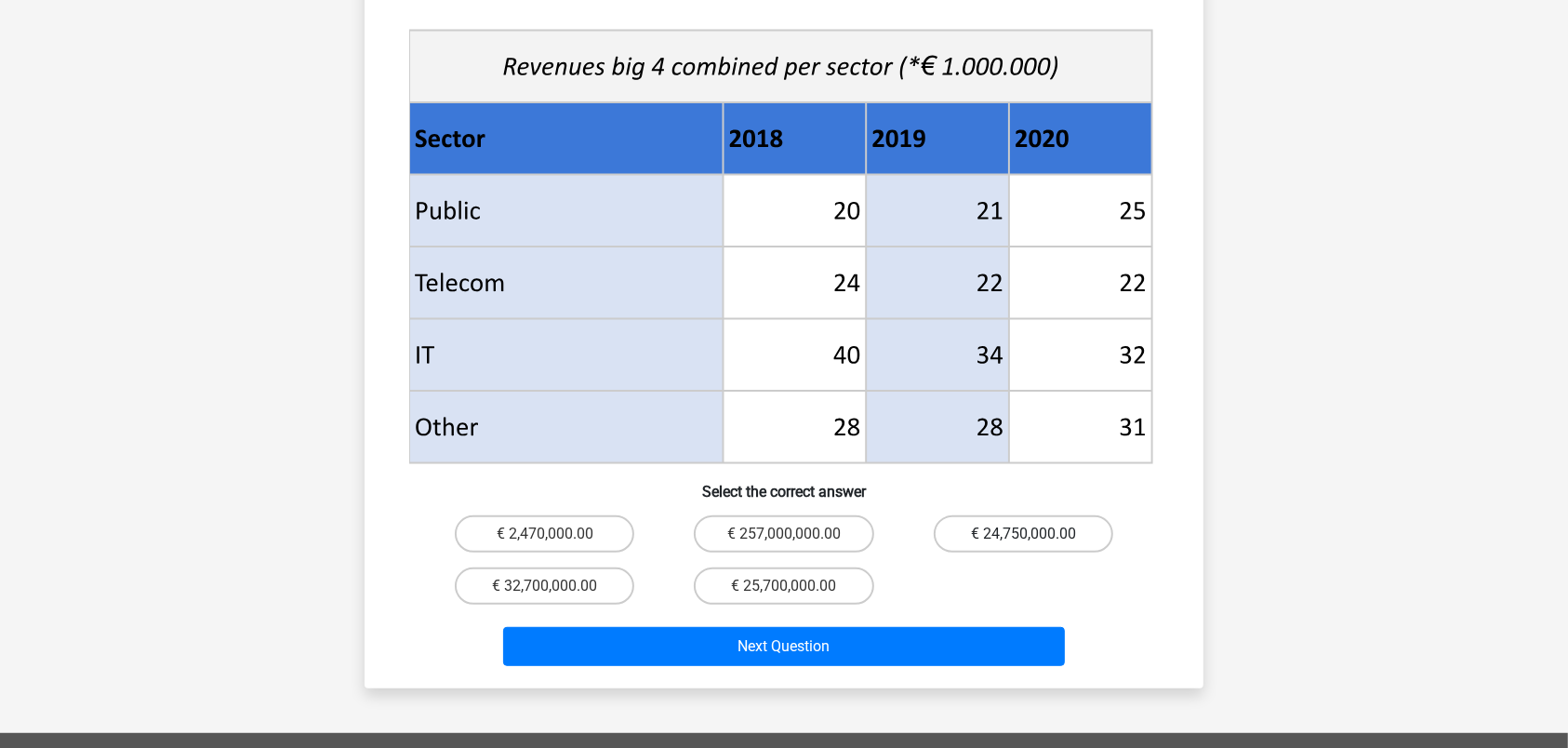 click on "€ 24,750,000.00" at bounding box center [1023, 534] 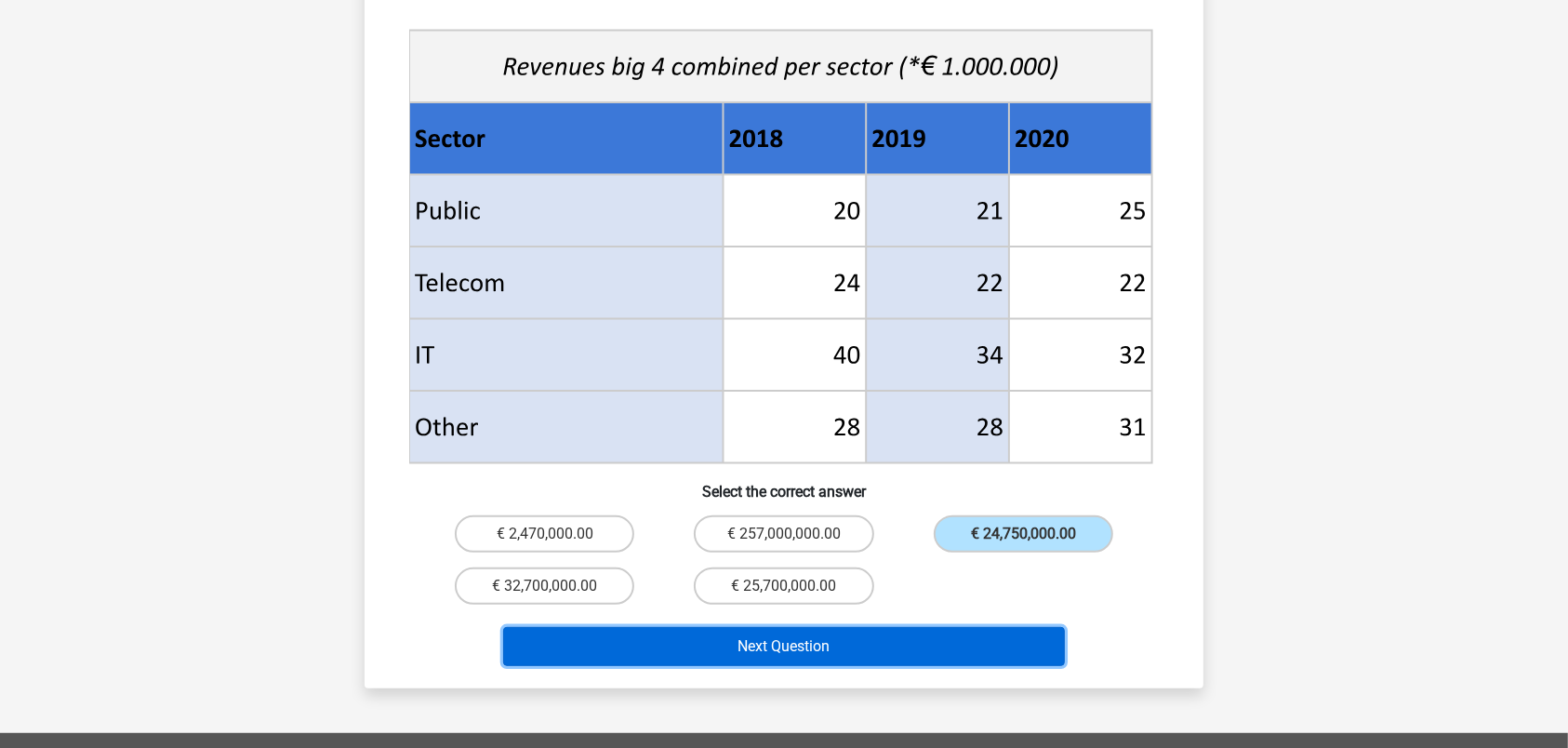 click on "Next Question" at bounding box center [784, 647] 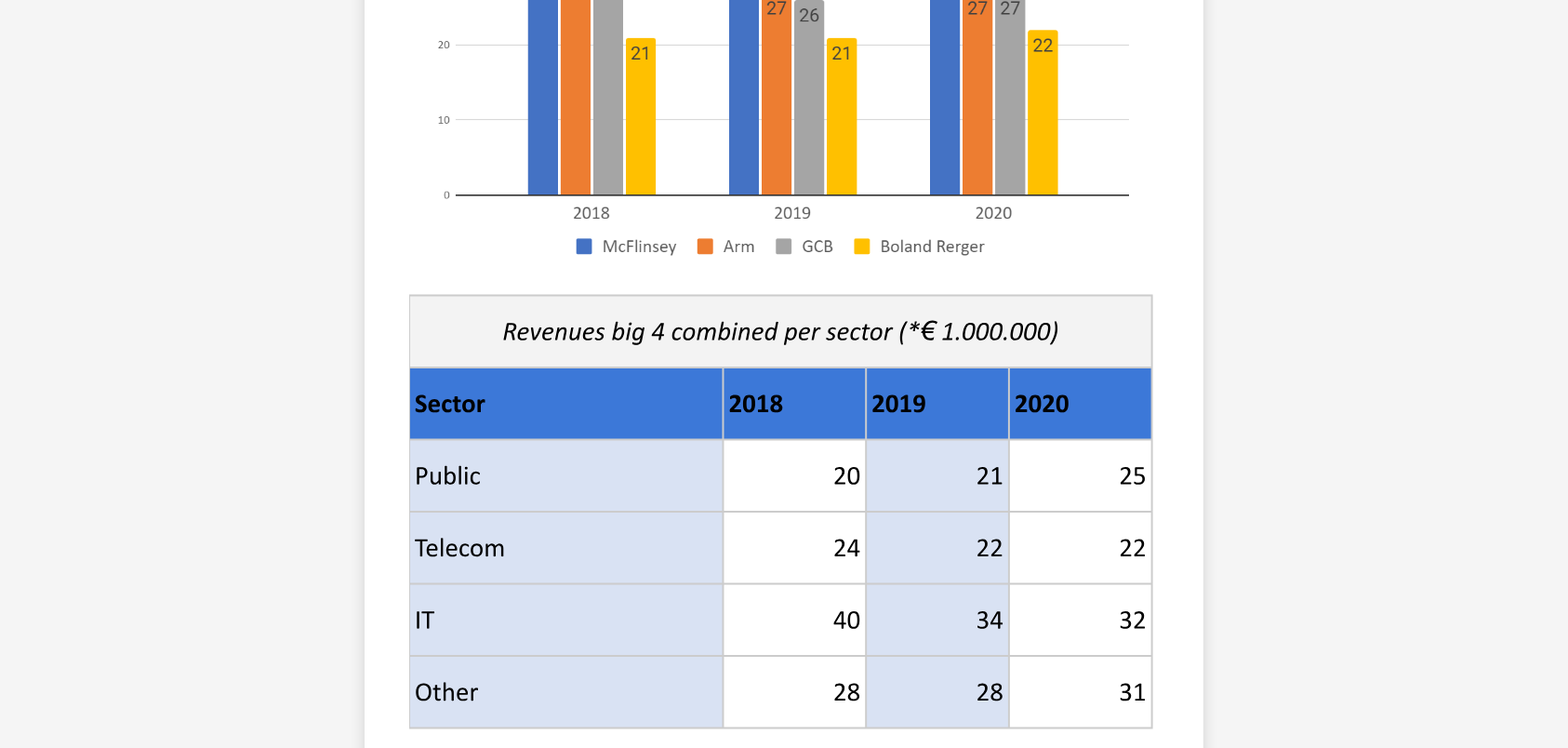 scroll, scrollTop: 781, scrollLeft: 0, axis: vertical 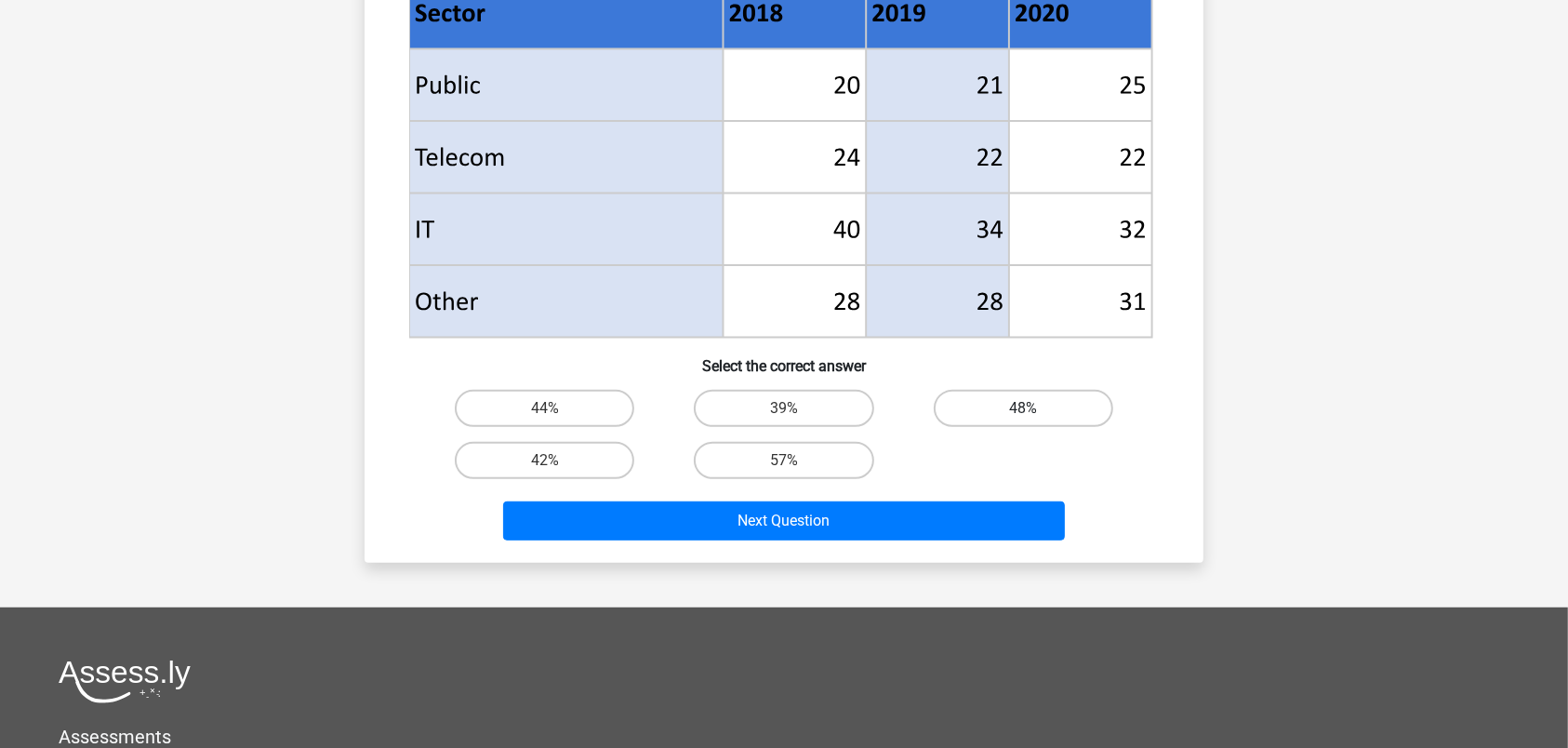 click on "48%" at bounding box center [1023, 408] 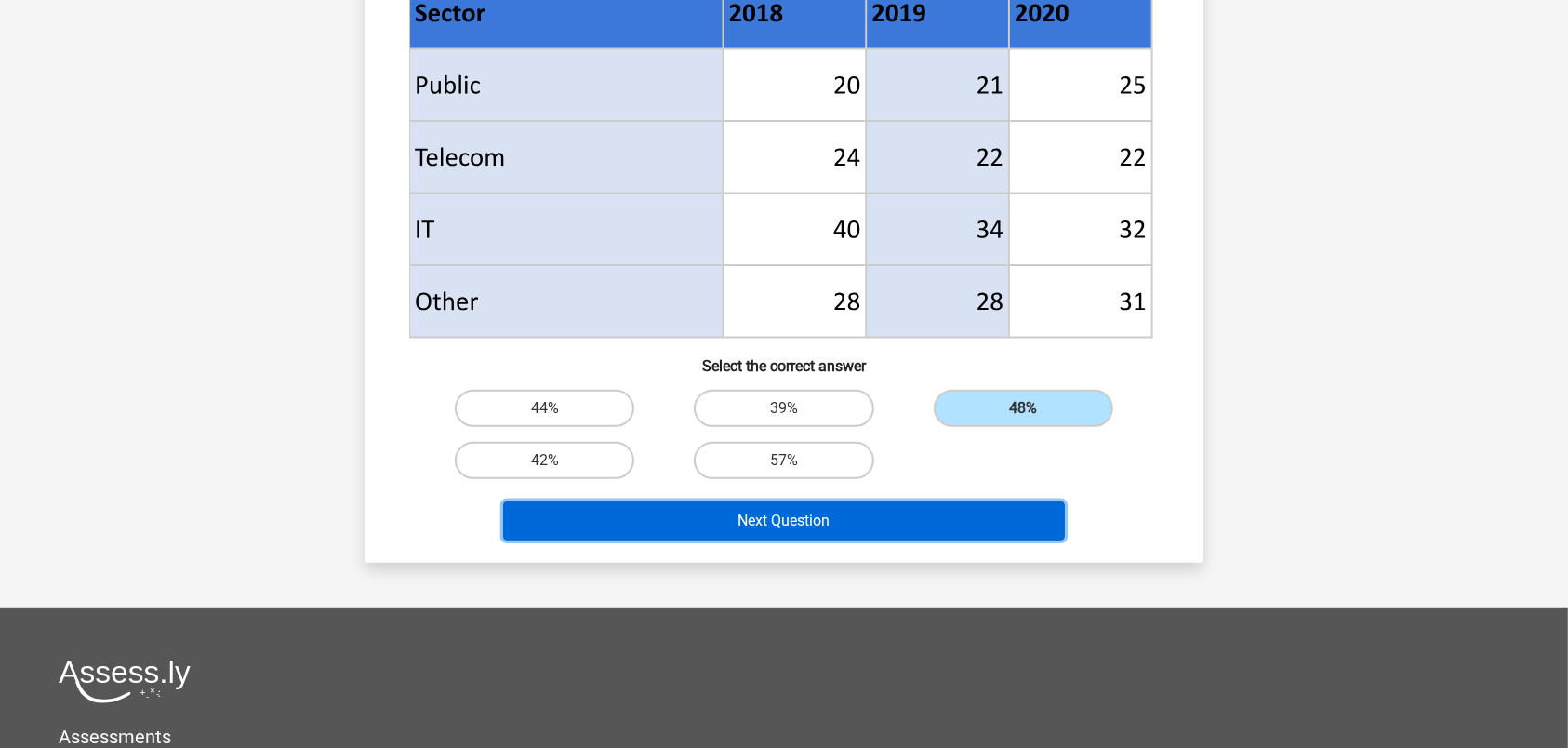 click on "Next Question" at bounding box center [784, 521] 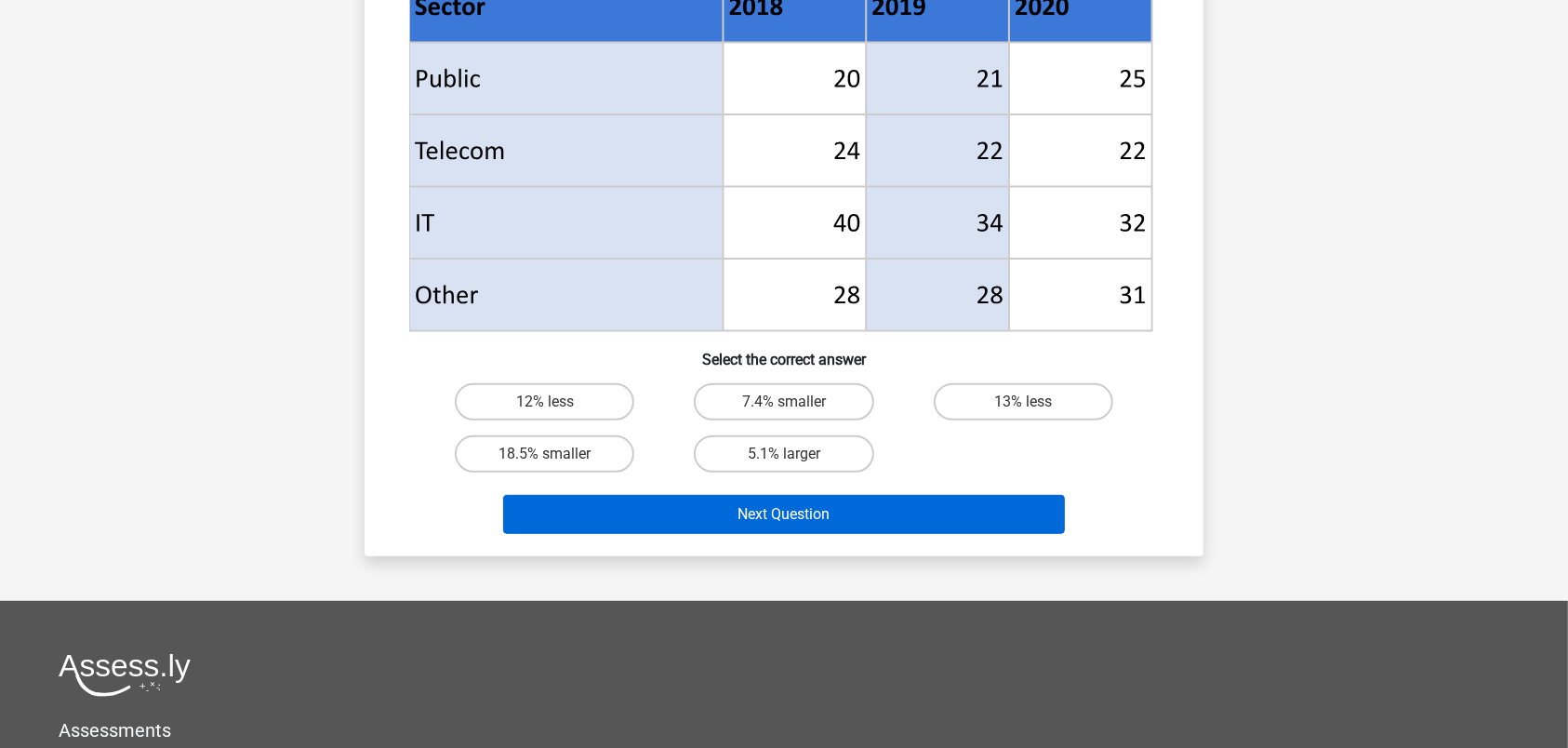 scroll, scrollTop: 781, scrollLeft: 0, axis: vertical 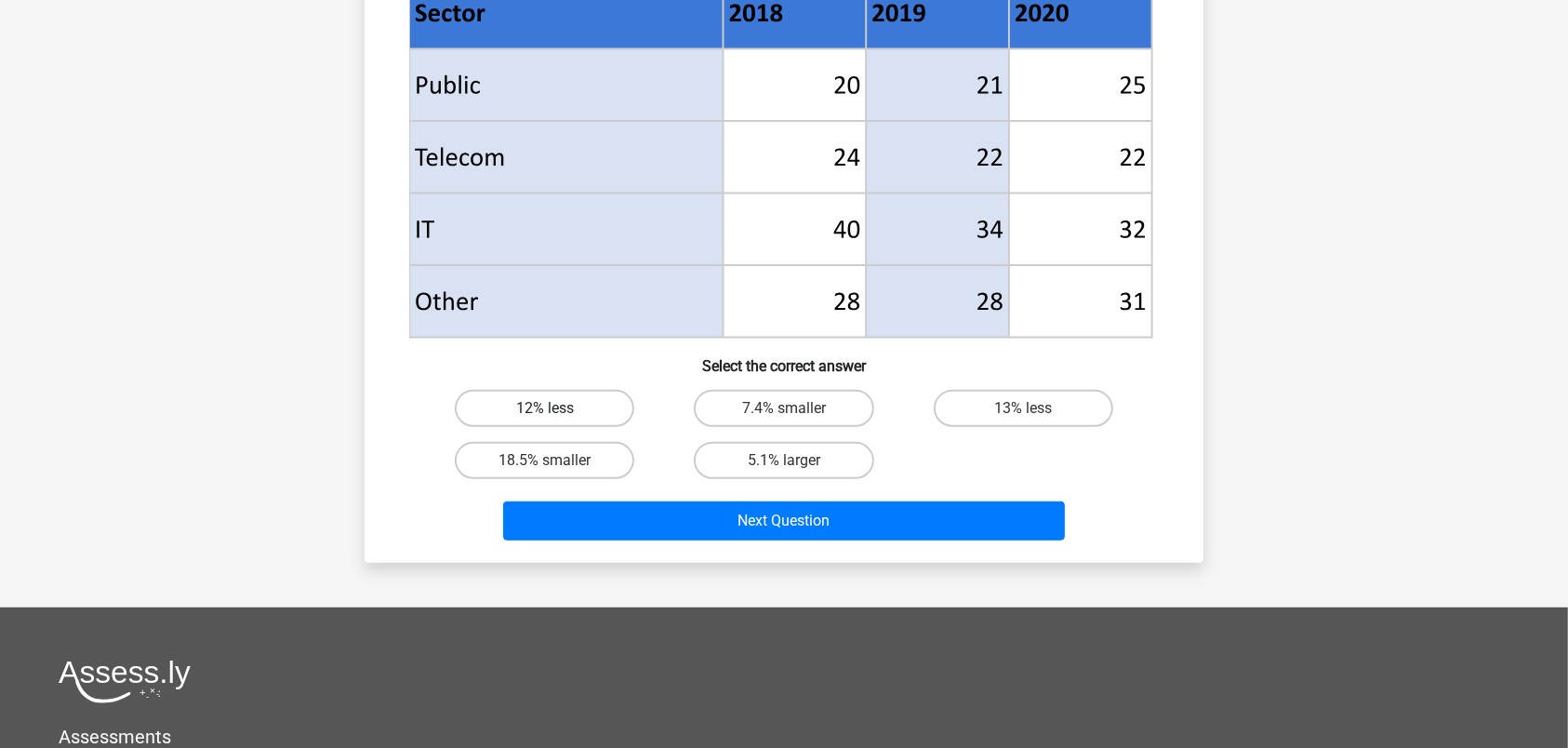 click on "12% less" at bounding box center (544, 408) 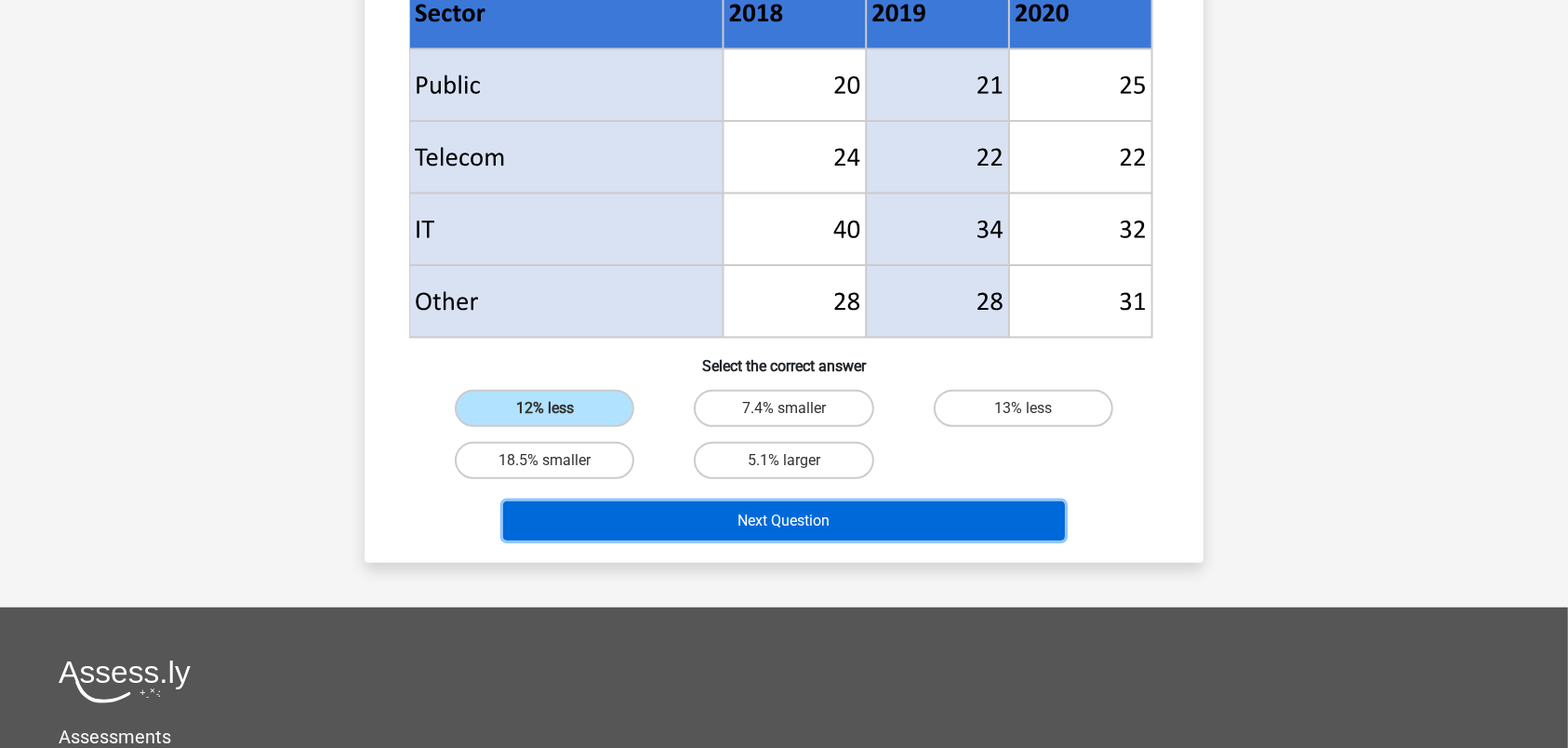 click on "Next Question" at bounding box center [784, 521] 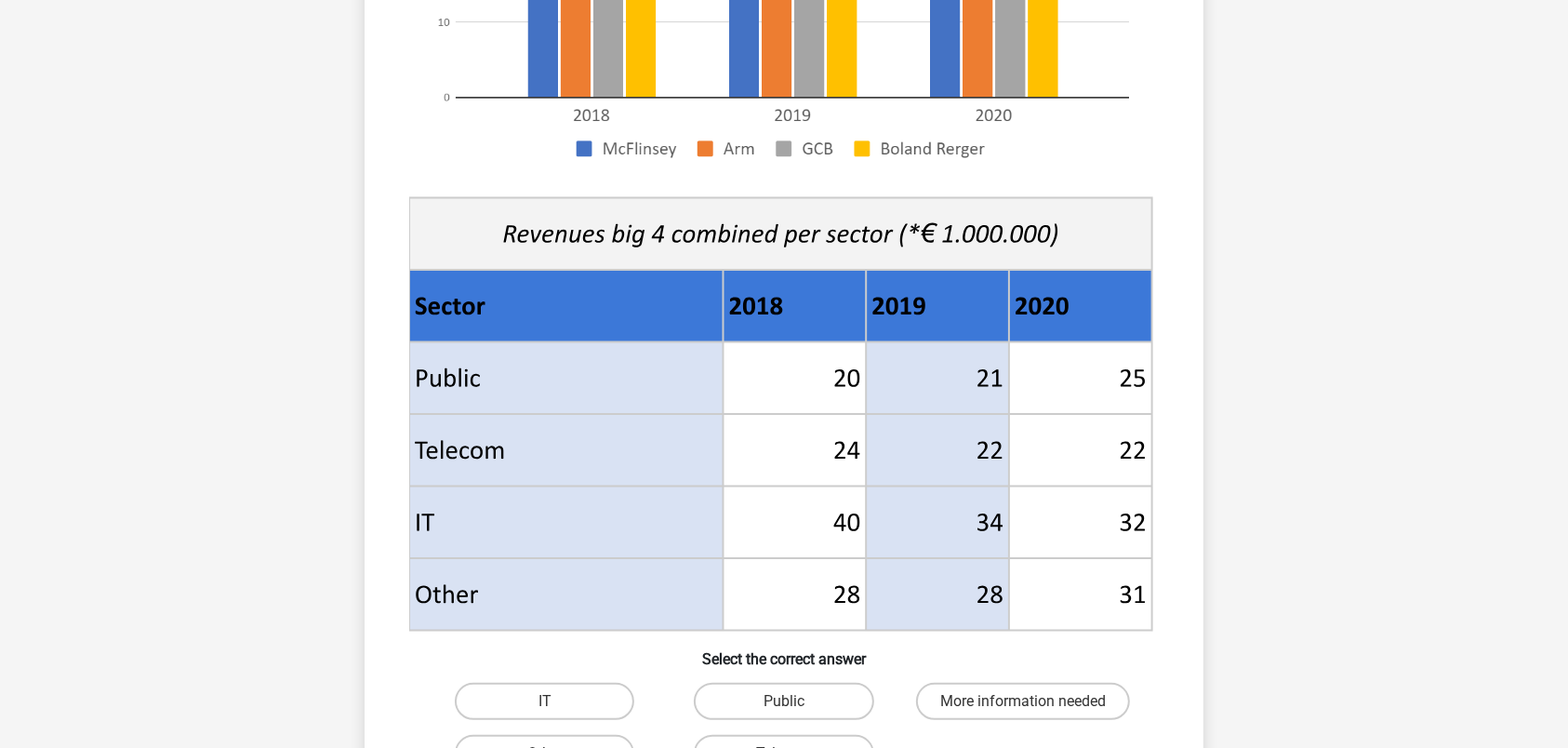 scroll, scrollTop: 879, scrollLeft: 0, axis: vertical 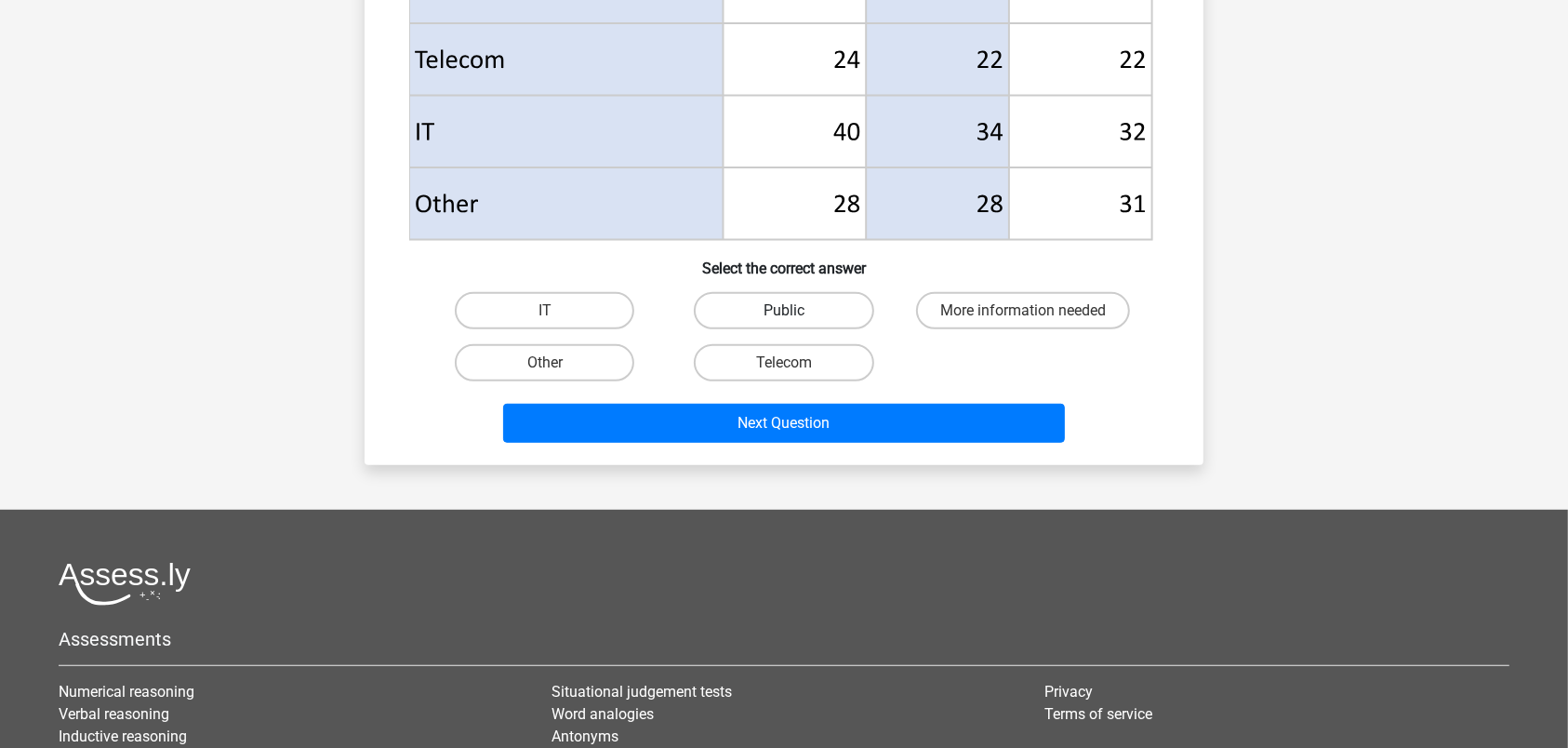 click on "Public" at bounding box center (783, 311) 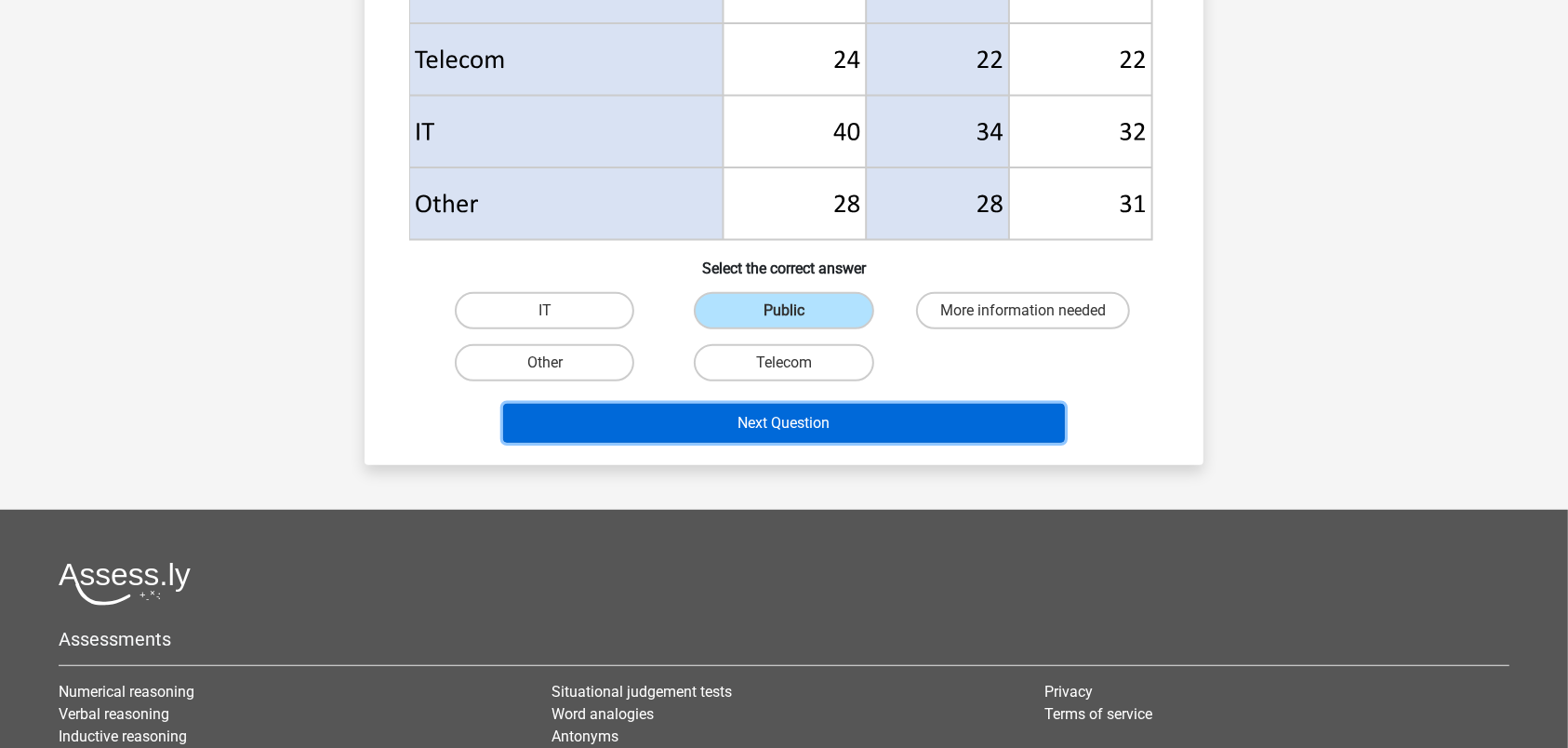 click on "Next Question" at bounding box center (784, 423) 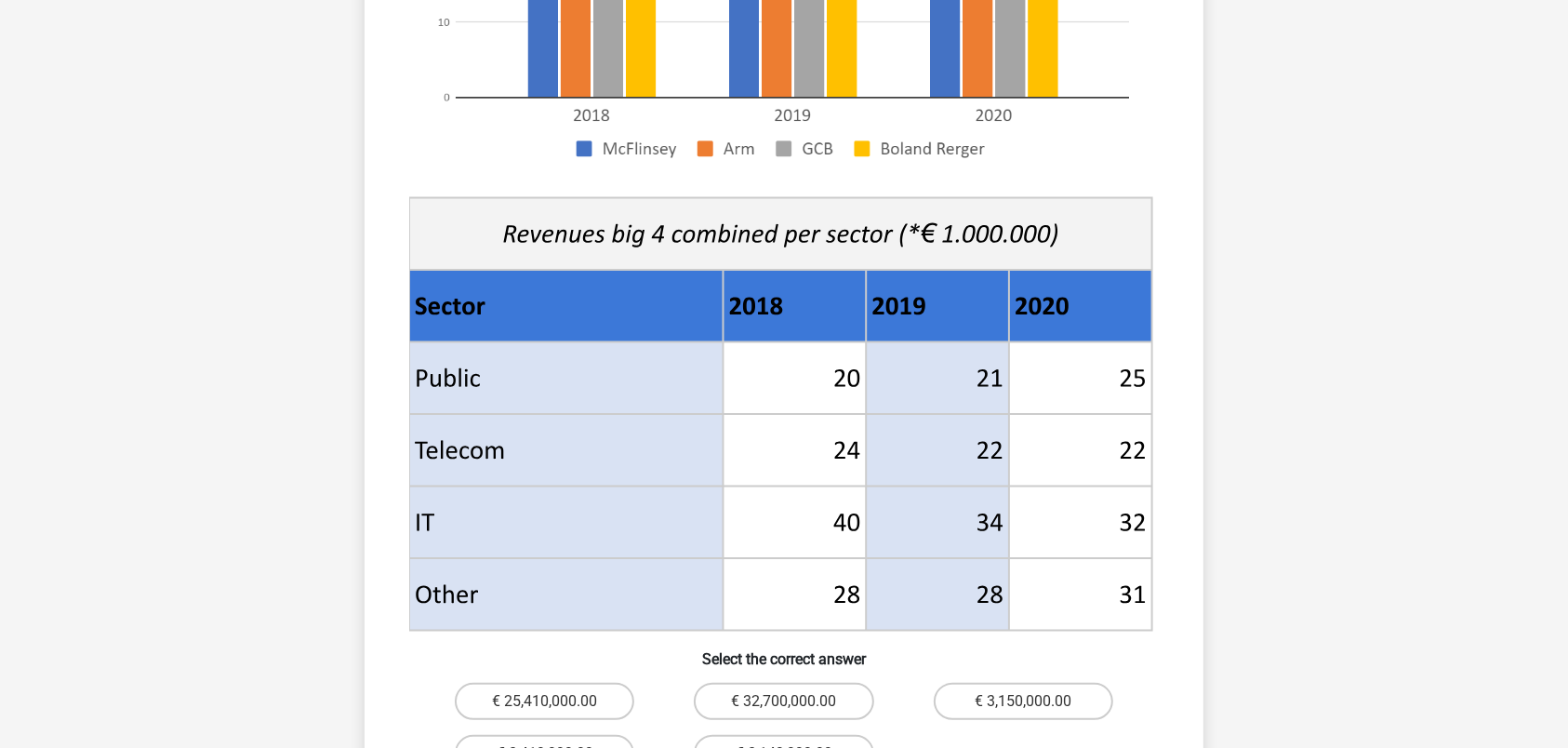 scroll, scrollTop: 879, scrollLeft: 0, axis: vertical 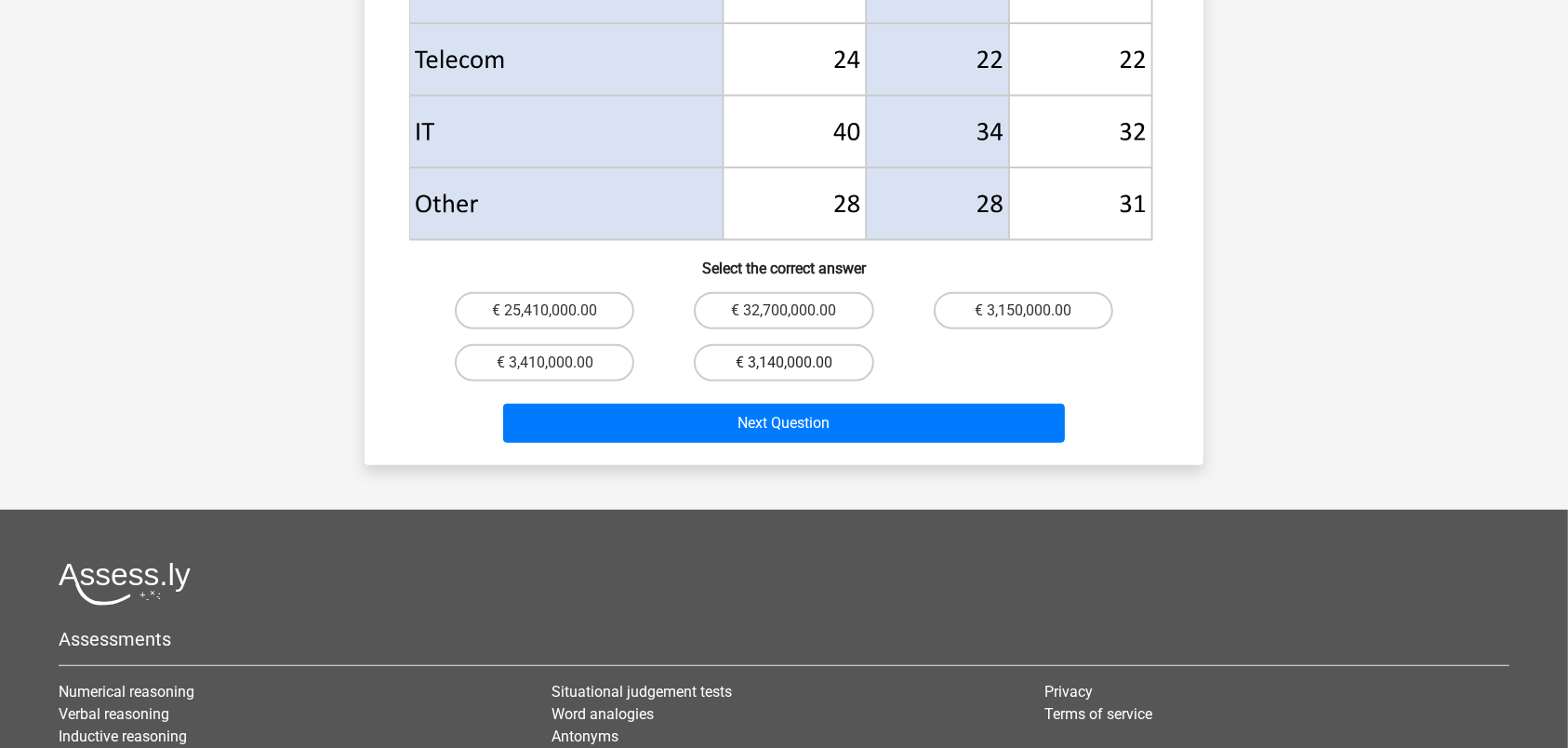 click on "€ 3,140,000.00" at bounding box center [783, 363] 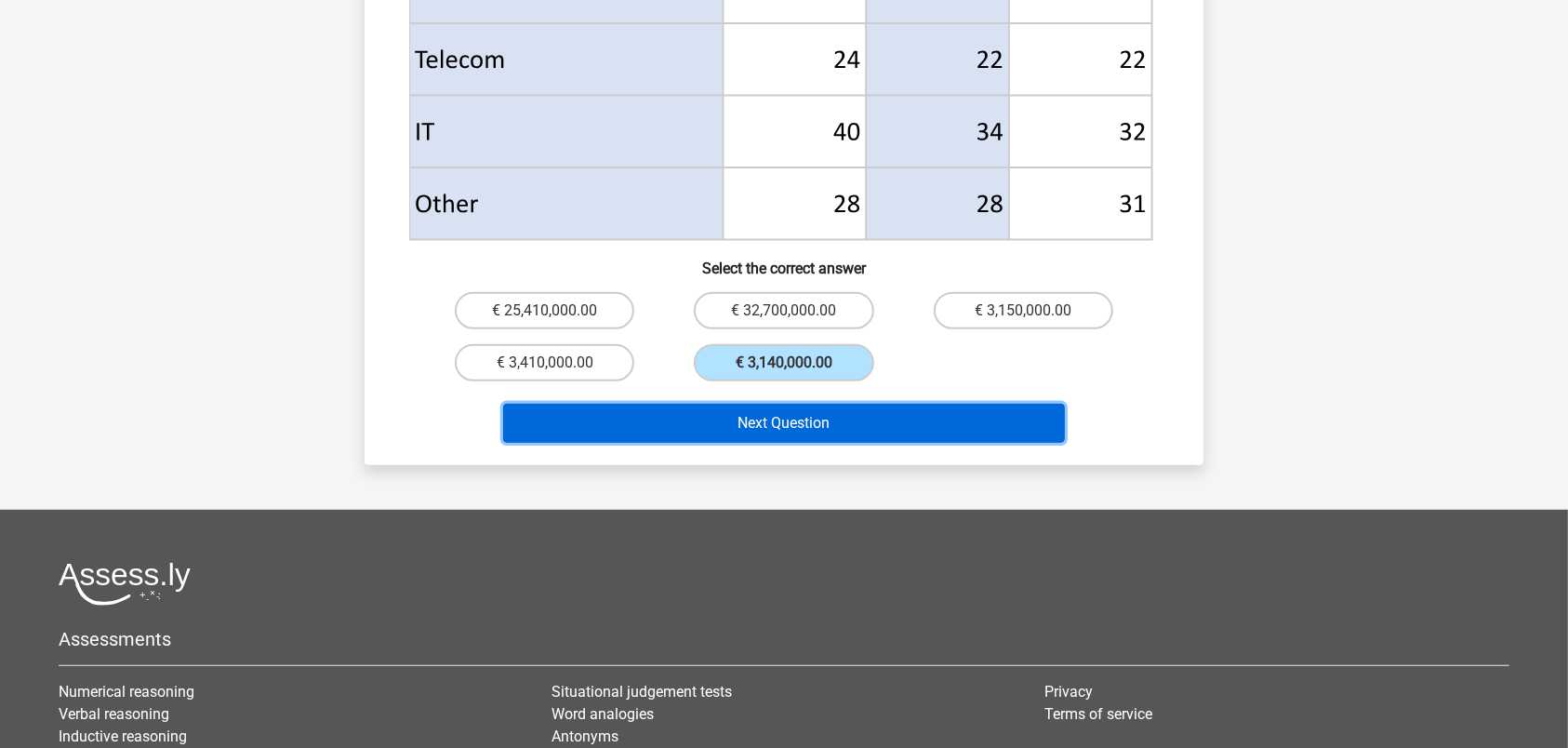 click on "Next Question" at bounding box center (784, 423) 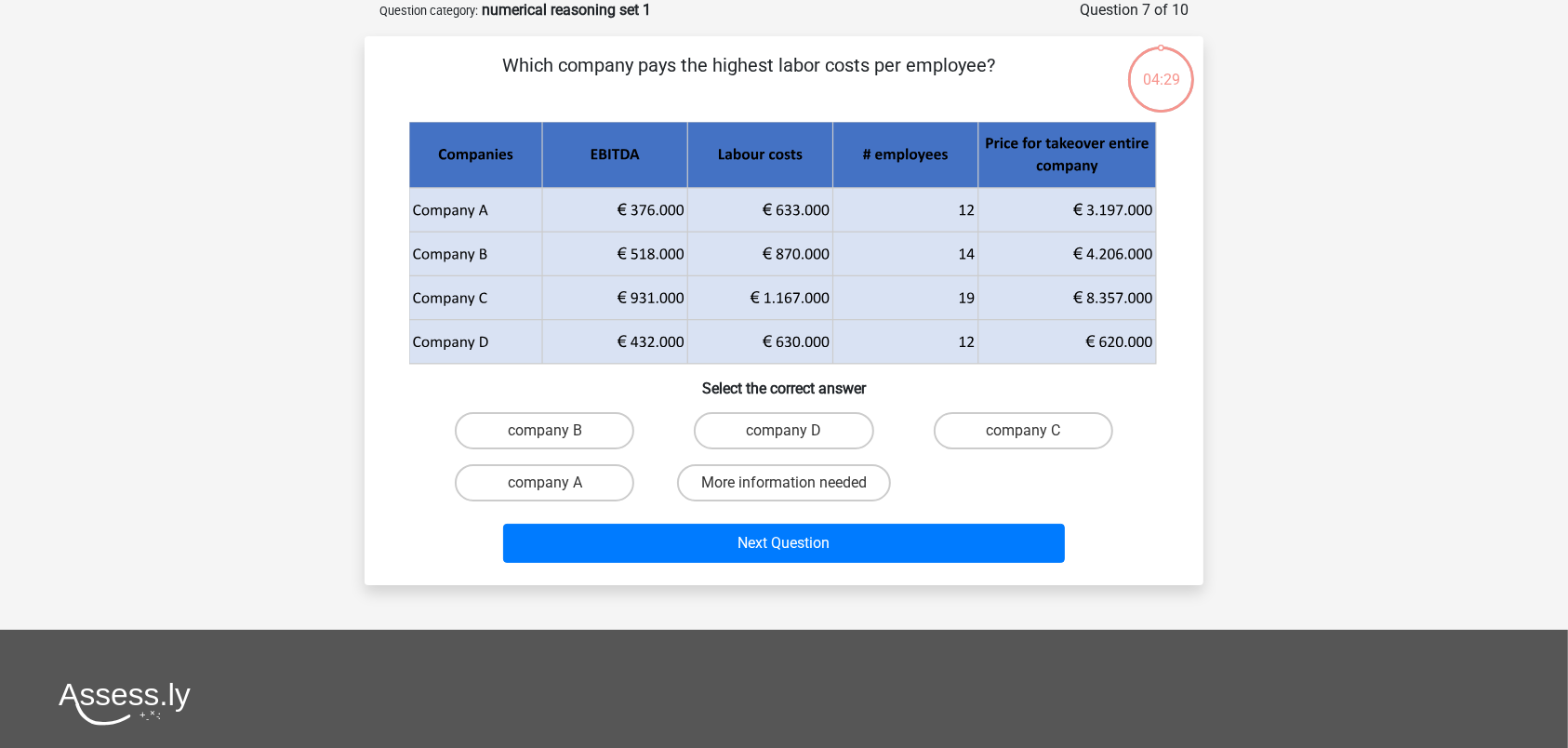scroll, scrollTop: 0, scrollLeft: 0, axis: both 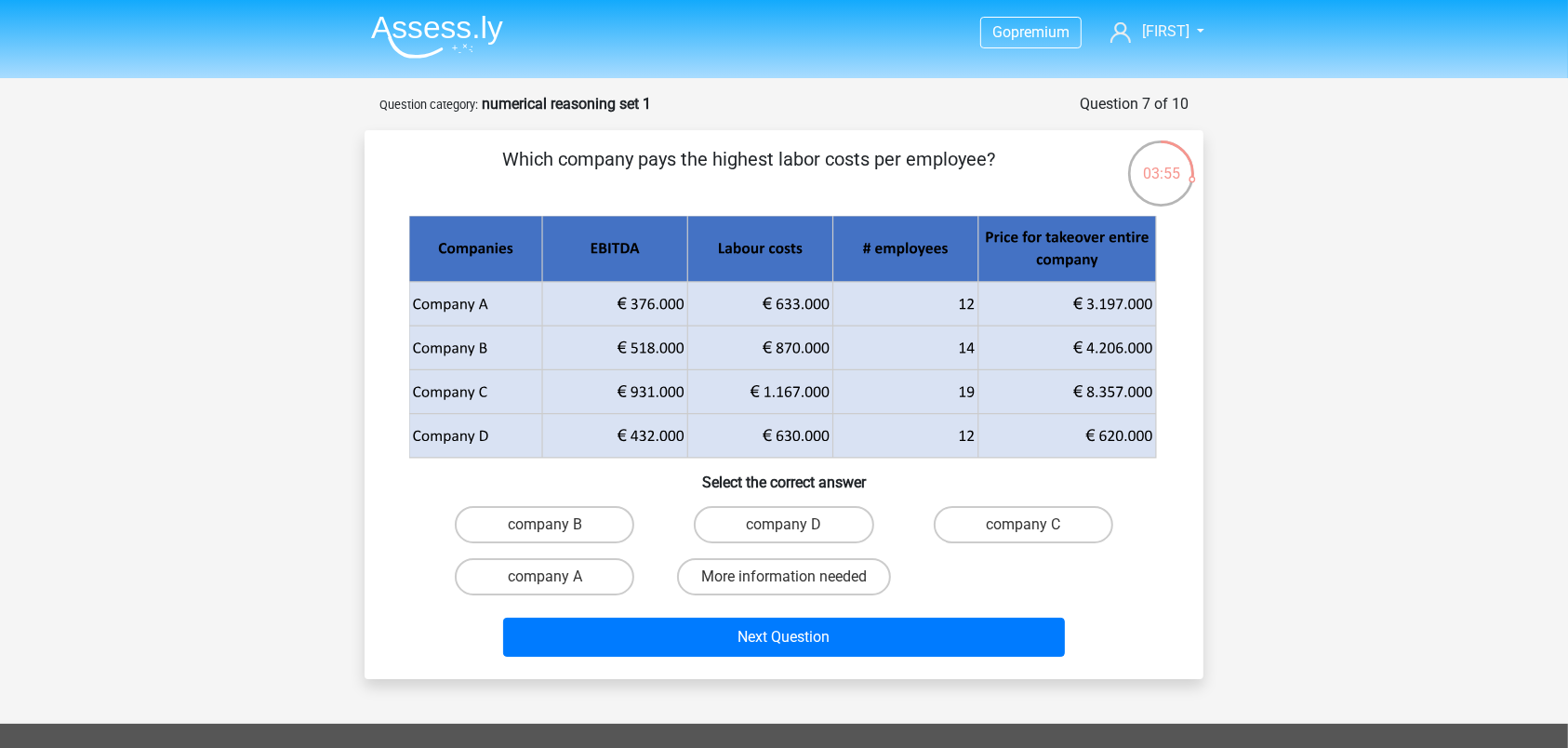 click on "company B" at bounding box center (551, 530) 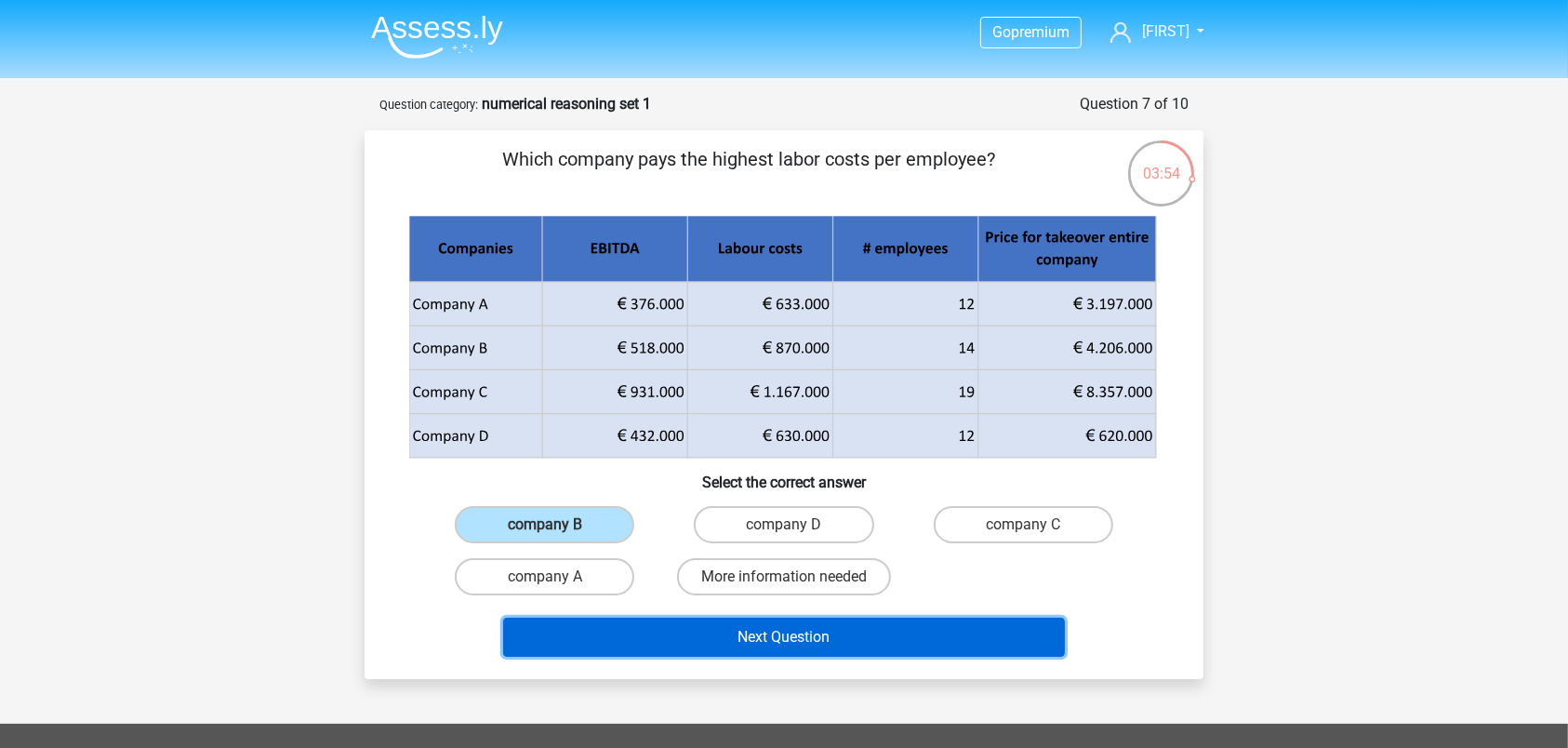 click on "Next Question" at bounding box center [784, 637] 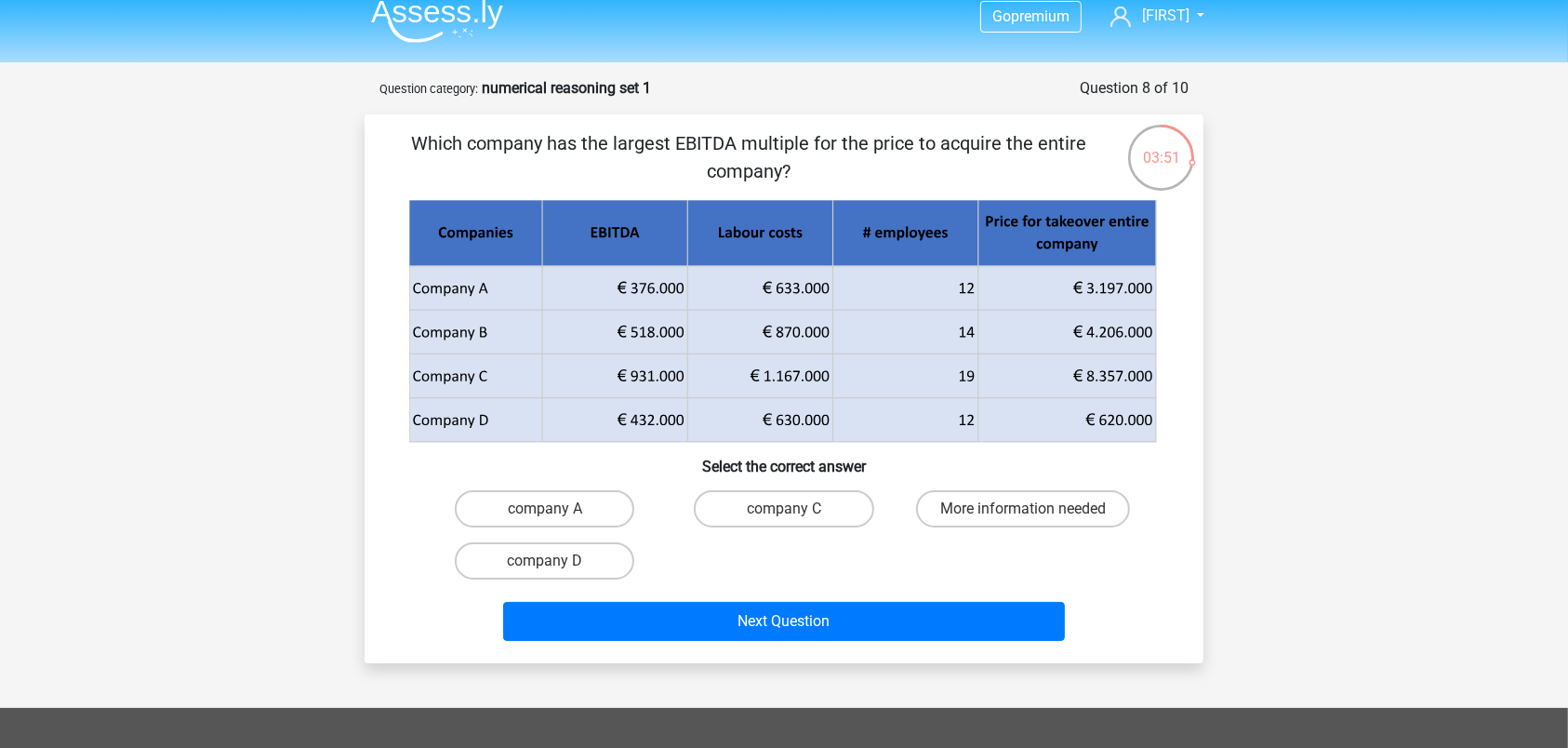 scroll, scrollTop: 0, scrollLeft: 0, axis: both 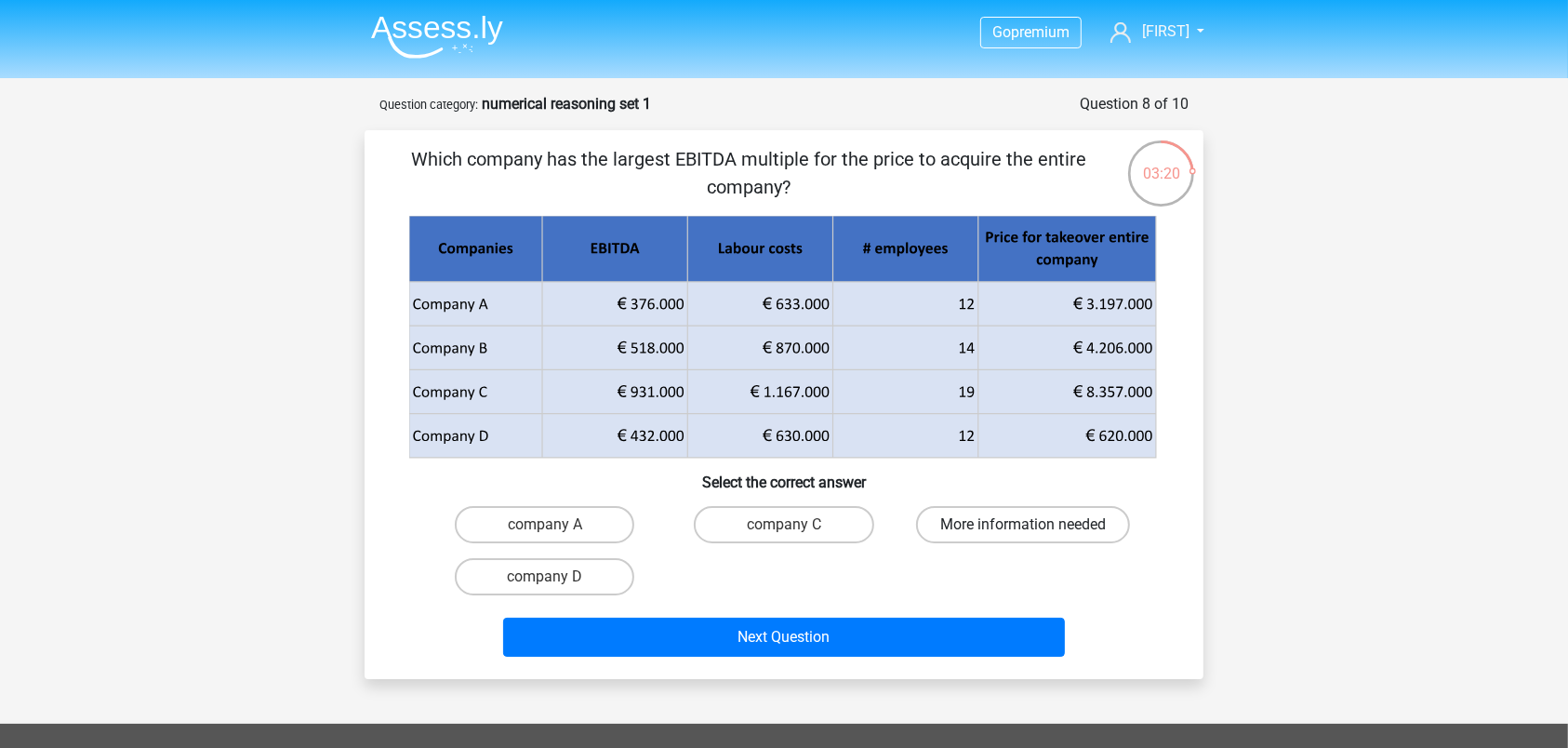 click on "More information needed" at bounding box center (1023, 525) 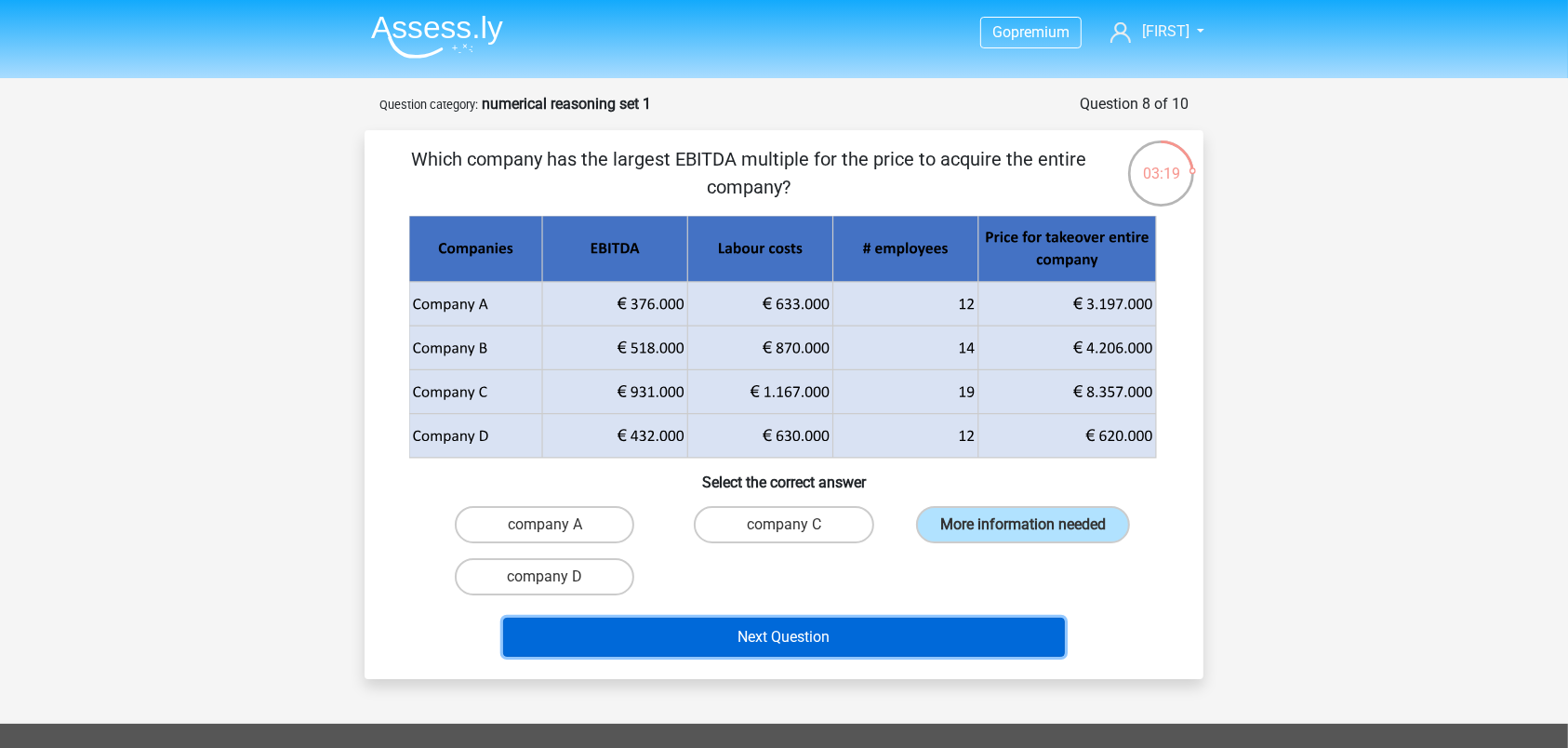 click on "Next Question" at bounding box center [784, 637] 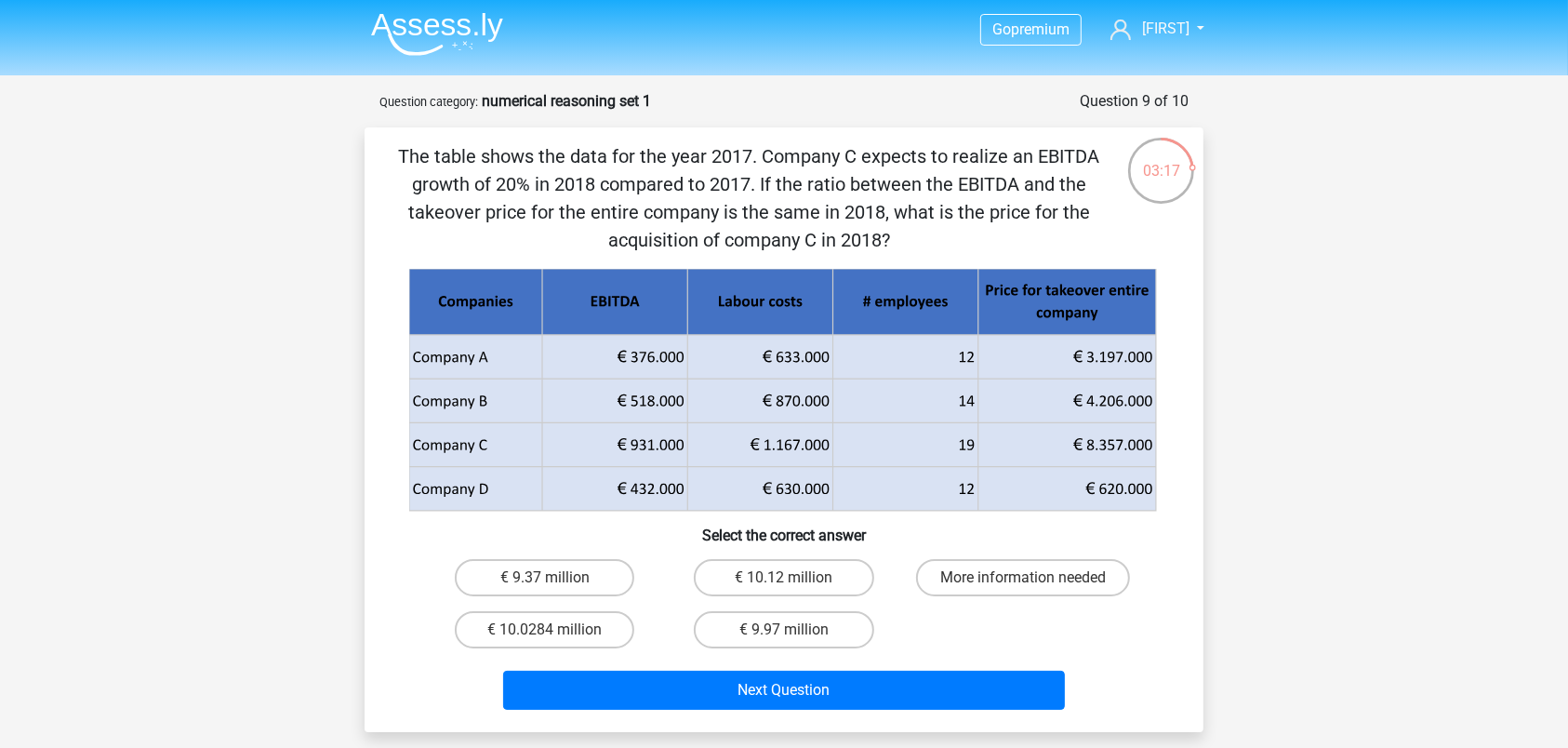 scroll, scrollTop: 0, scrollLeft: 0, axis: both 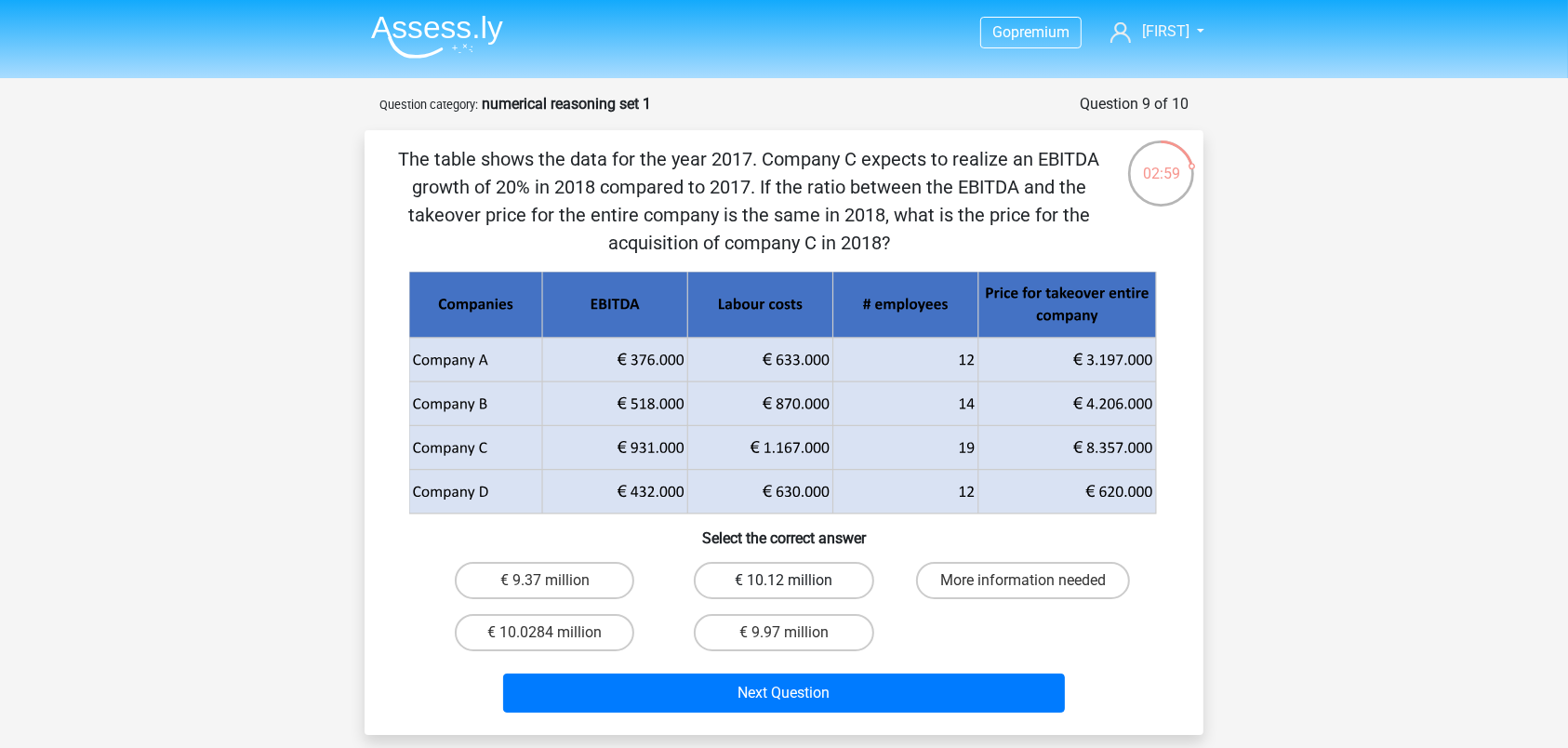click on "€ 10.12 million" at bounding box center (783, 581) 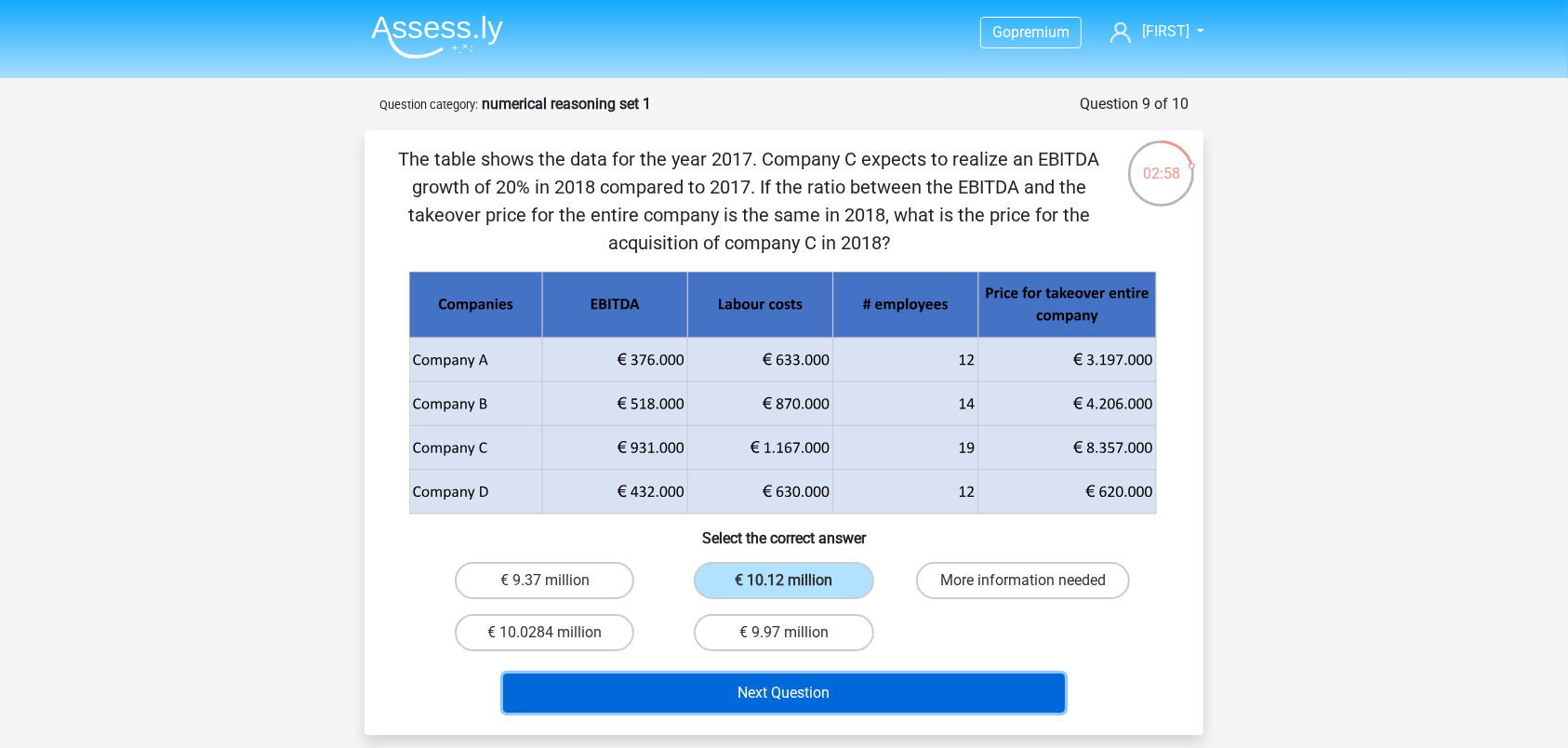 click on "Next Question" at bounding box center (784, 693) 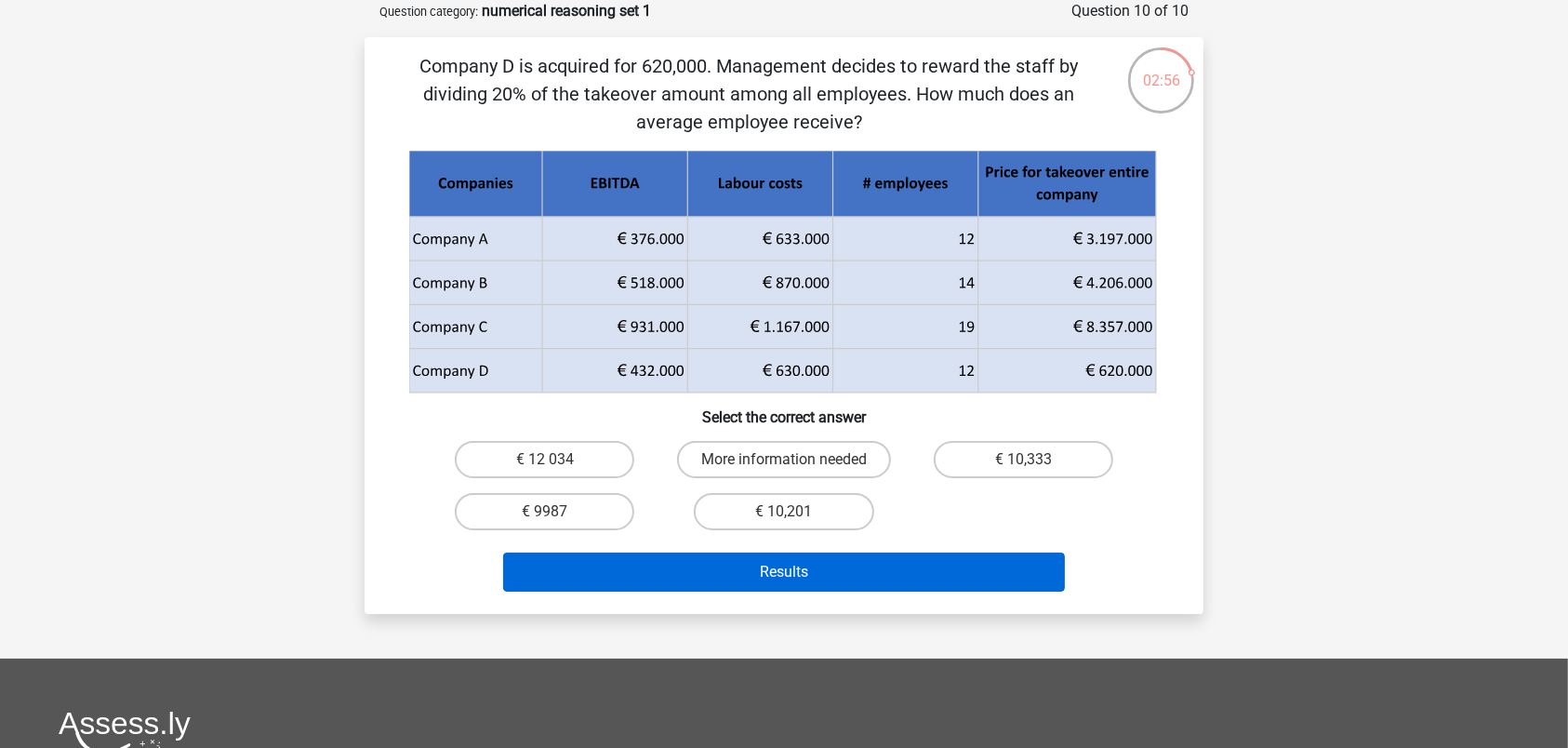 scroll, scrollTop: 0, scrollLeft: 0, axis: both 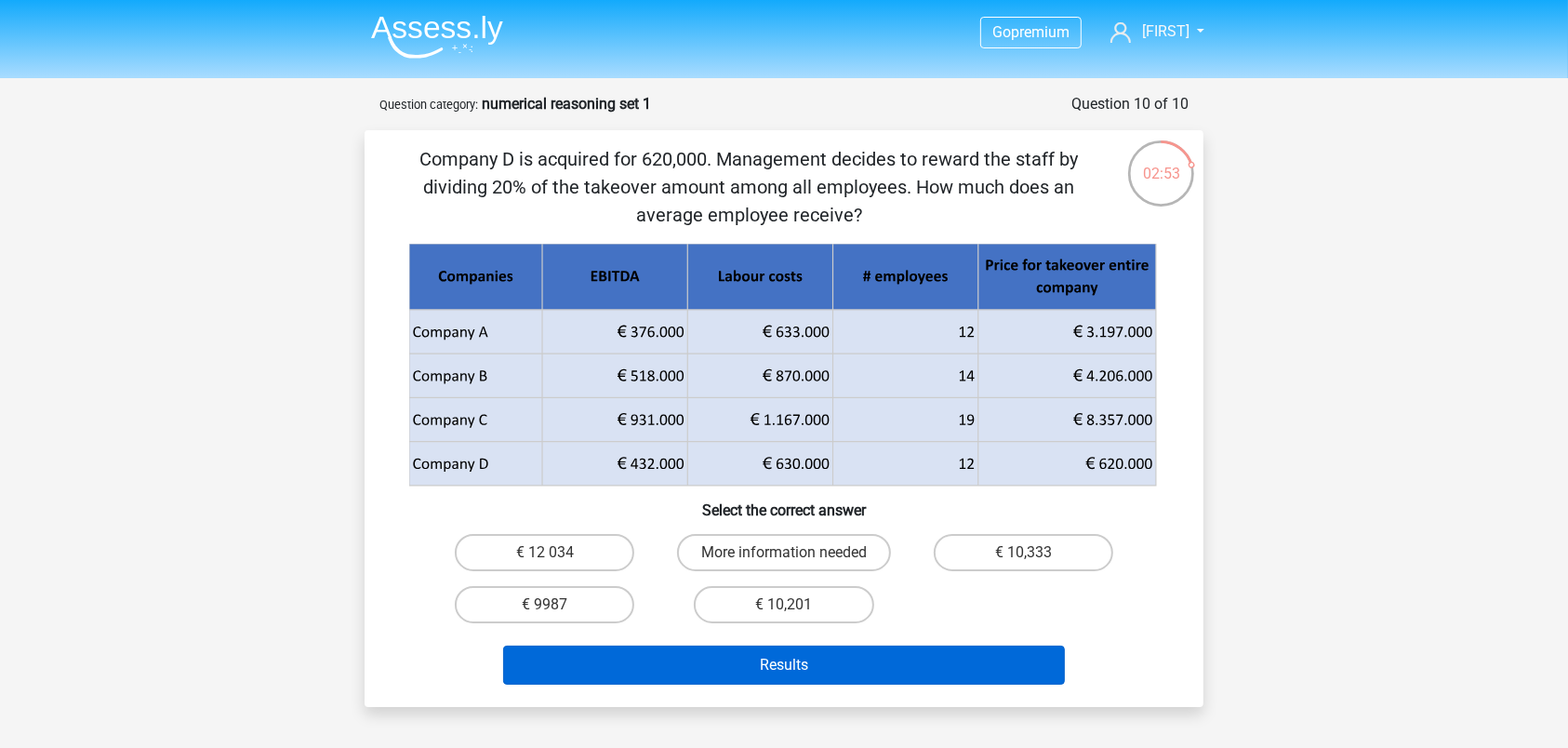 click on "Results" at bounding box center (784, 665) 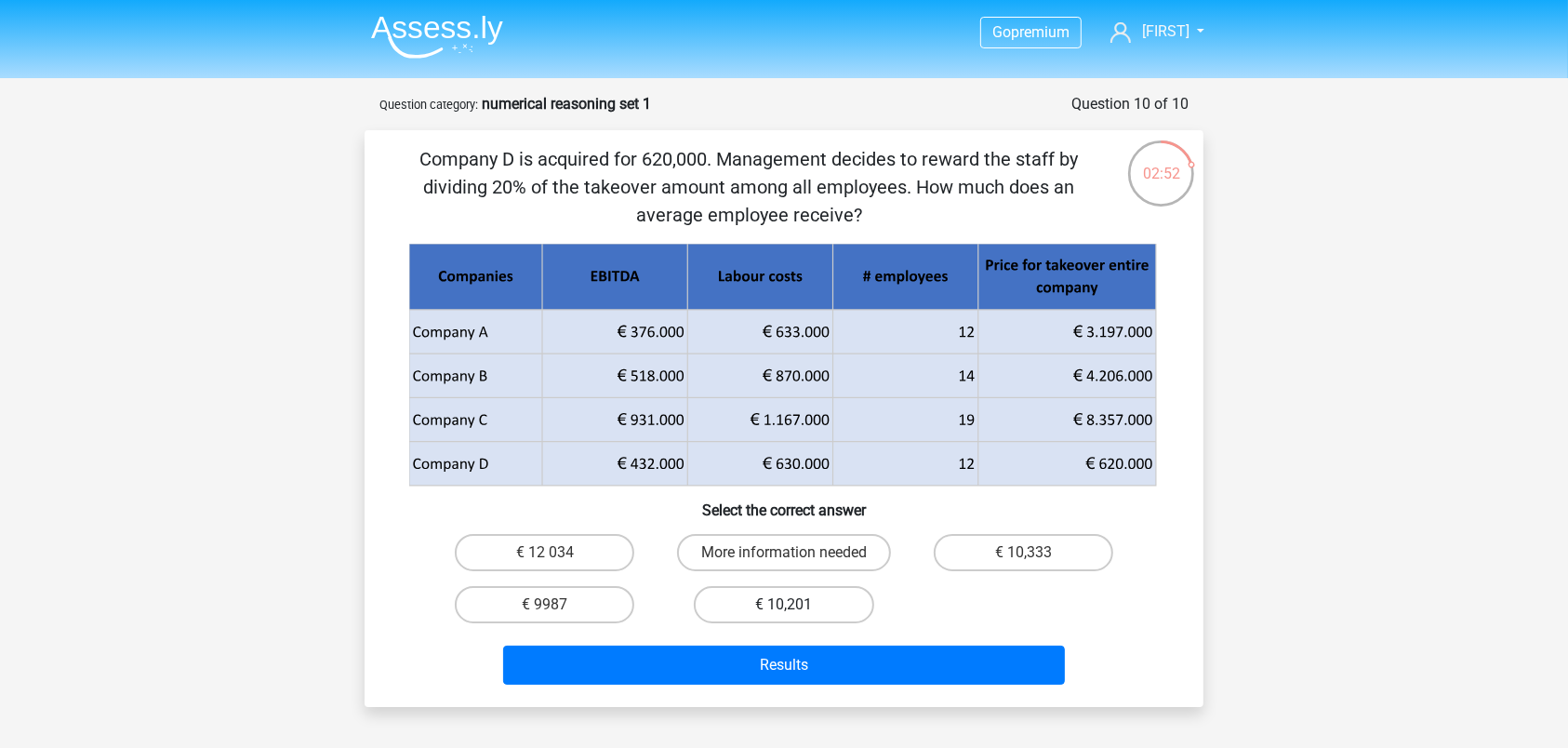 click on "€ 10,201" at bounding box center (783, 605) 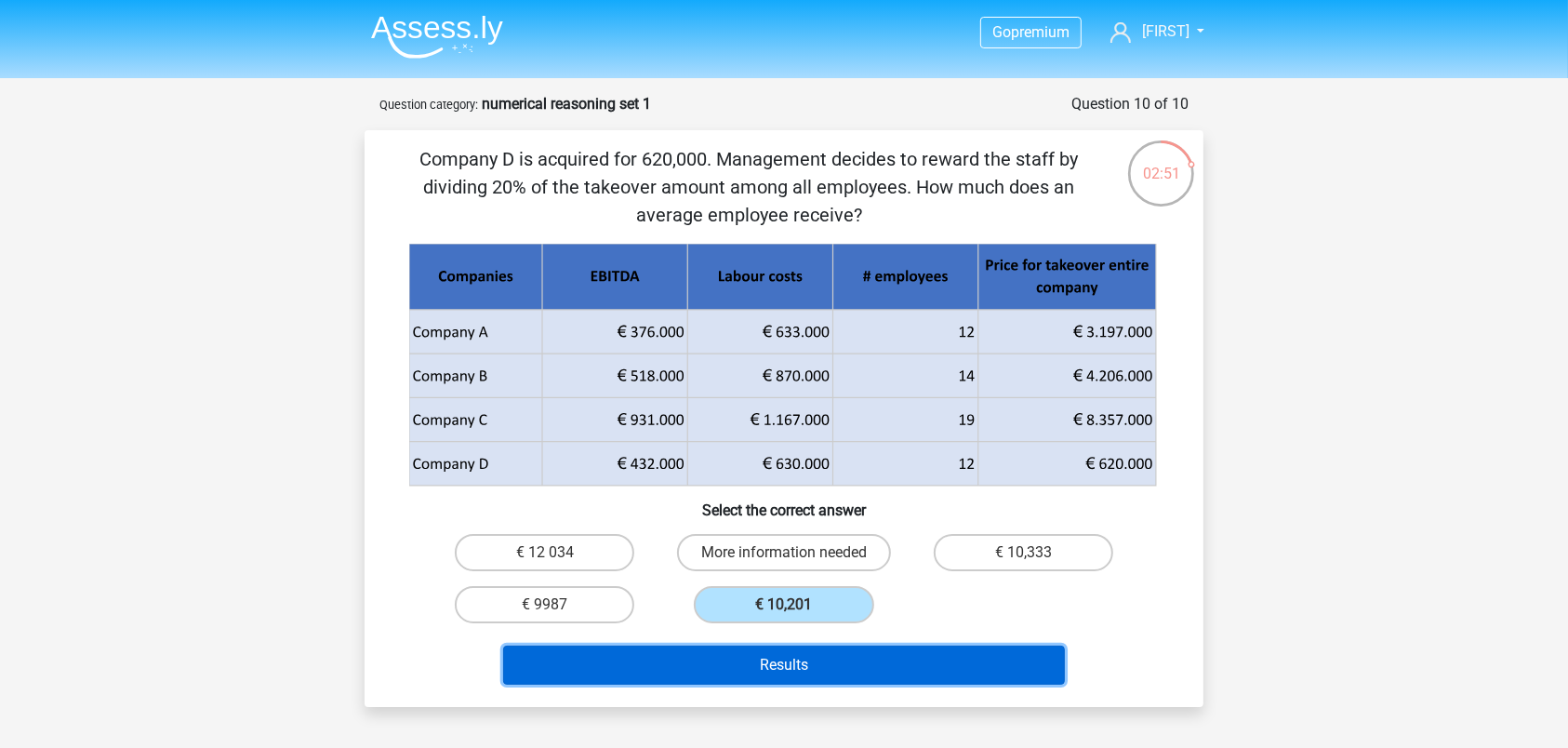 click on "Results" at bounding box center [784, 665] 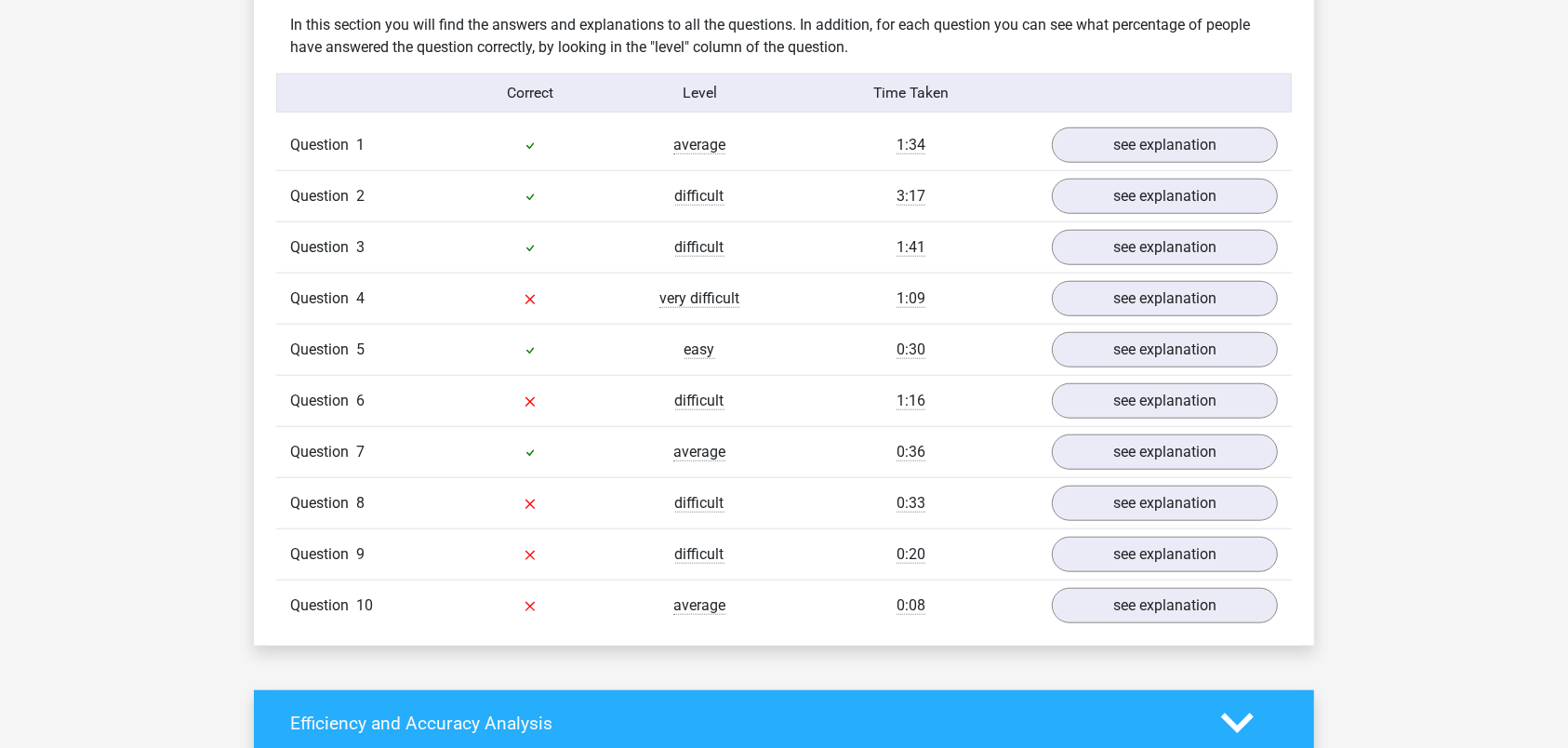 scroll, scrollTop: 1368, scrollLeft: 0, axis: vertical 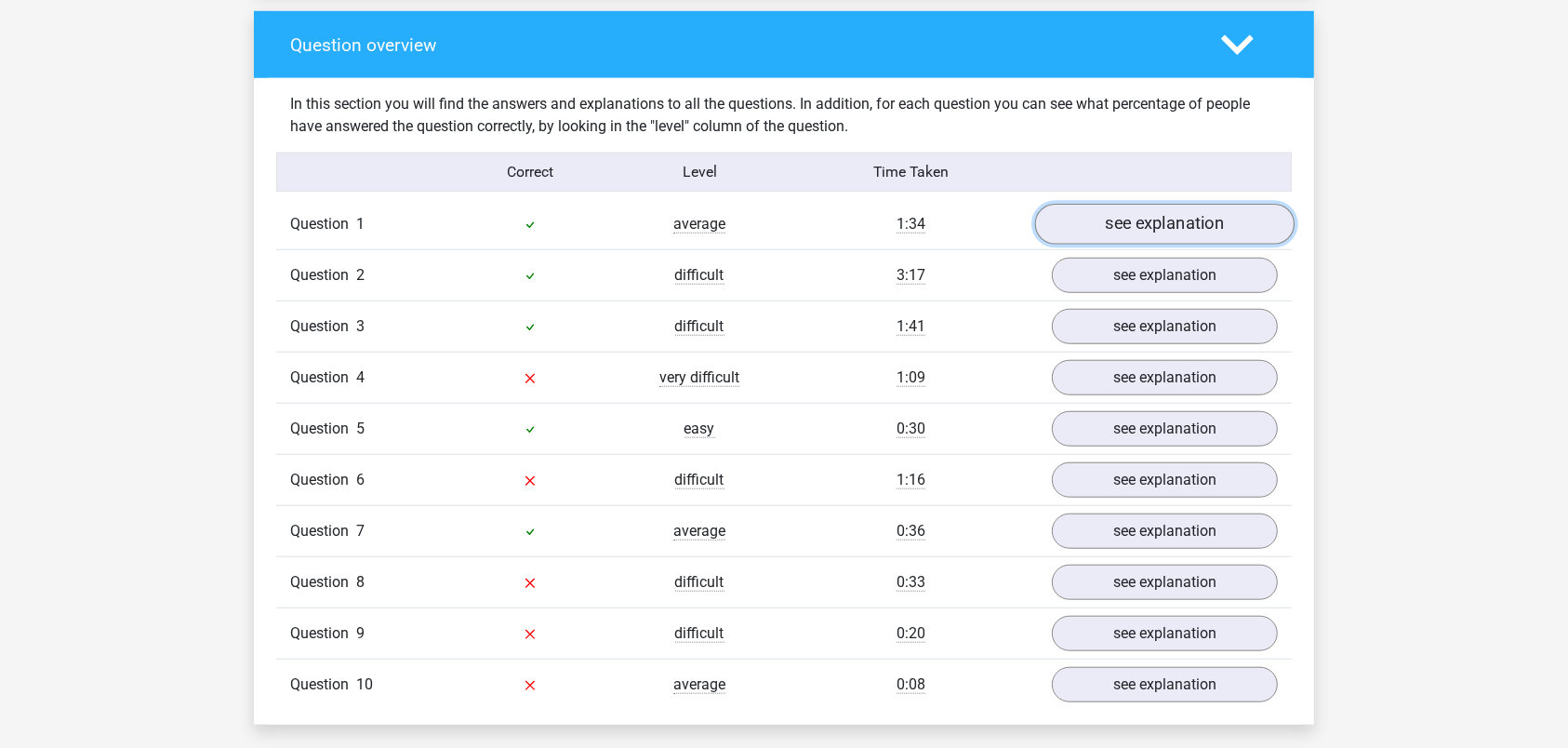 click on "see explanation" at bounding box center (1164, 224) 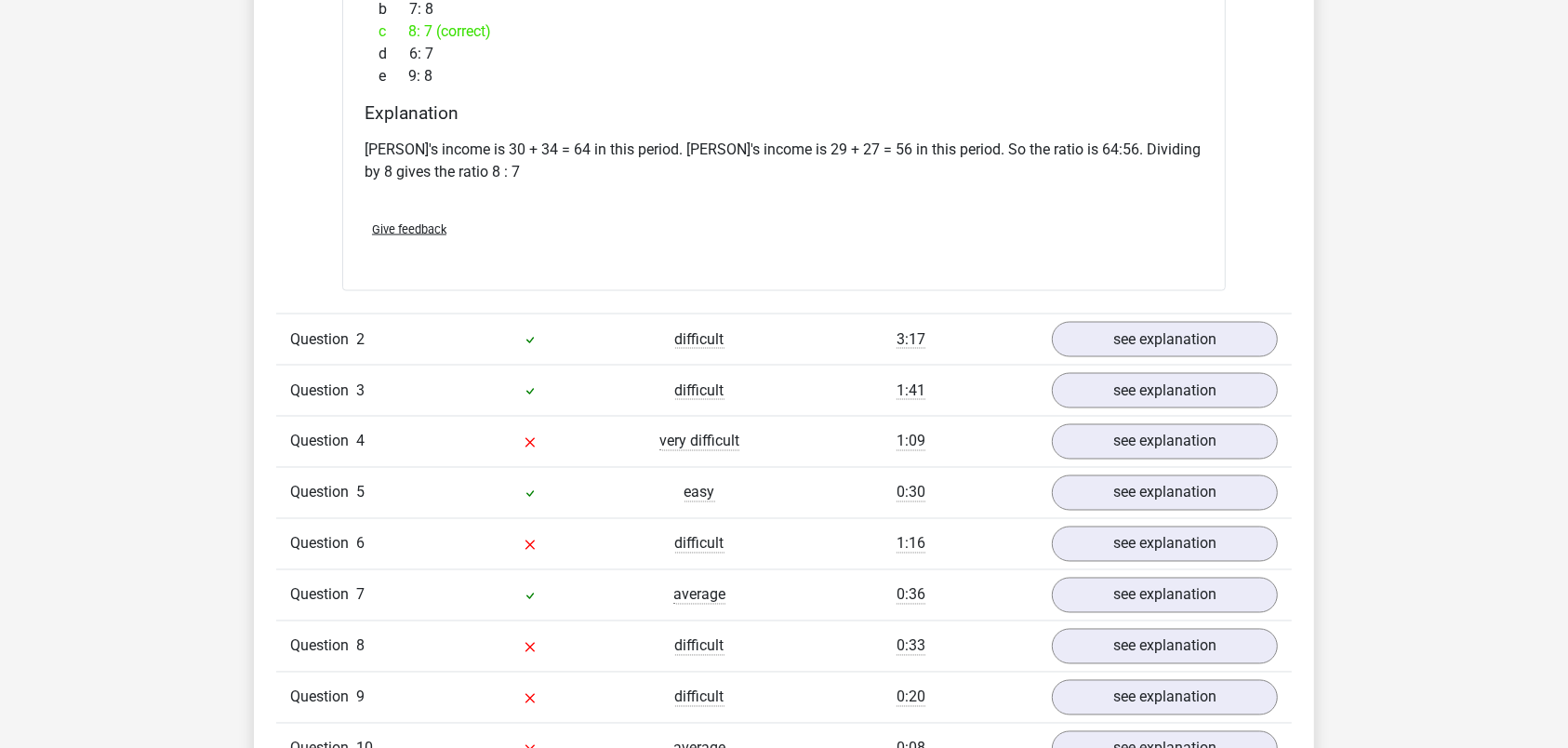 scroll, scrollTop: 2735, scrollLeft: 0, axis: vertical 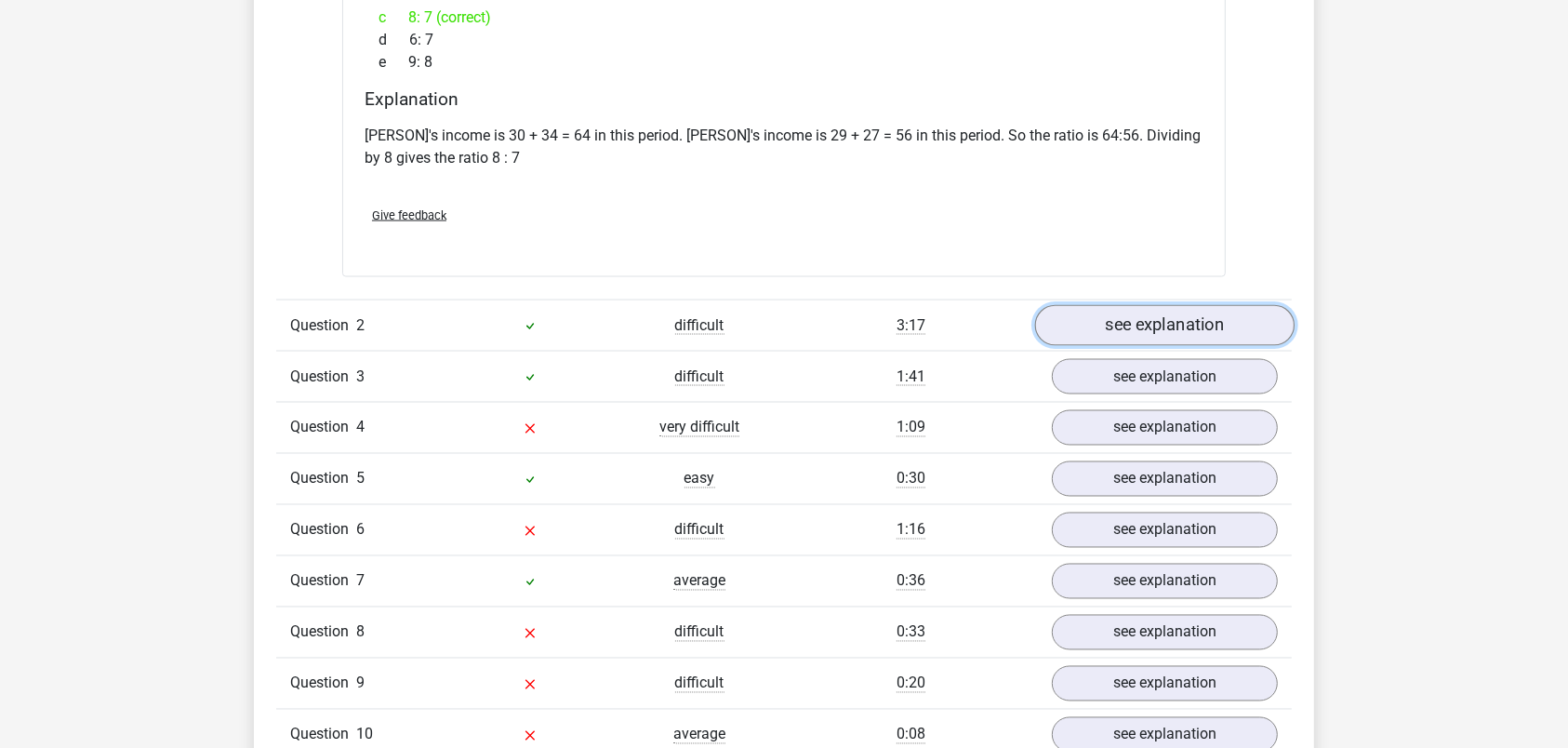 click on "see explanation" at bounding box center (1164, 327) 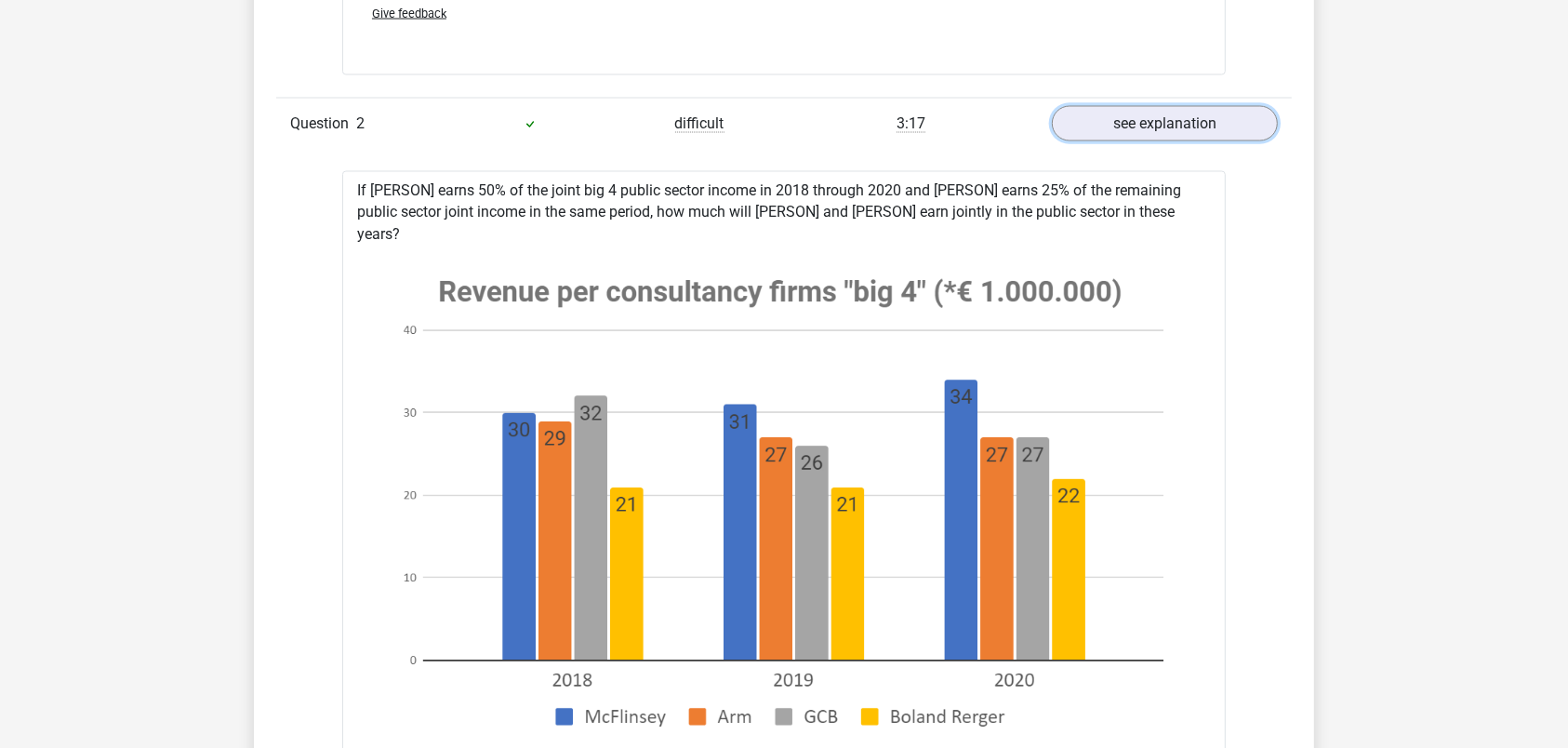scroll, scrollTop: 2931, scrollLeft: 0, axis: vertical 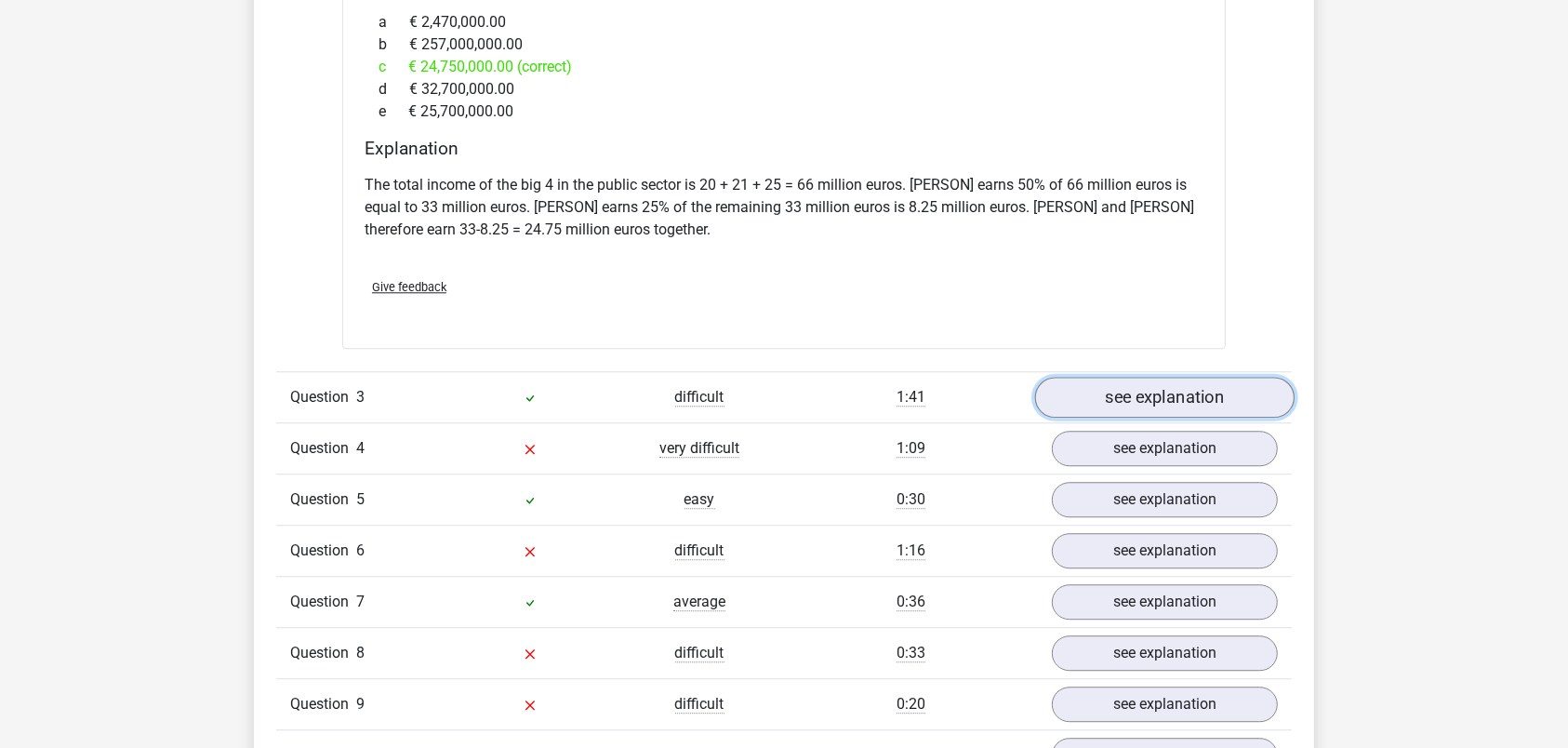 click on "see explanation" at bounding box center [1164, 397] 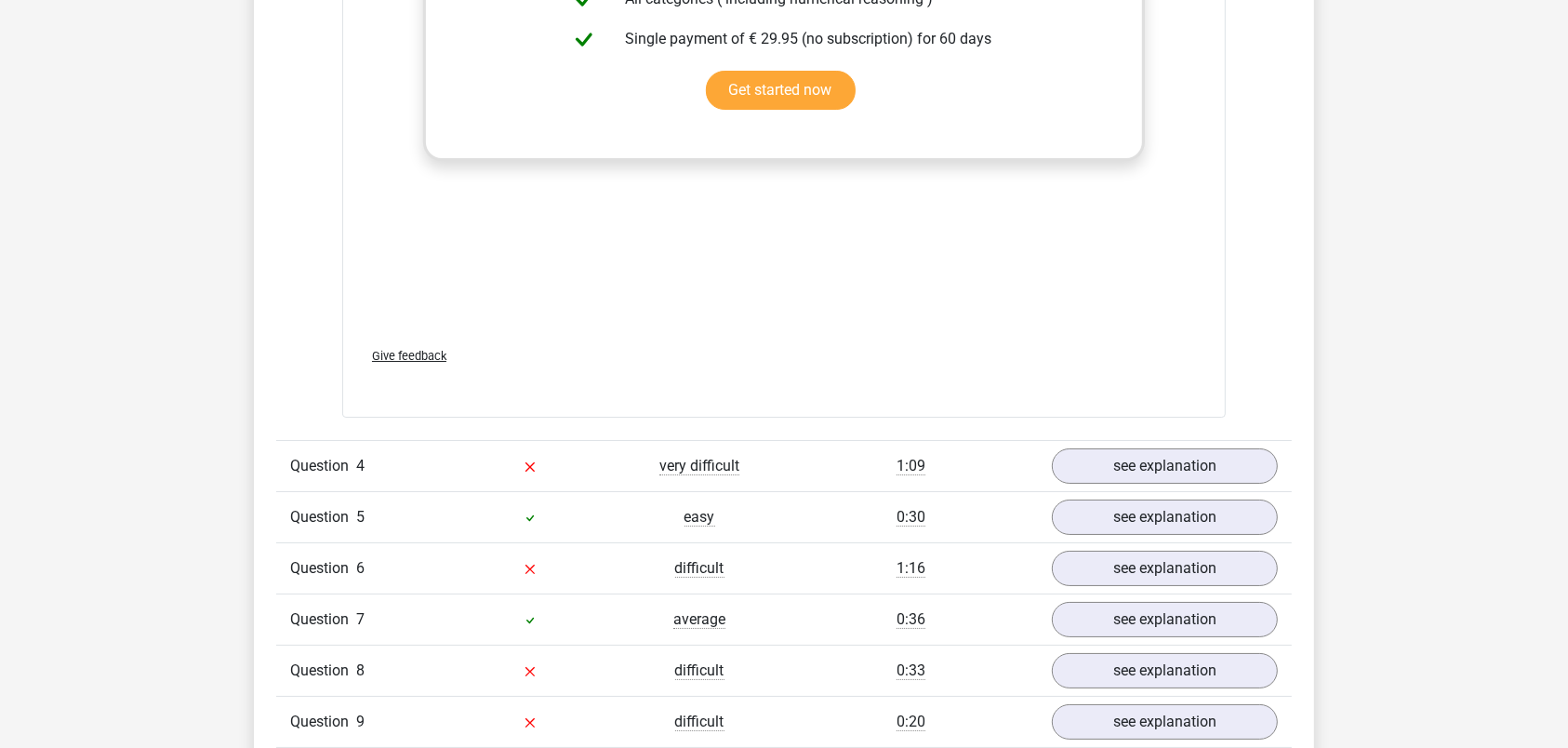 scroll, scrollTop: 6154, scrollLeft: 0, axis: vertical 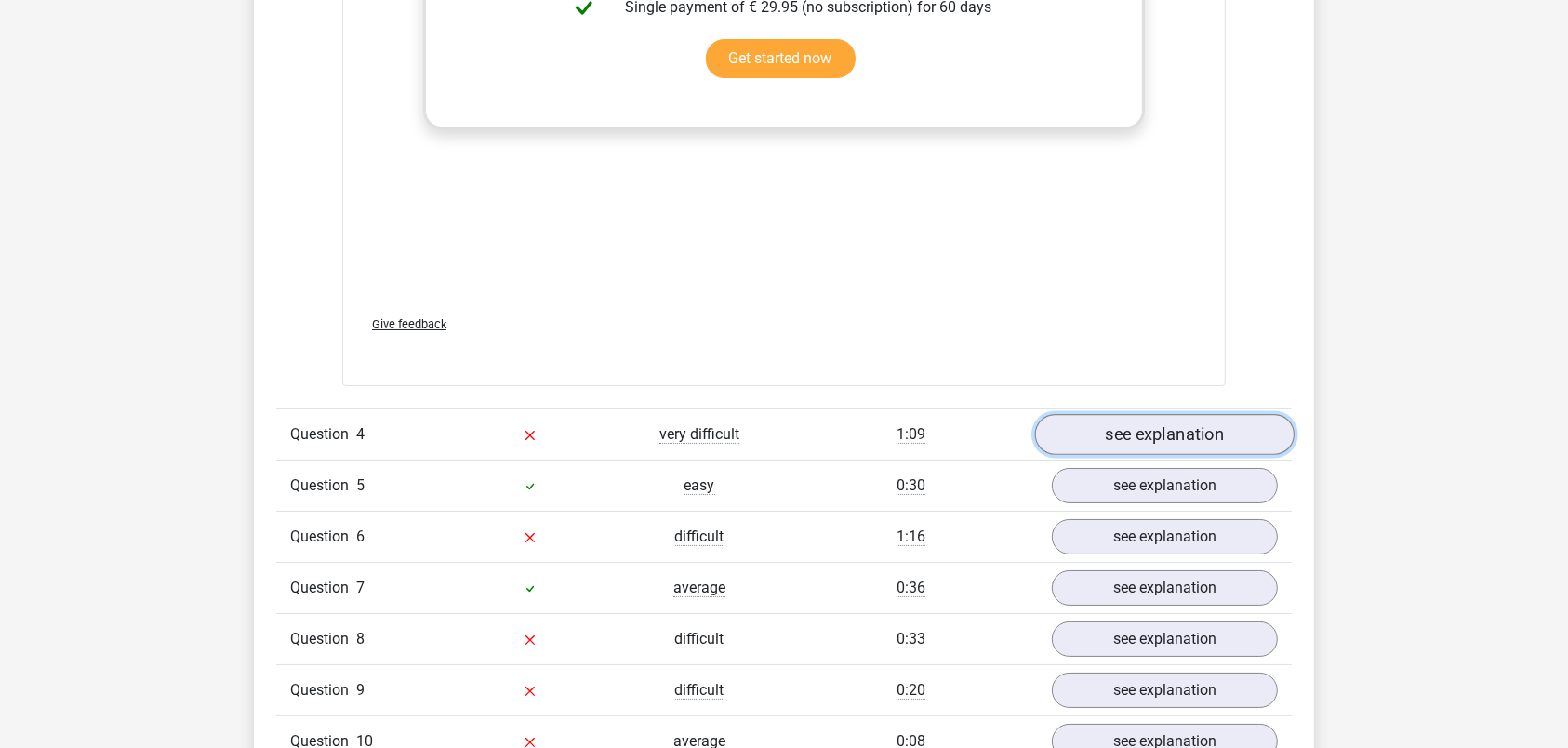 click on "see explanation" at bounding box center (1164, 434) 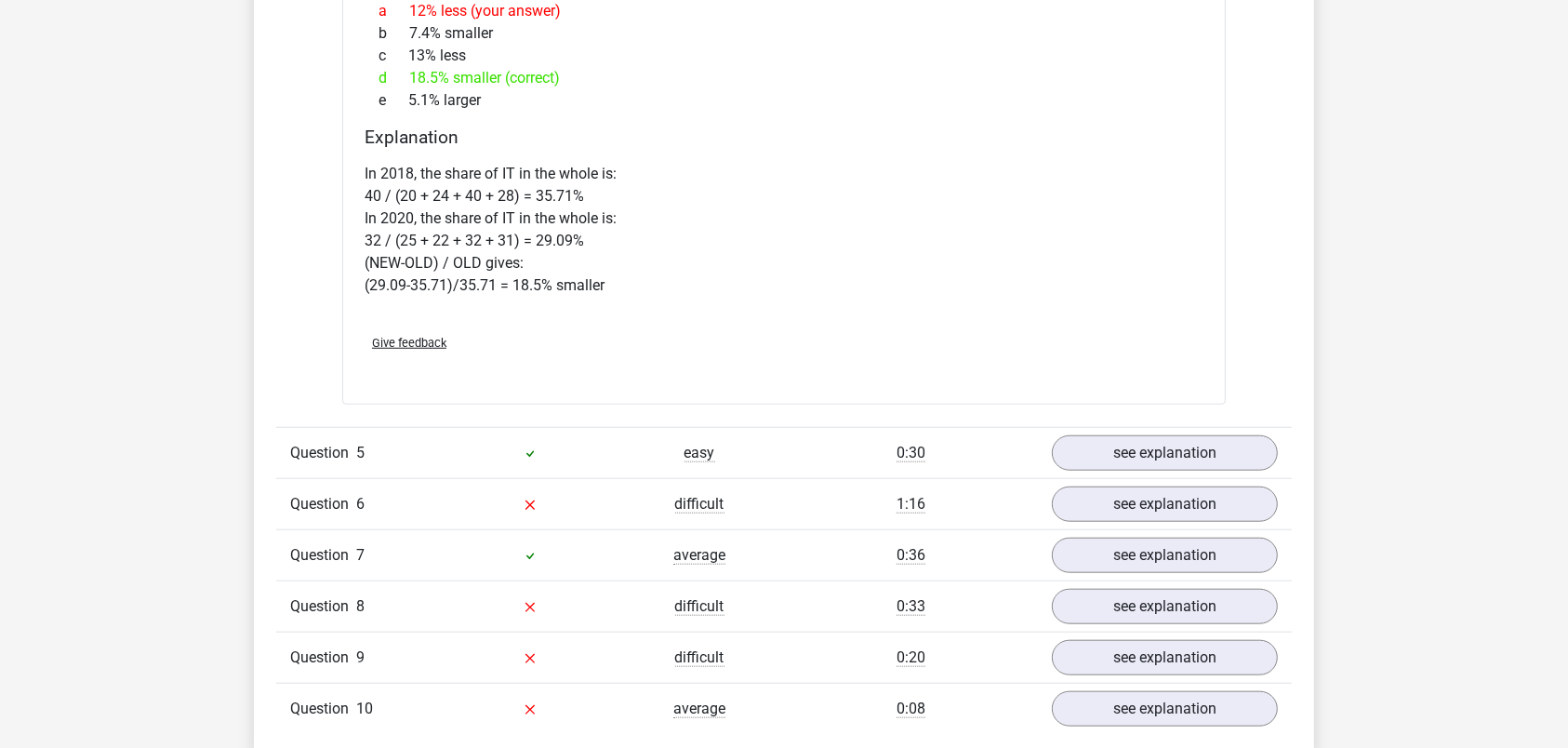 scroll, scrollTop: 7717, scrollLeft: 0, axis: vertical 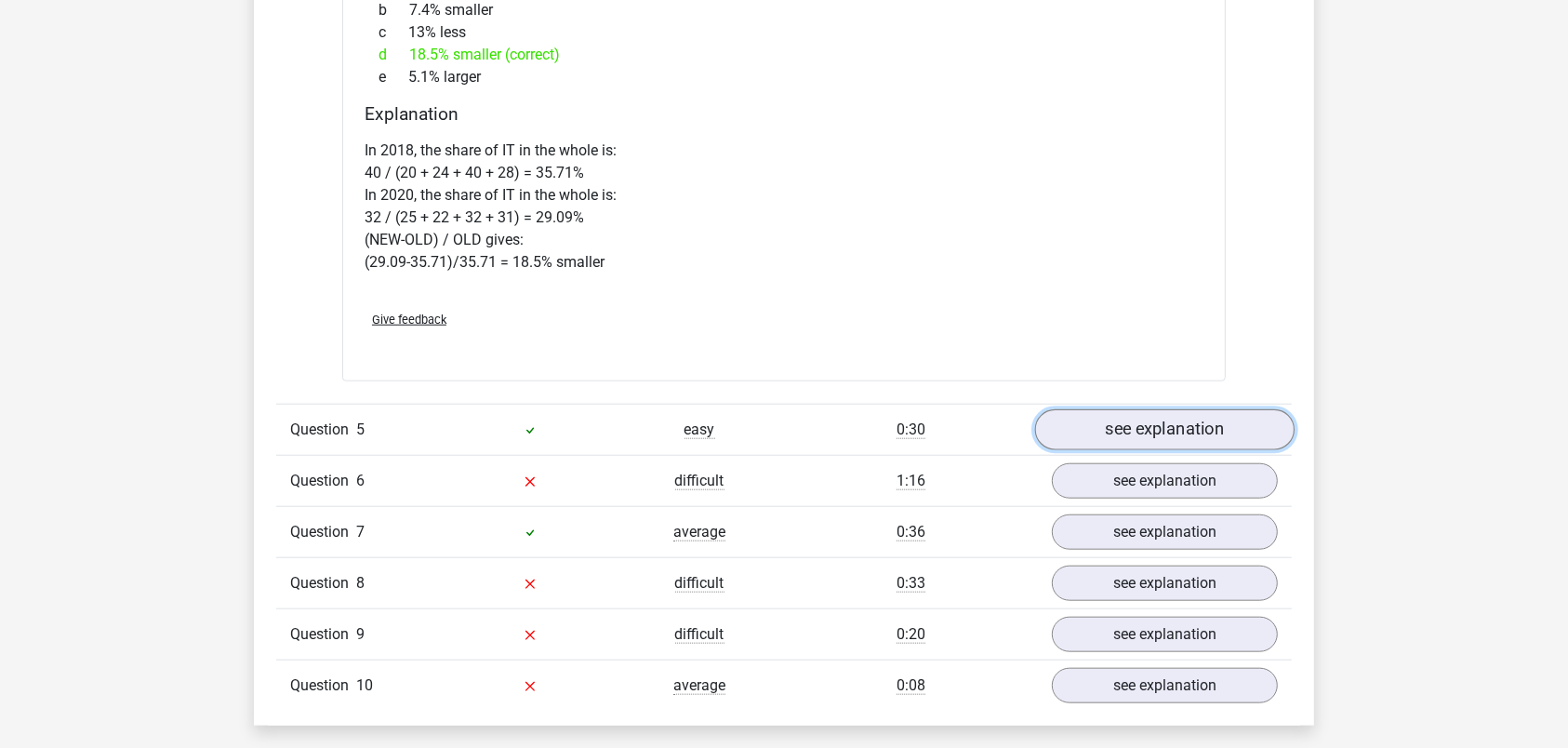 click on "see explanation" at bounding box center [1164, 431] 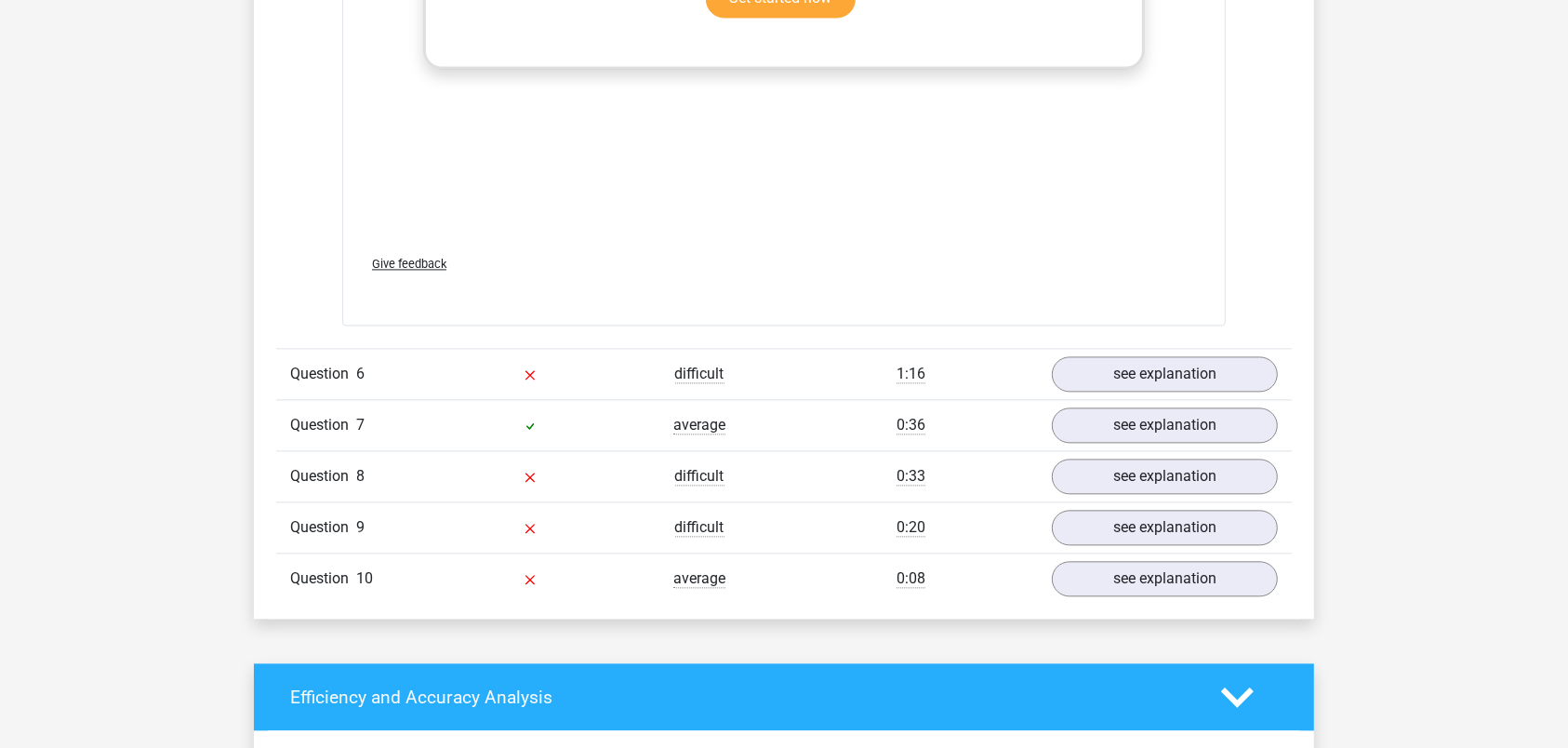 scroll, scrollTop: 9769, scrollLeft: 0, axis: vertical 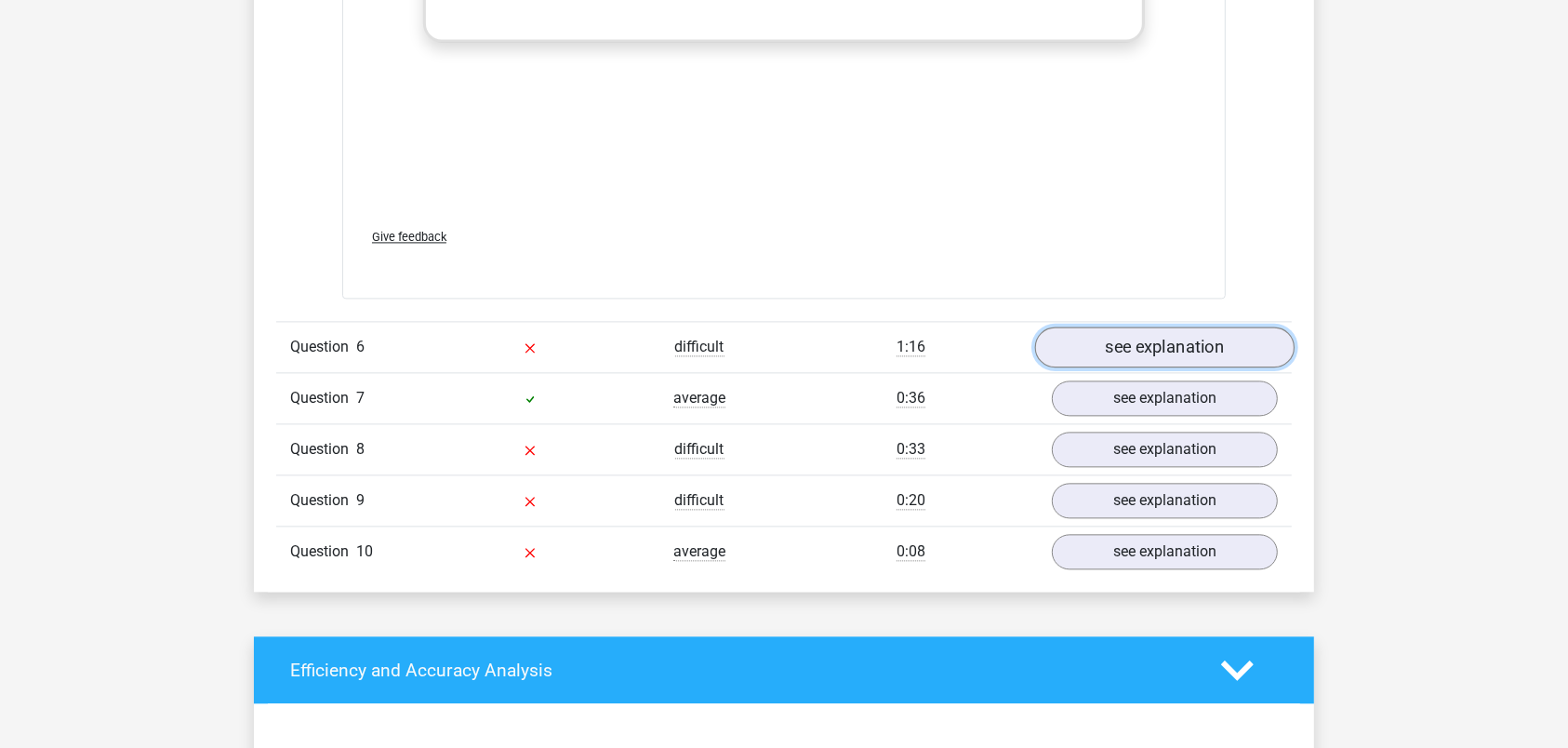 click on "see explanation" at bounding box center (1164, 347) 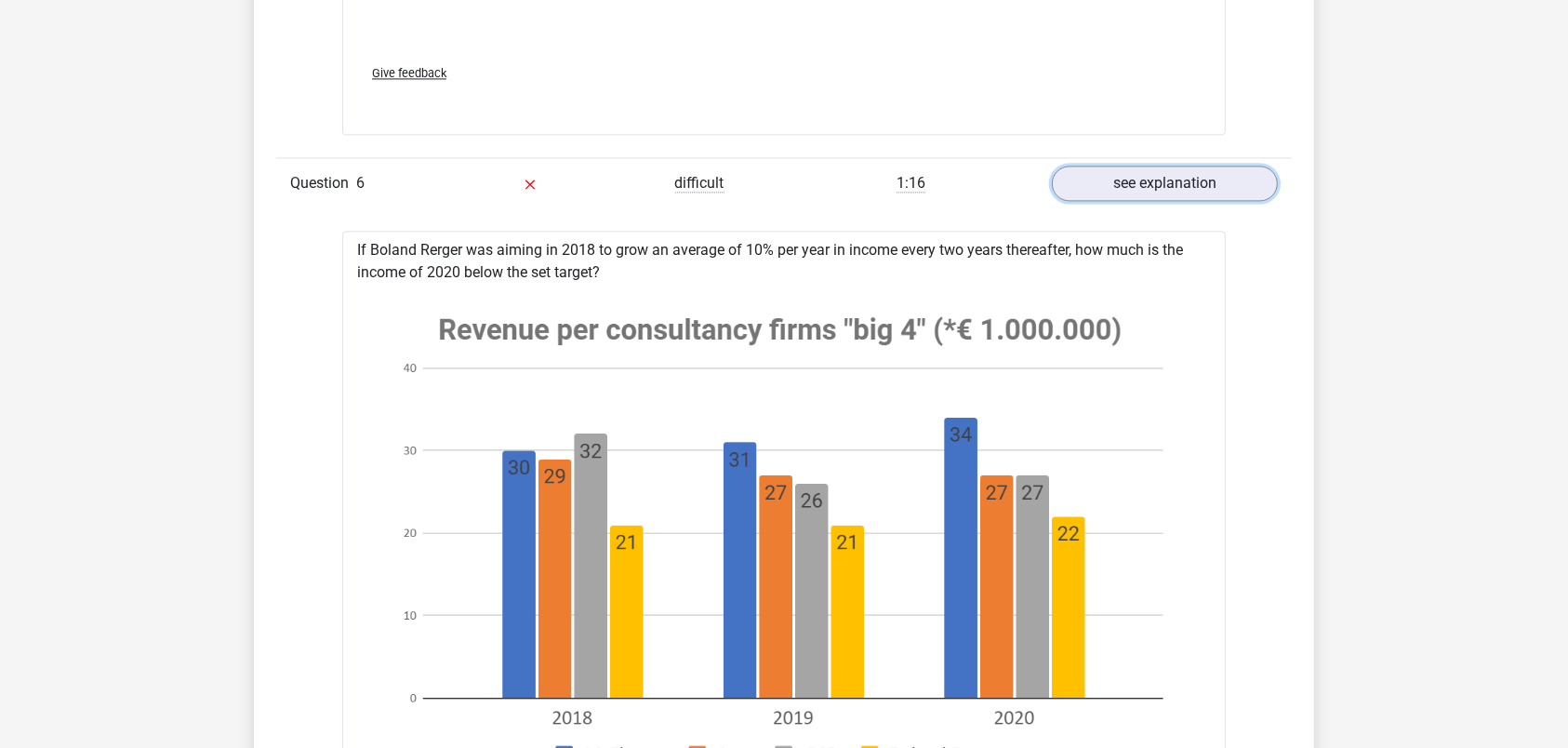 scroll, scrollTop: 9964, scrollLeft: 0, axis: vertical 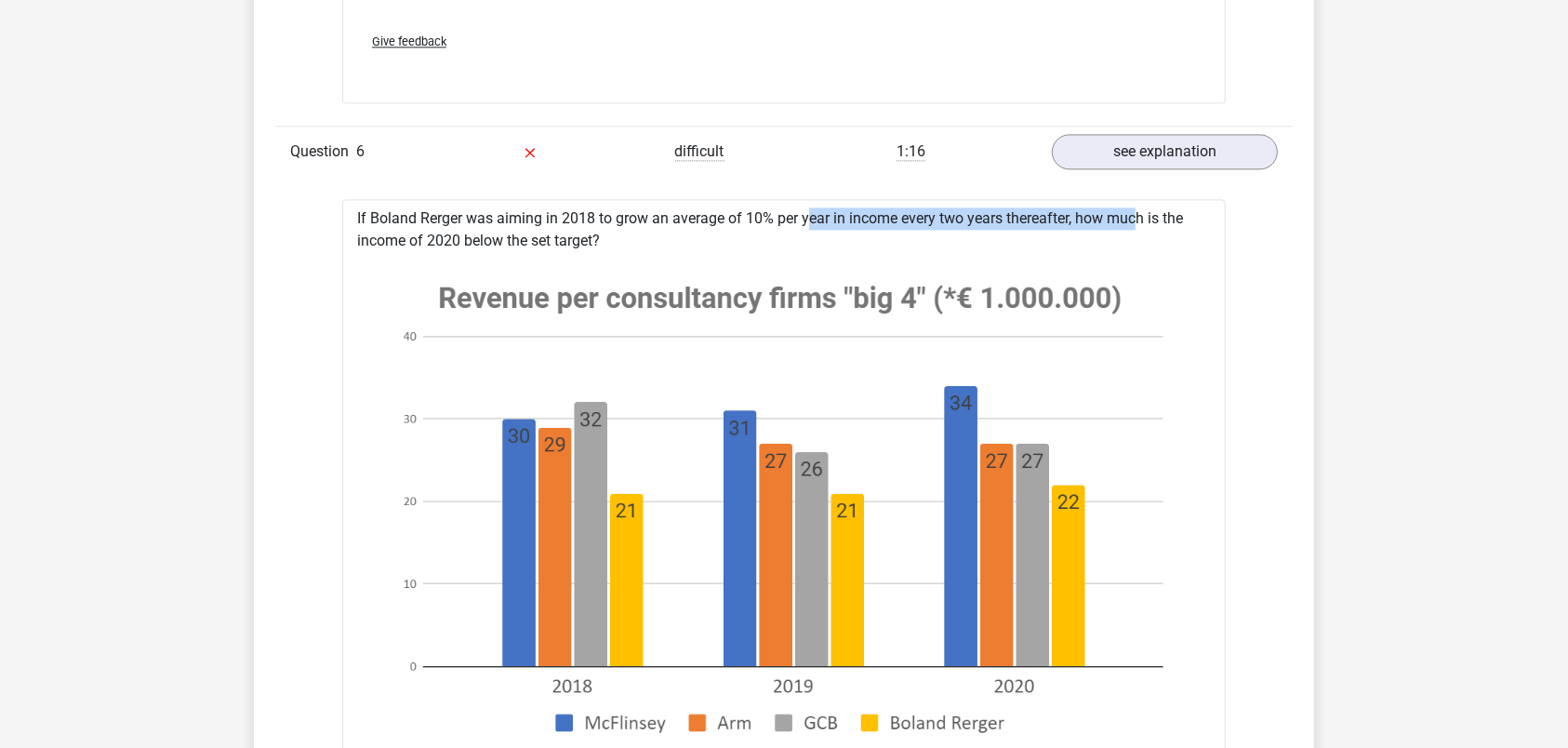 drag, startPoint x: 745, startPoint y: 201, endPoint x: 1073, endPoint y: 206, distance: 328.0381 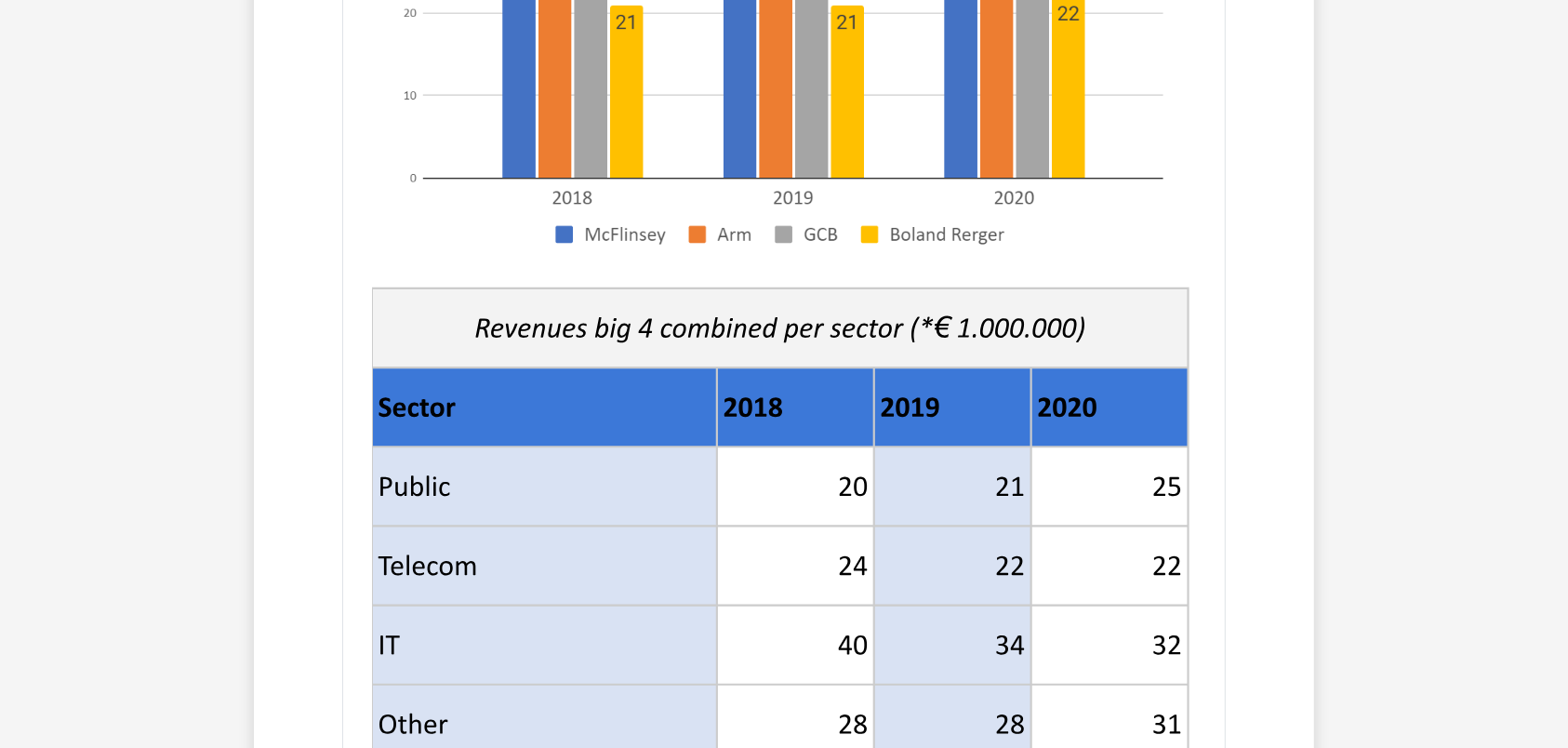scroll, scrollTop: 9964, scrollLeft: 0, axis: vertical 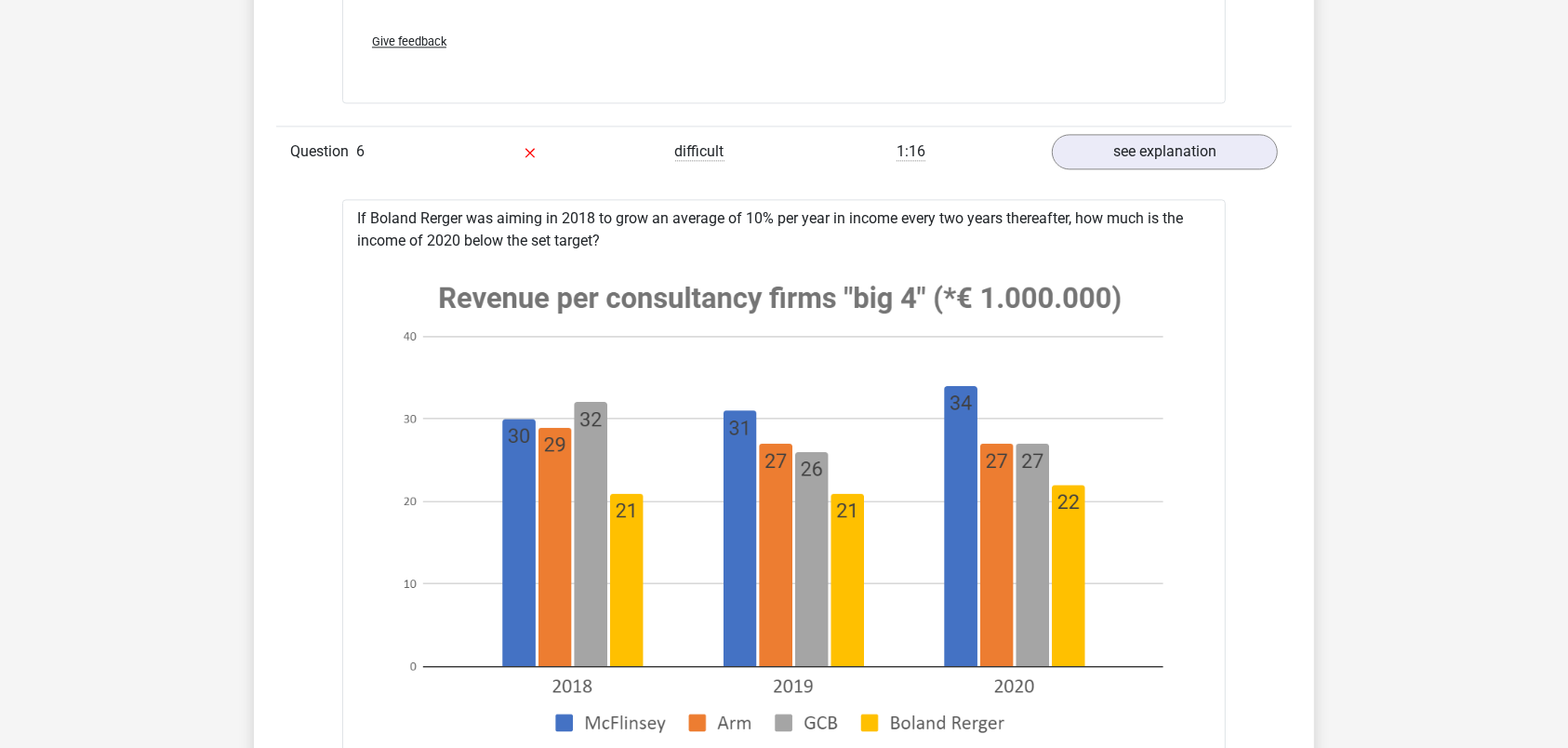 click on "If Boland Rerger was aiming in 2018 to grow an average of 10% per year in income every two years thereafter, how much is the income of 2020 below the set target?
a
€ 25,410,000.00
b
€ 32,700,000.00
c
€ 3,150,000.00
d
€ 3,410,000.00
(correct)
e
€ 3,140,000.00
(your answer)" at bounding box center (784, 897) 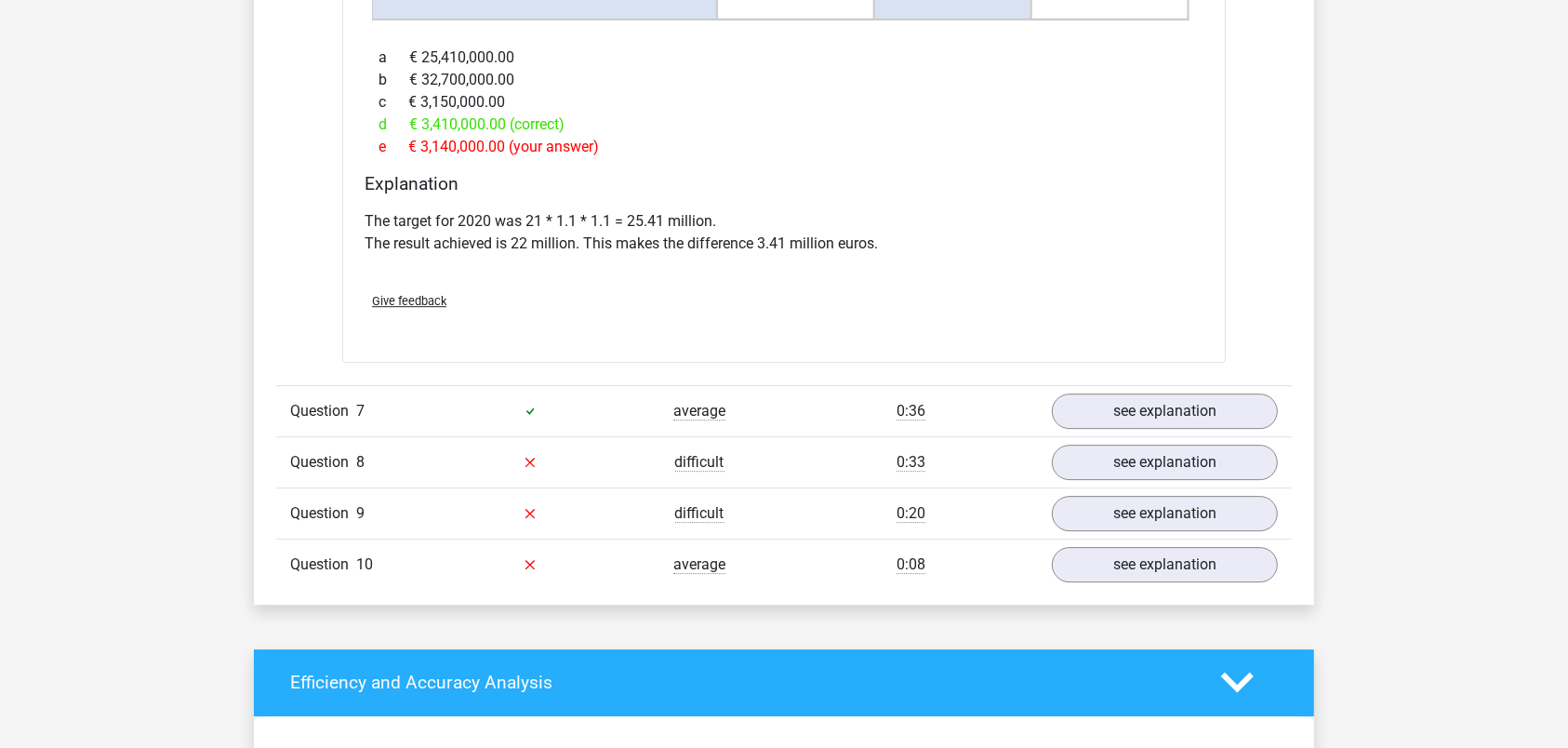 scroll, scrollTop: 11234, scrollLeft: 0, axis: vertical 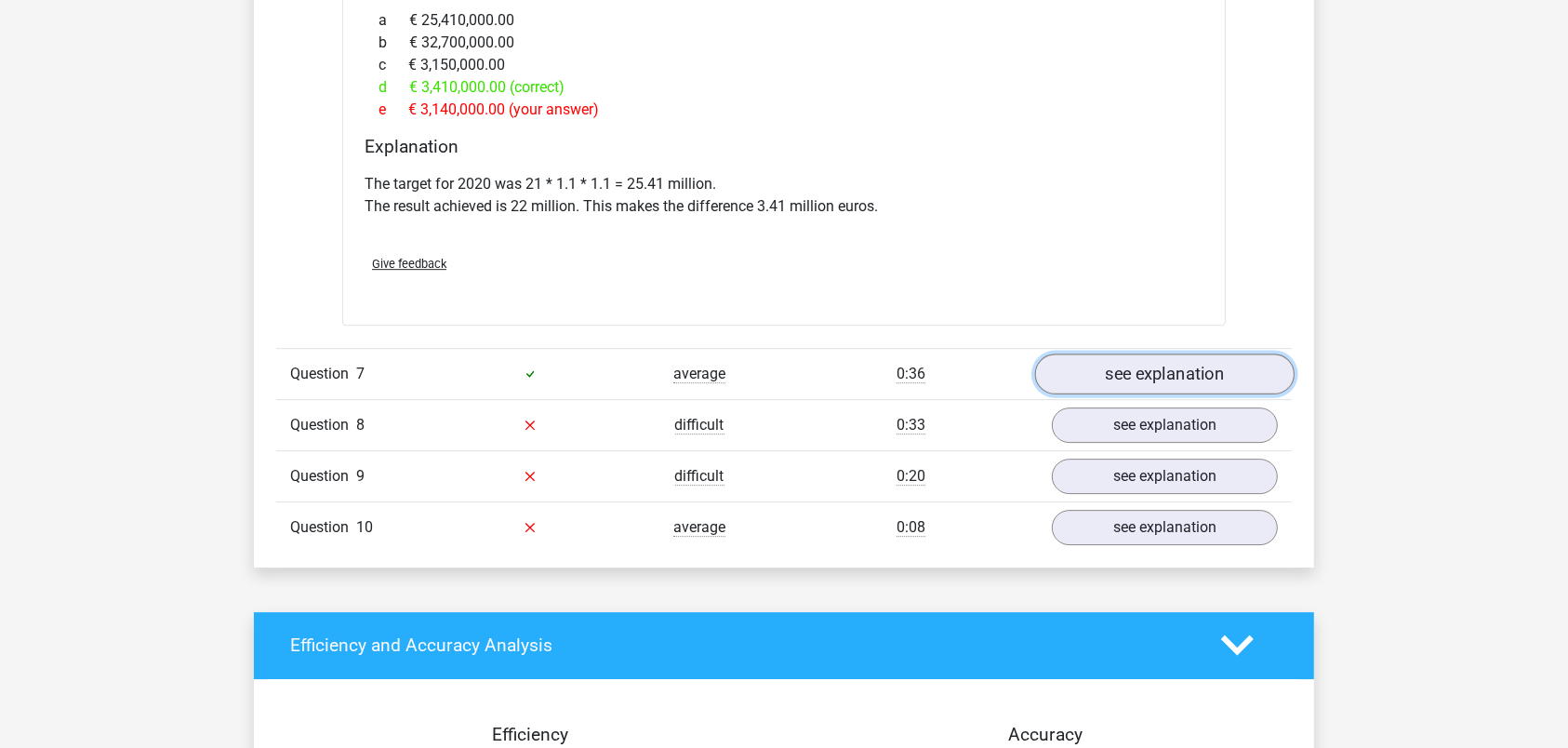 click on "see explanation" at bounding box center (1164, 374) 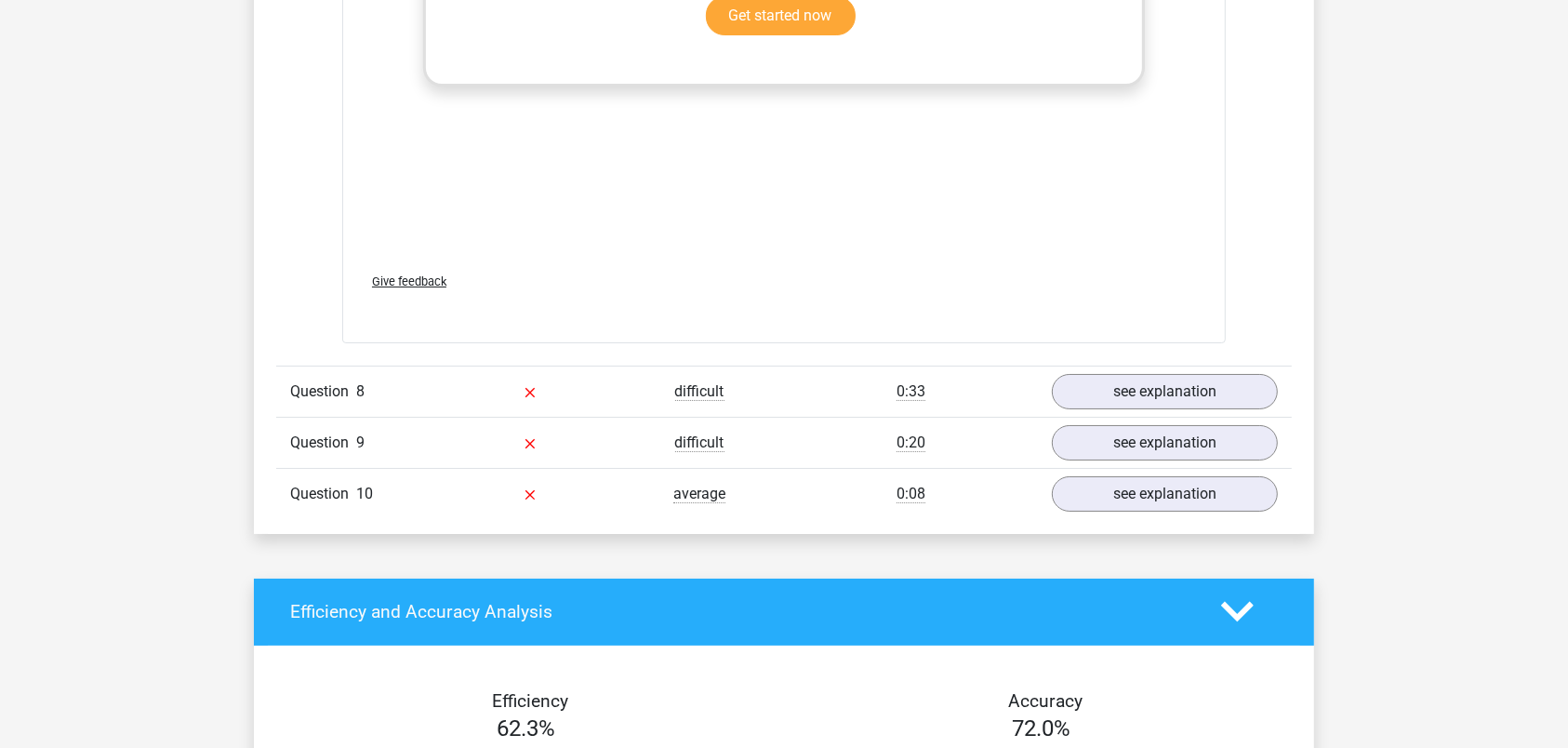 scroll, scrollTop: 12504, scrollLeft: 0, axis: vertical 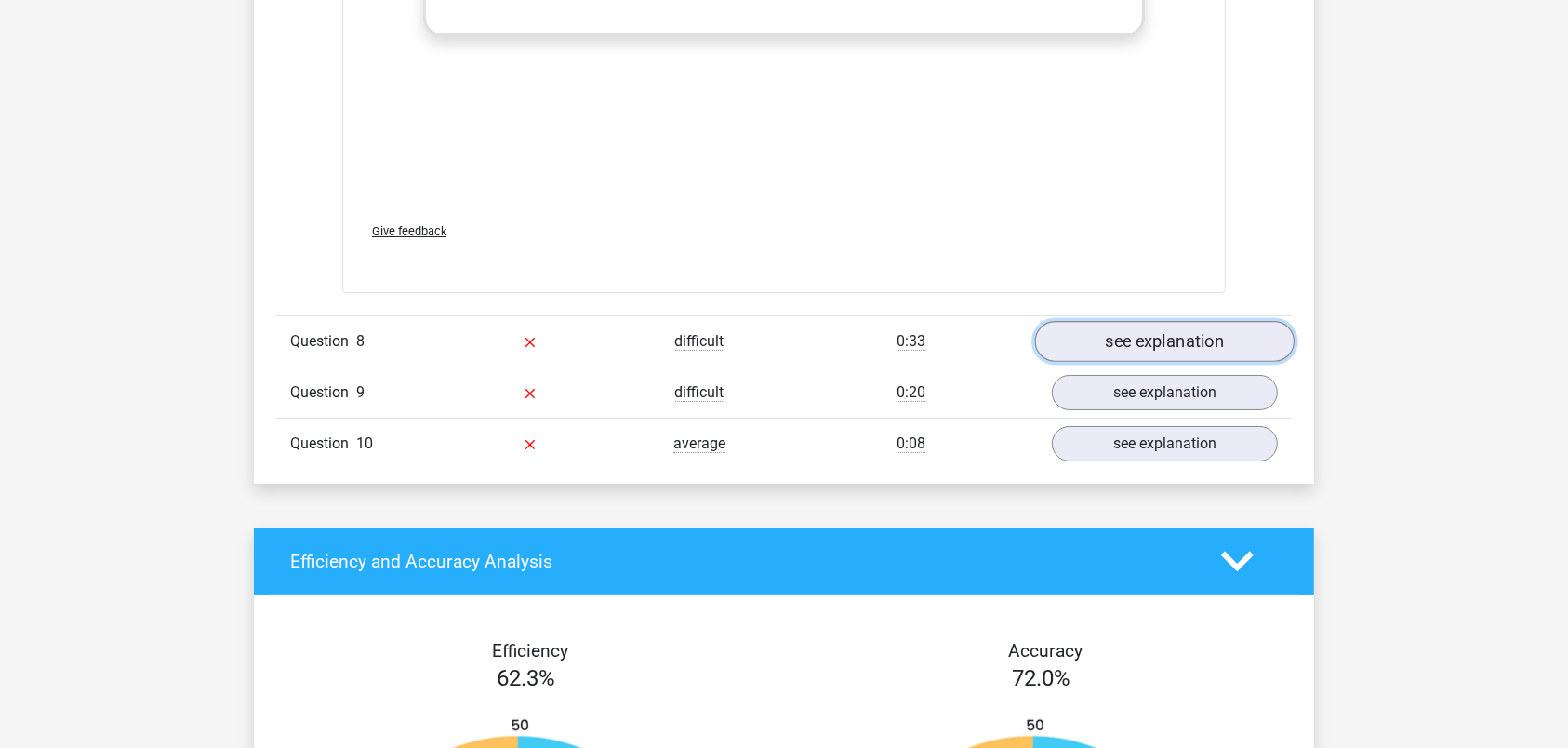 click on "see explanation" at bounding box center [1164, 341] 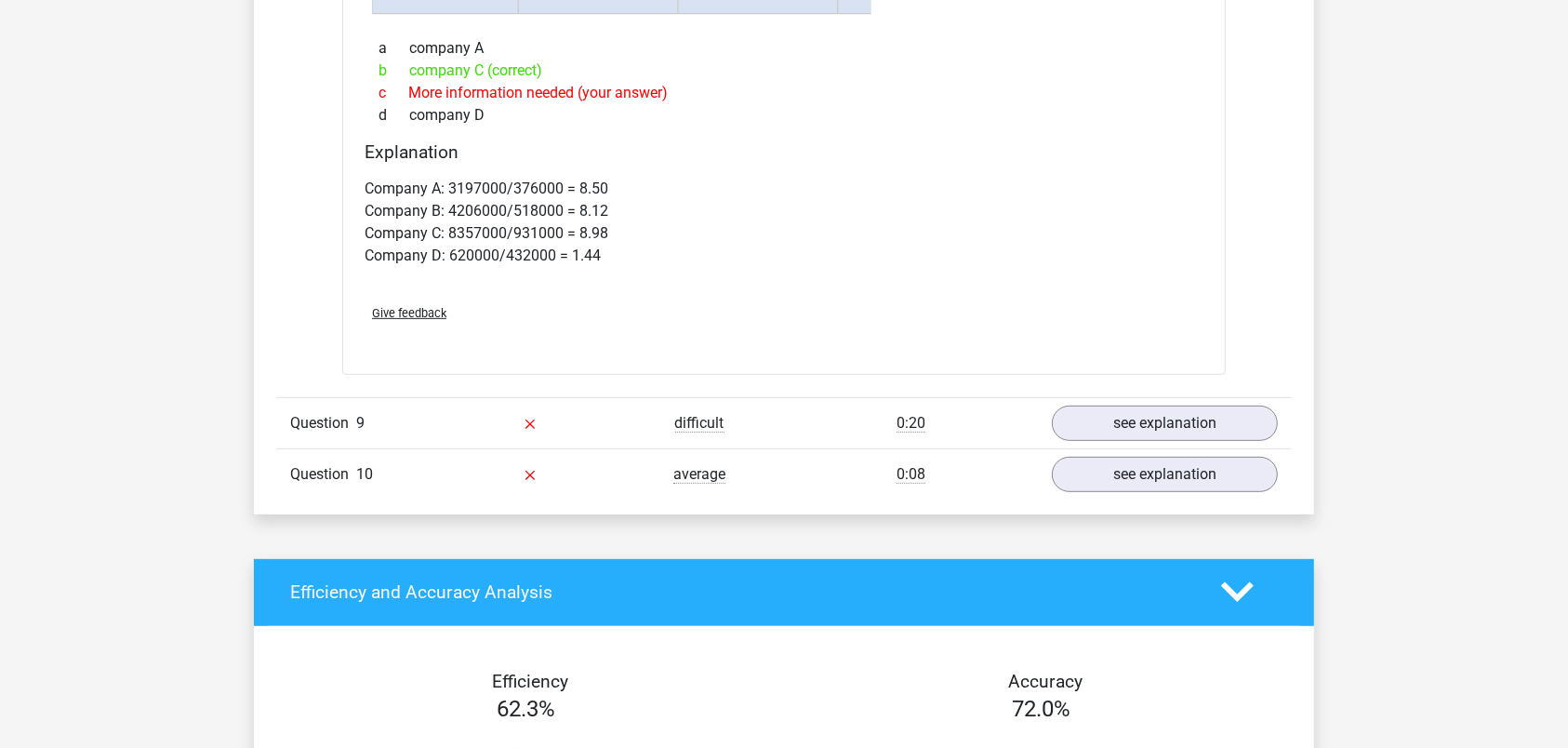 scroll, scrollTop: 13188, scrollLeft: 0, axis: vertical 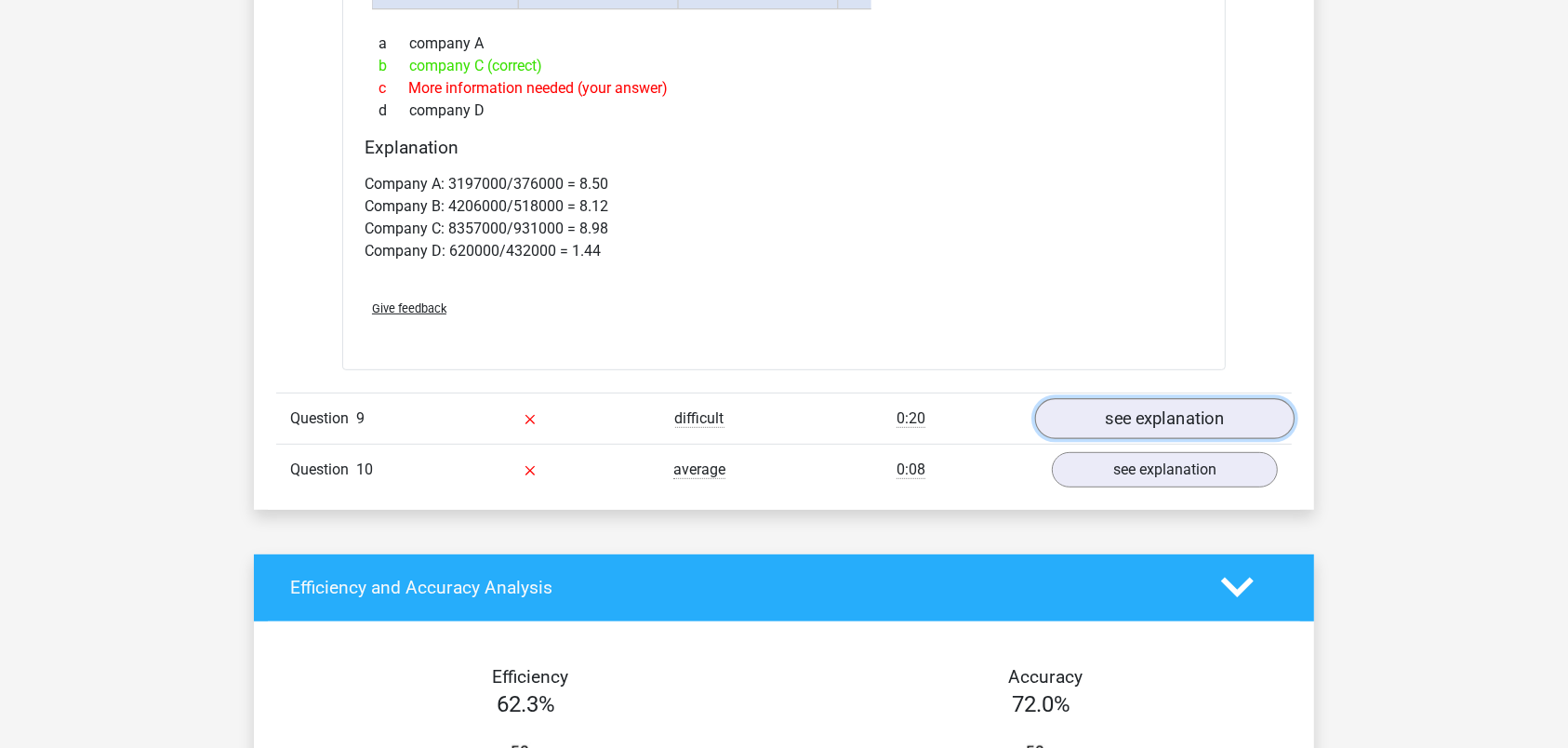 click on "see explanation" at bounding box center [1164, 419] 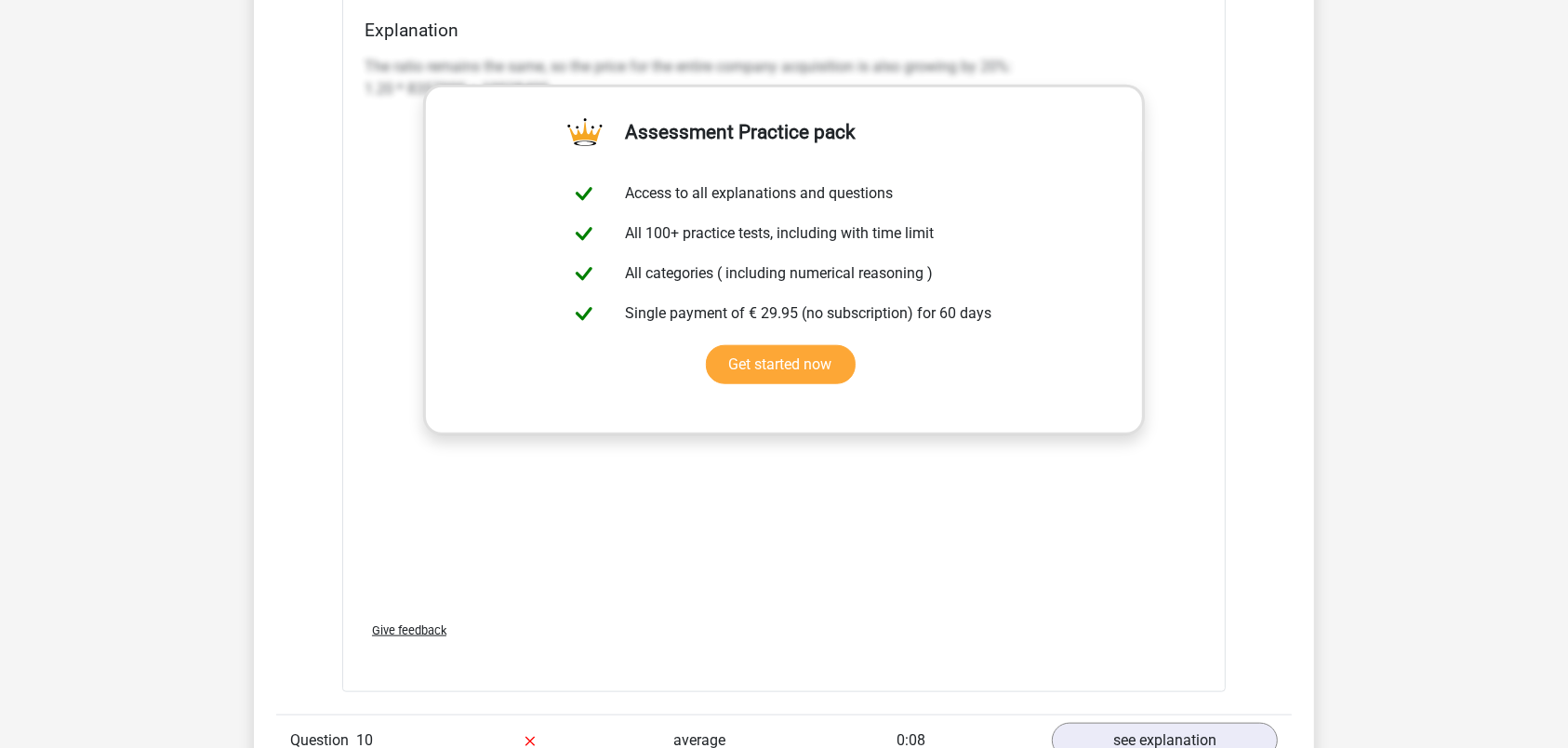 scroll, scrollTop: 14458, scrollLeft: 0, axis: vertical 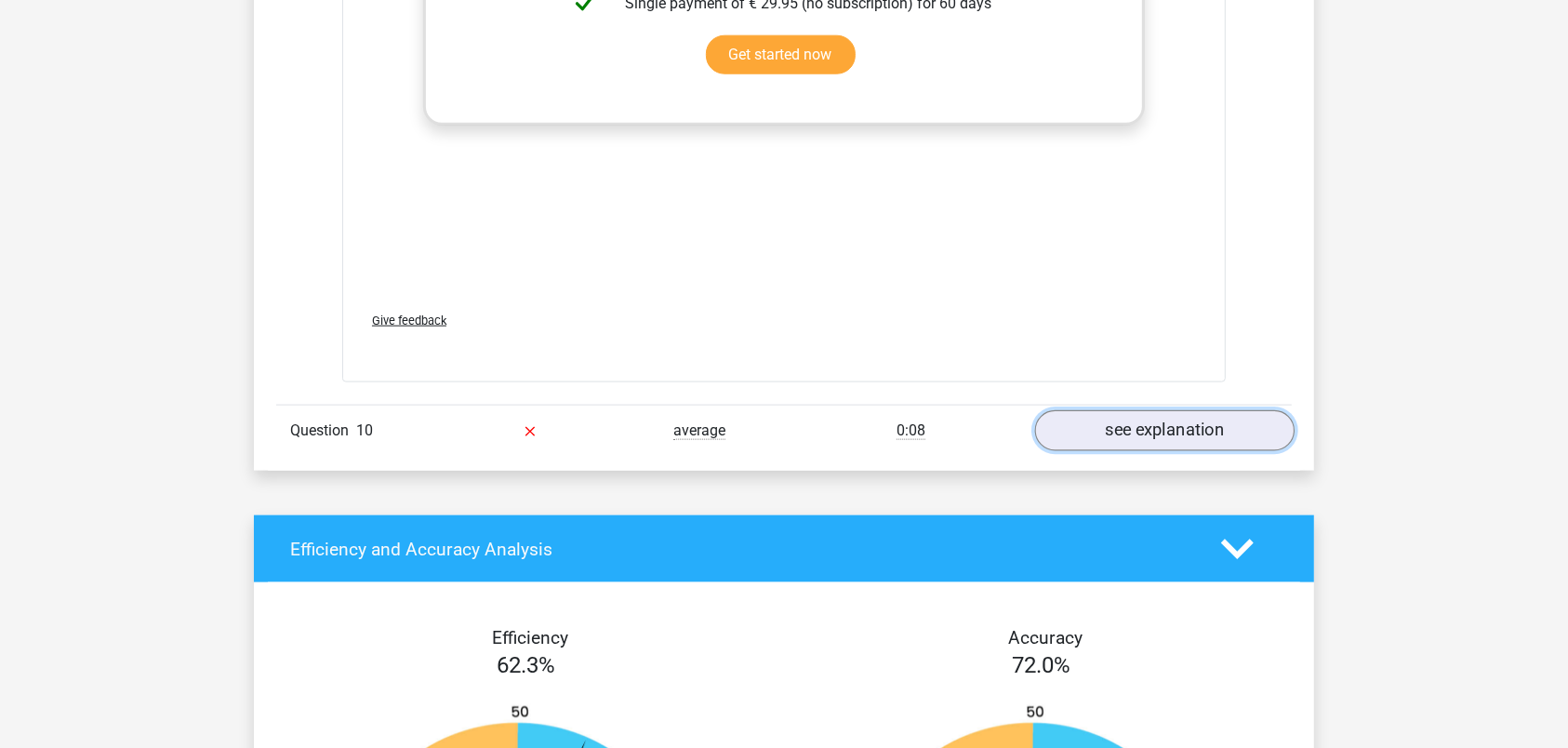 click on "see explanation" at bounding box center [1164, 431] 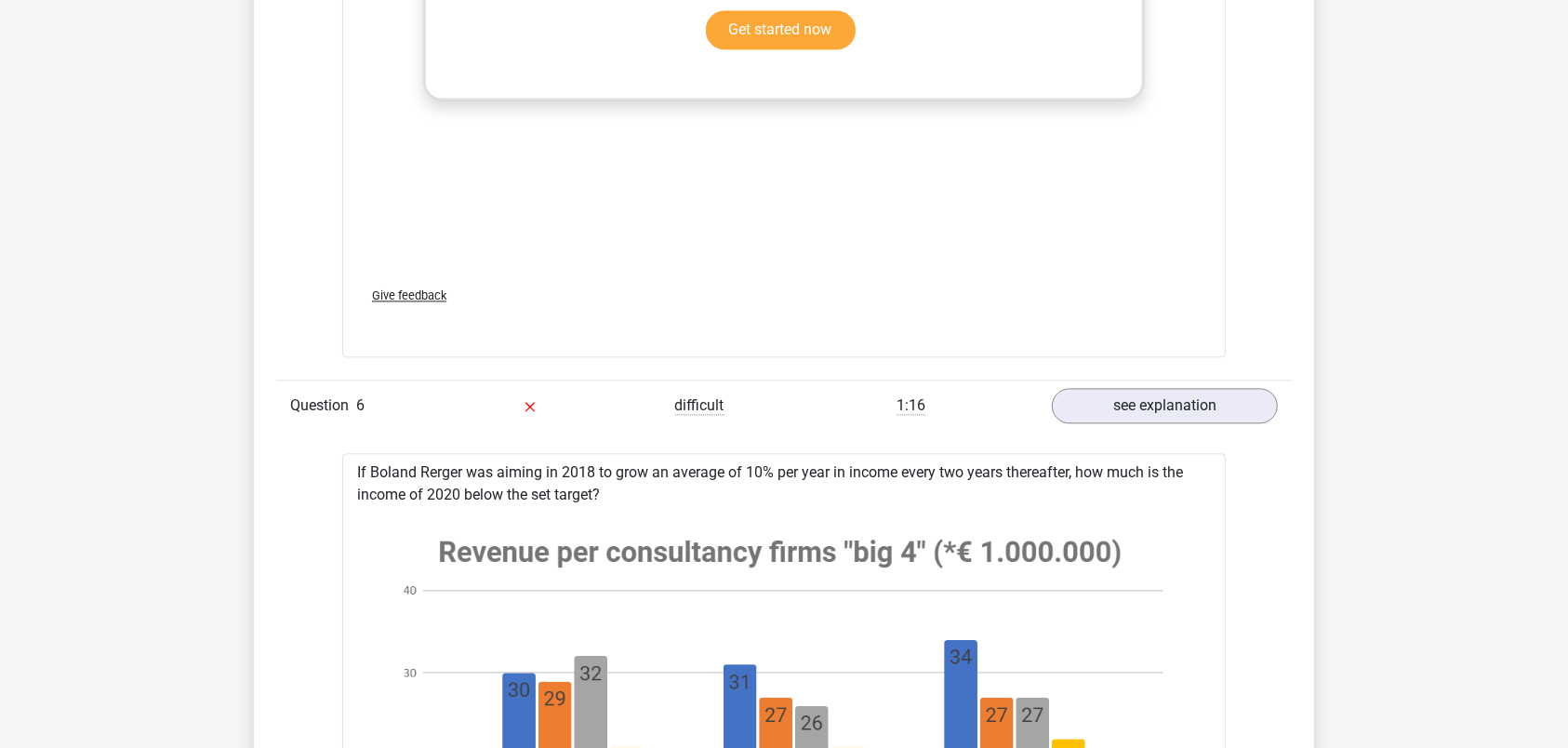scroll, scrollTop: 9671, scrollLeft: 0, axis: vertical 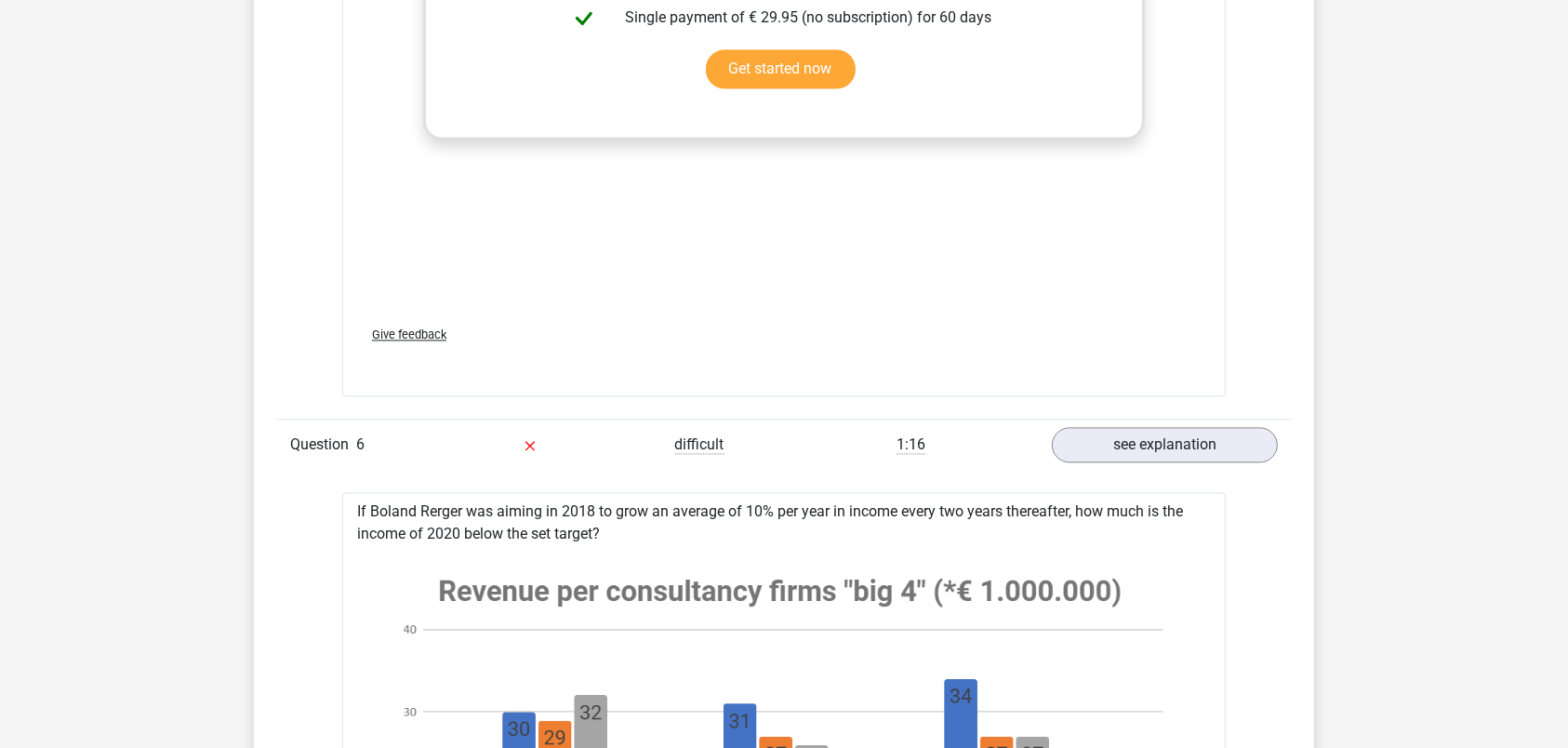 click on "Question
1
average
1:34
see explanation
What is the ratio of McFlinsey's income in 2018 and 2020 combined to Arm's income in the same period?
a
8: 9
b
7: 8
c
8: 7
(correct)
d
e
Submit" at bounding box center (784, -838) 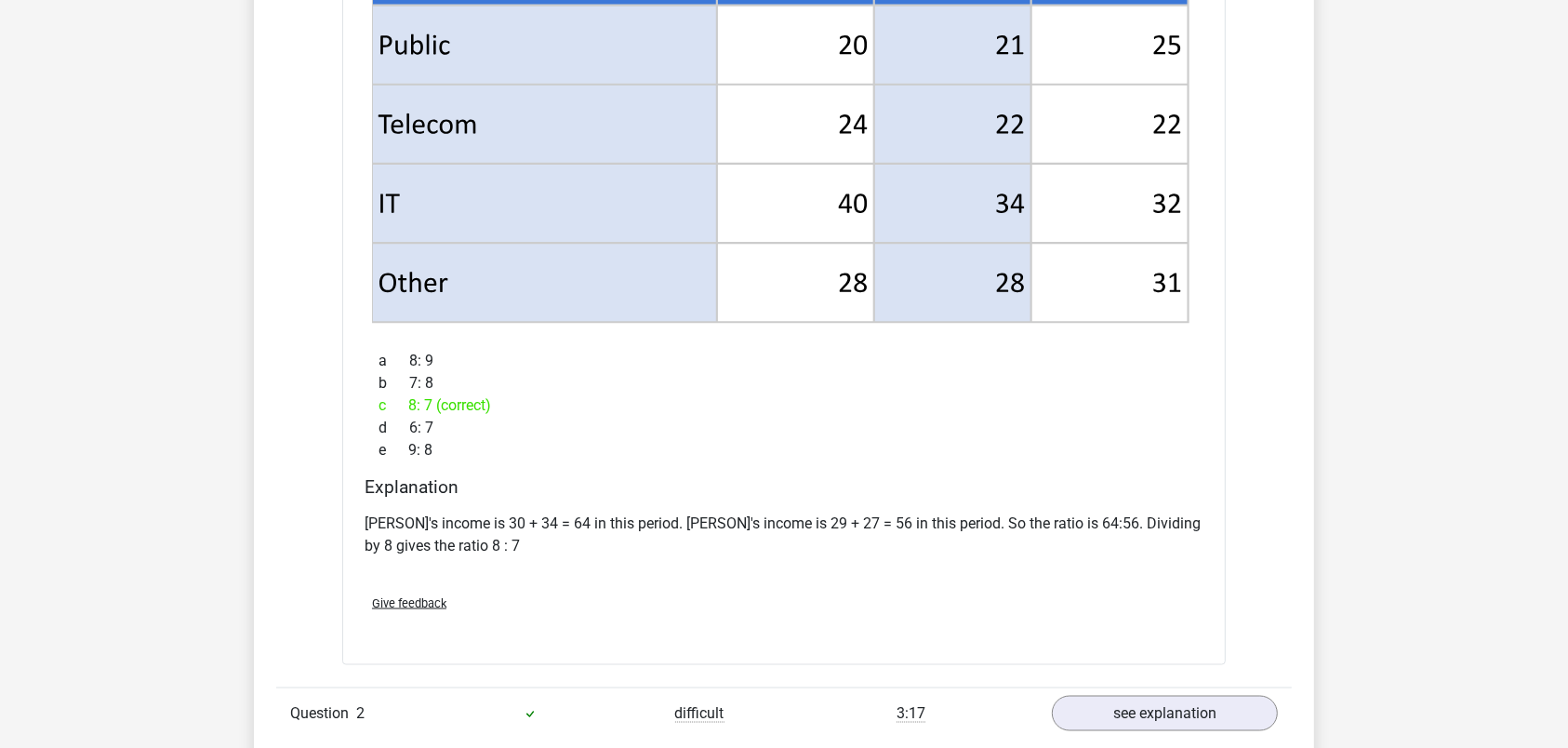 scroll, scrollTop: 2149, scrollLeft: 0, axis: vertical 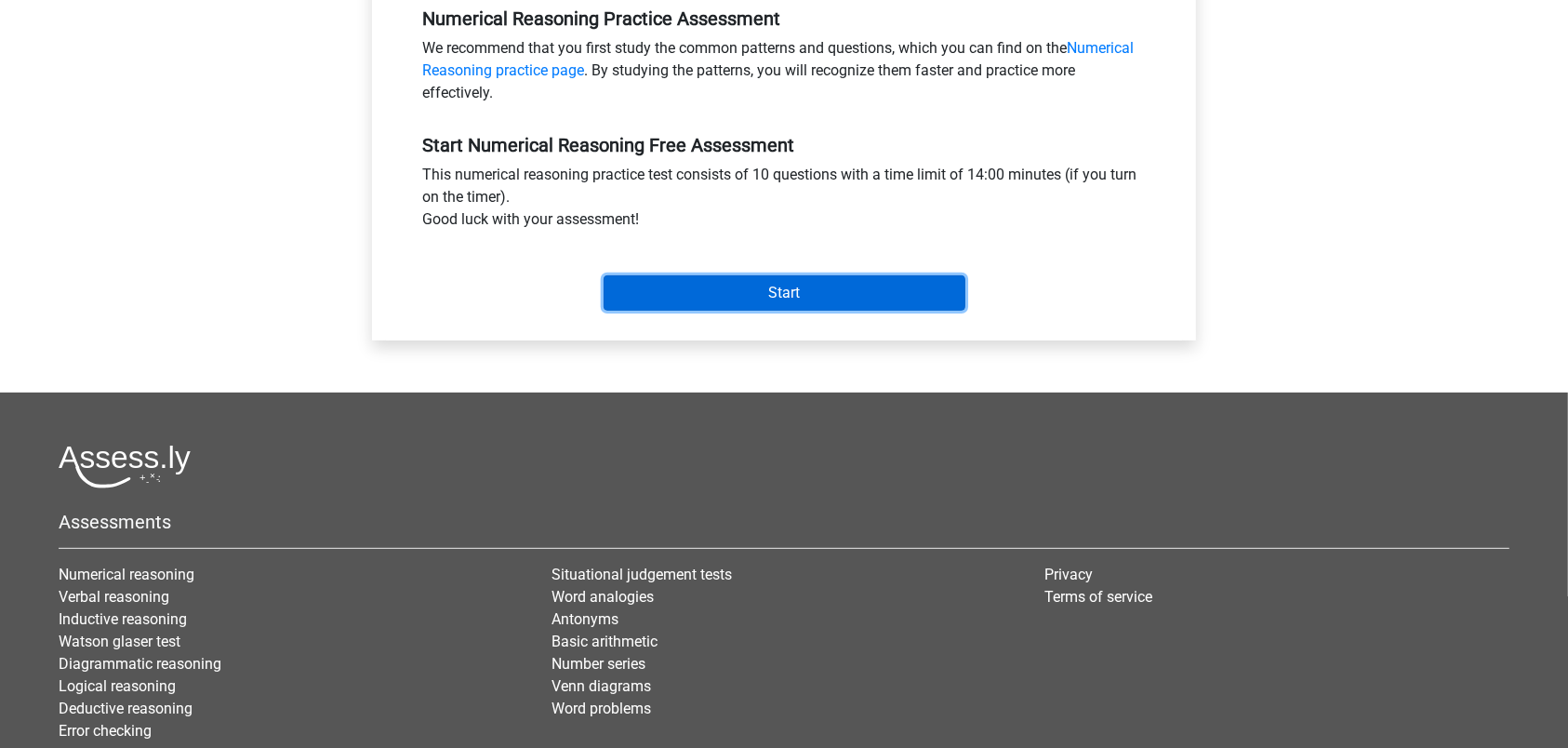 click on "Start" at bounding box center (784, 293) 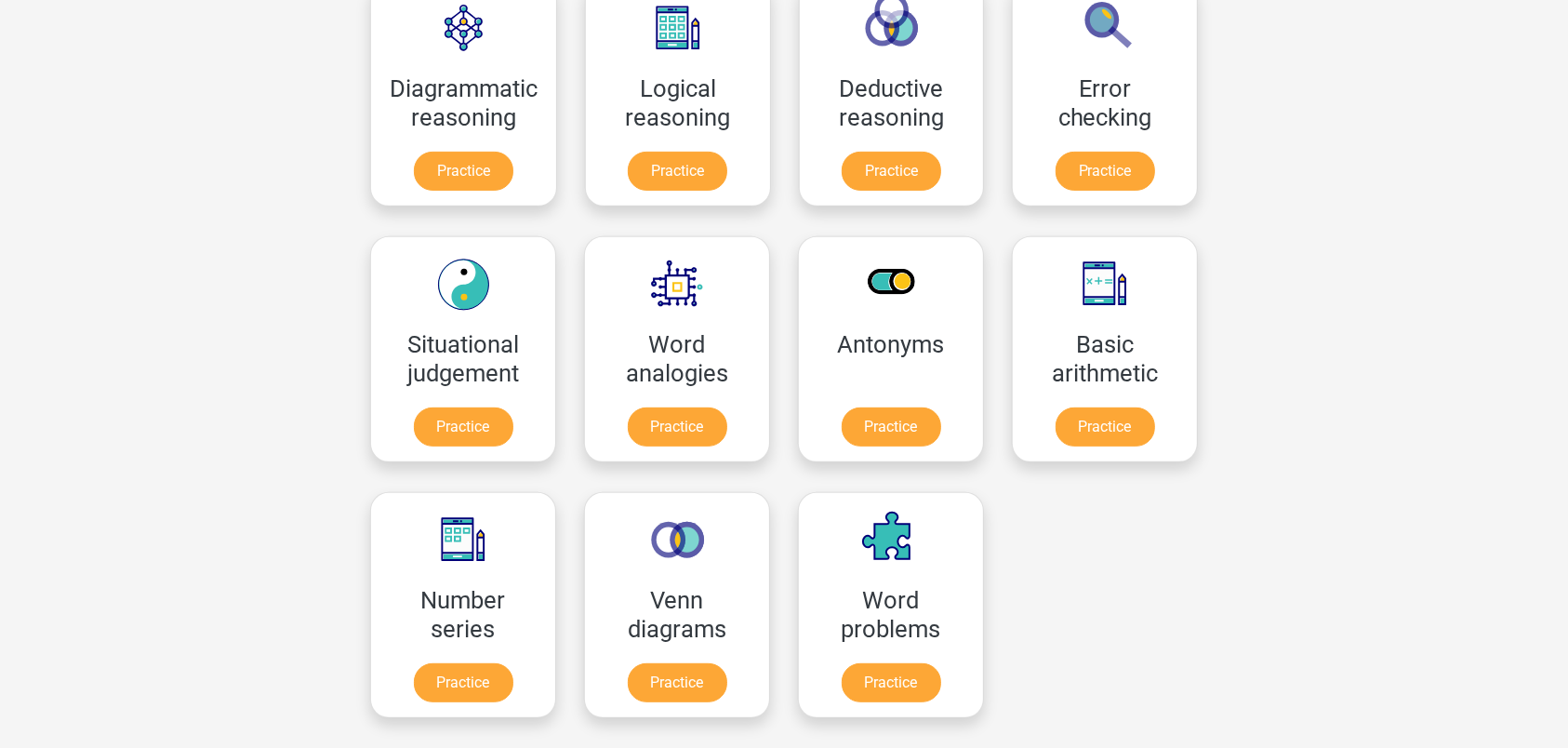 scroll, scrollTop: 98, scrollLeft: 0, axis: vertical 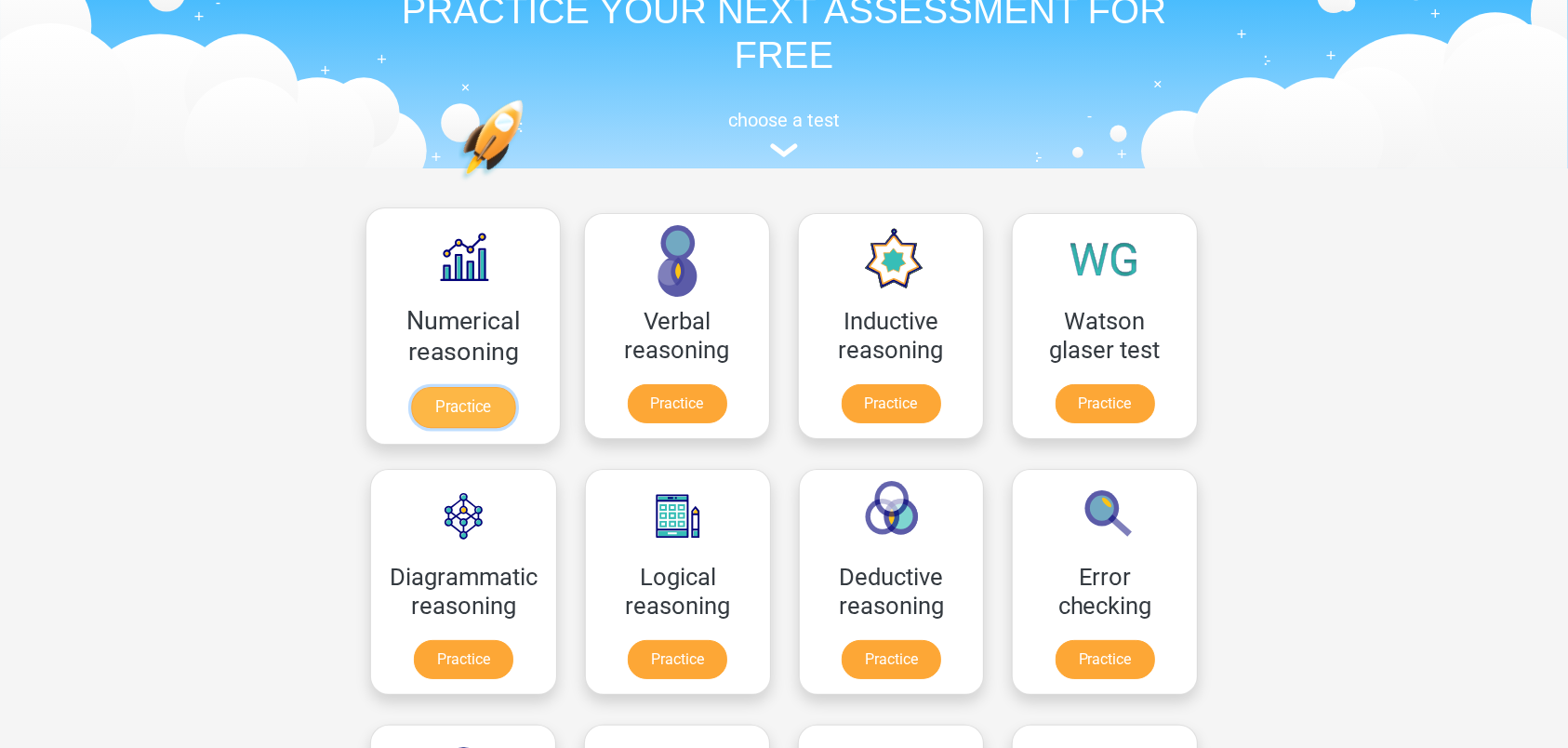 click on "Practice" at bounding box center [463, 407] 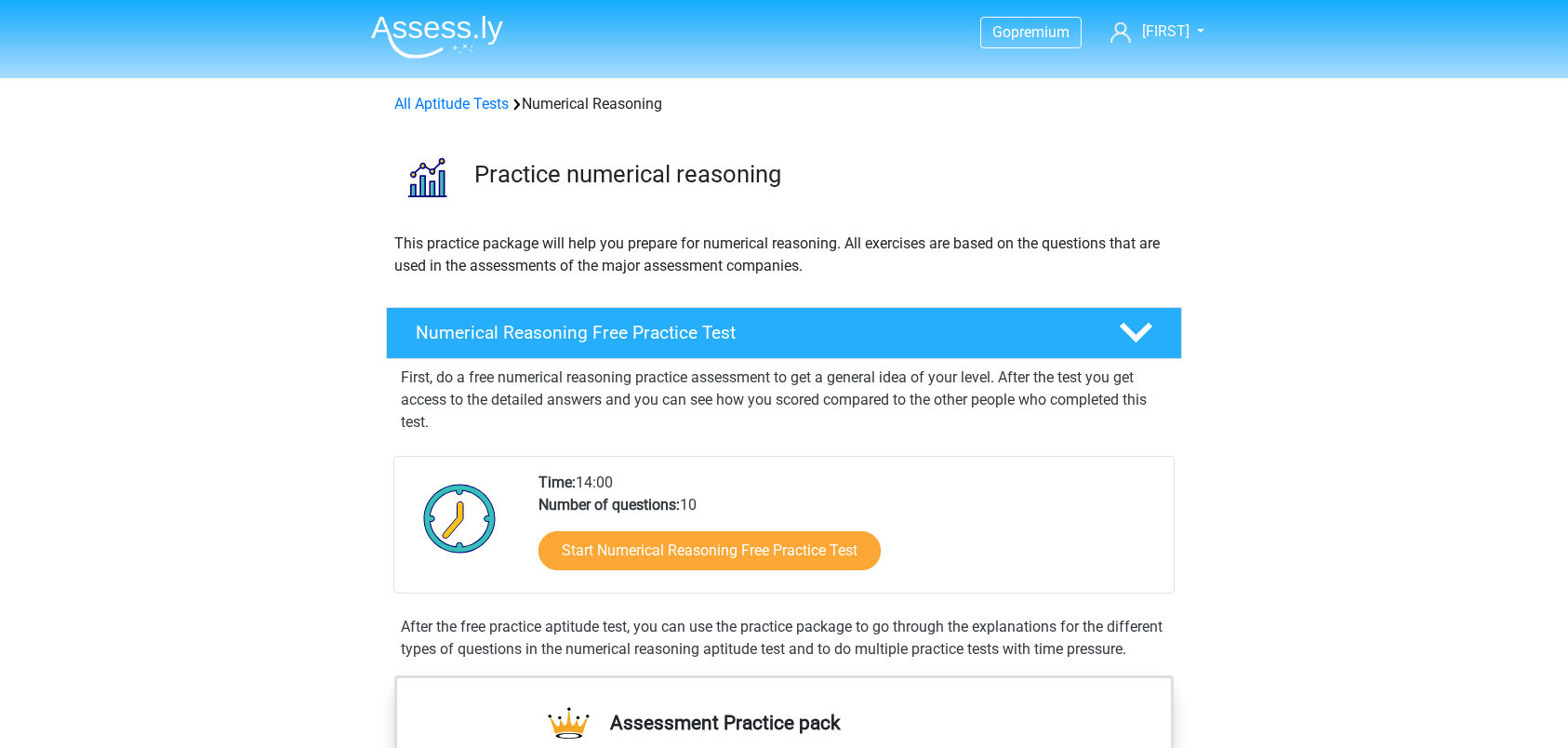 scroll, scrollTop: 0, scrollLeft: 0, axis: both 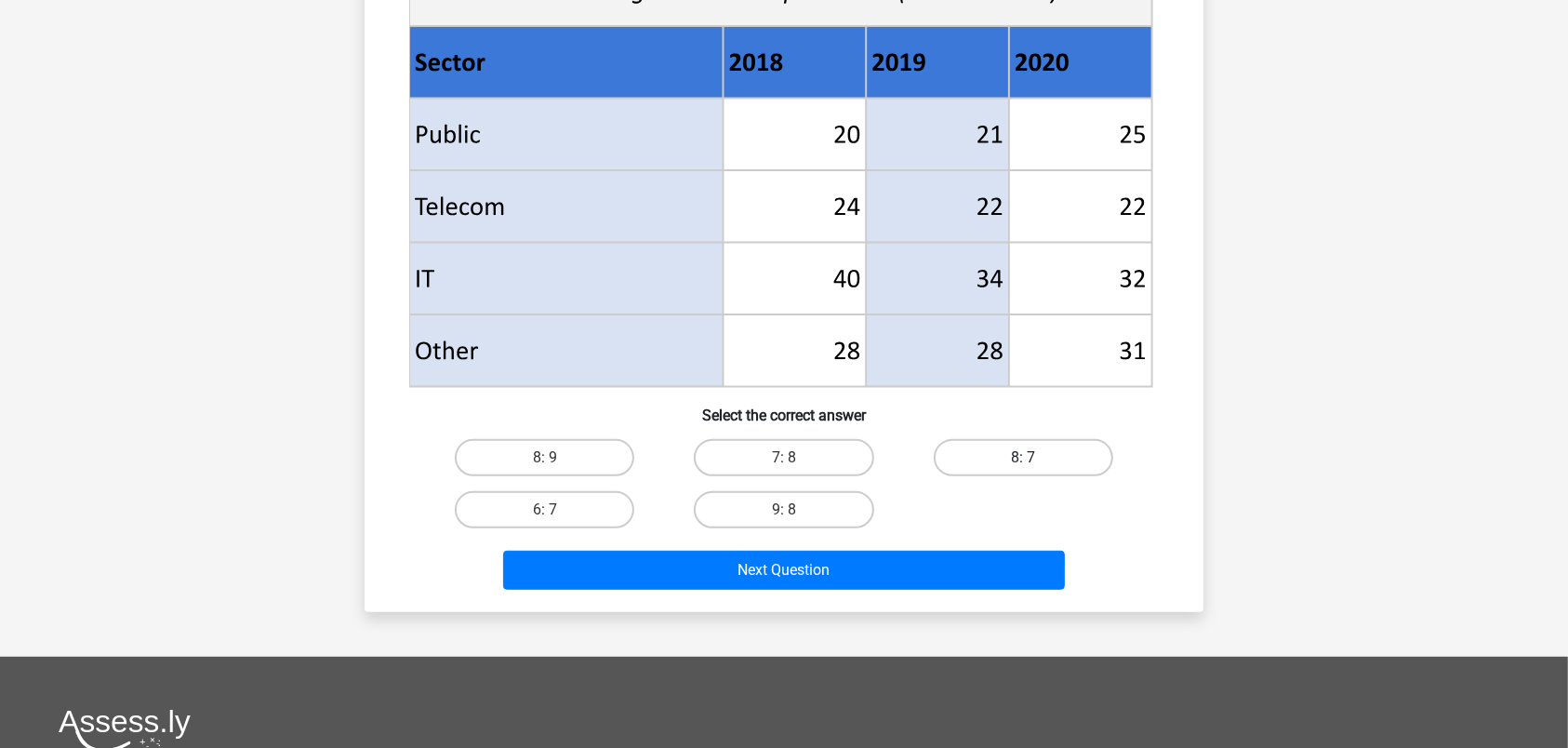 click on "8: 7" at bounding box center [1023, 458] 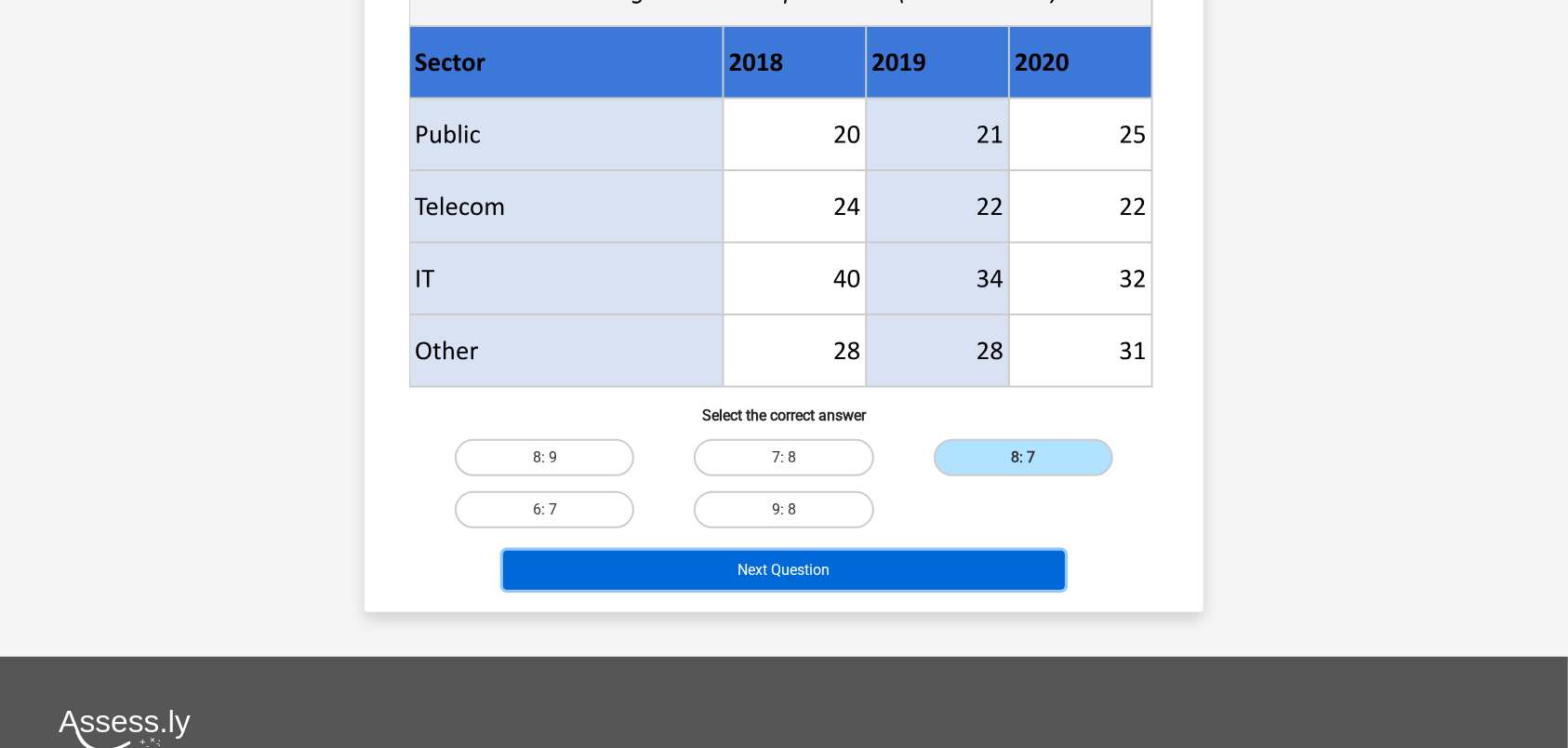 click on "Next Question" at bounding box center [784, 570] 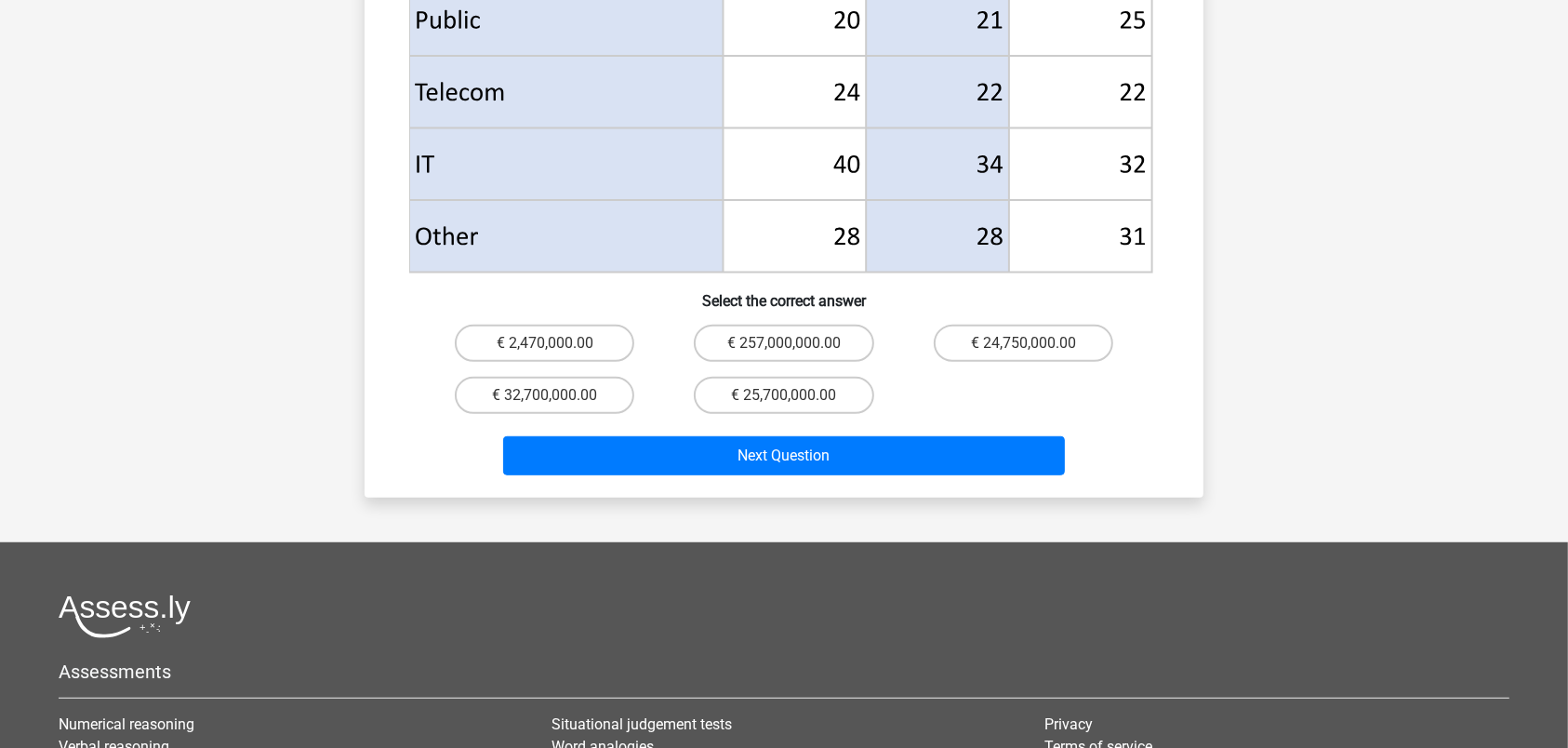 scroll, scrollTop: 977, scrollLeft: 0, axis: vertical 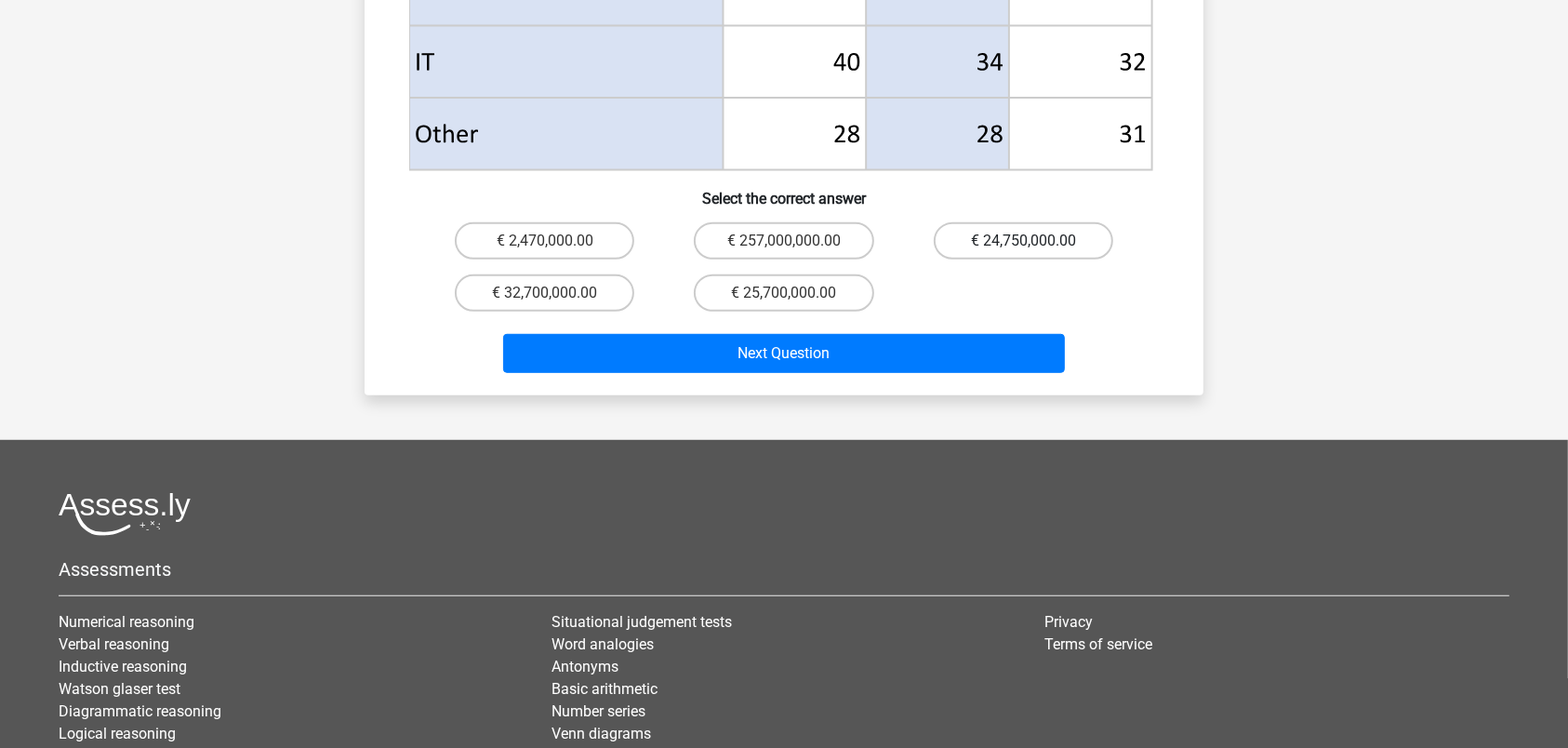 click on "€ 24,750,000.00" at bounding box center (1023, 241) 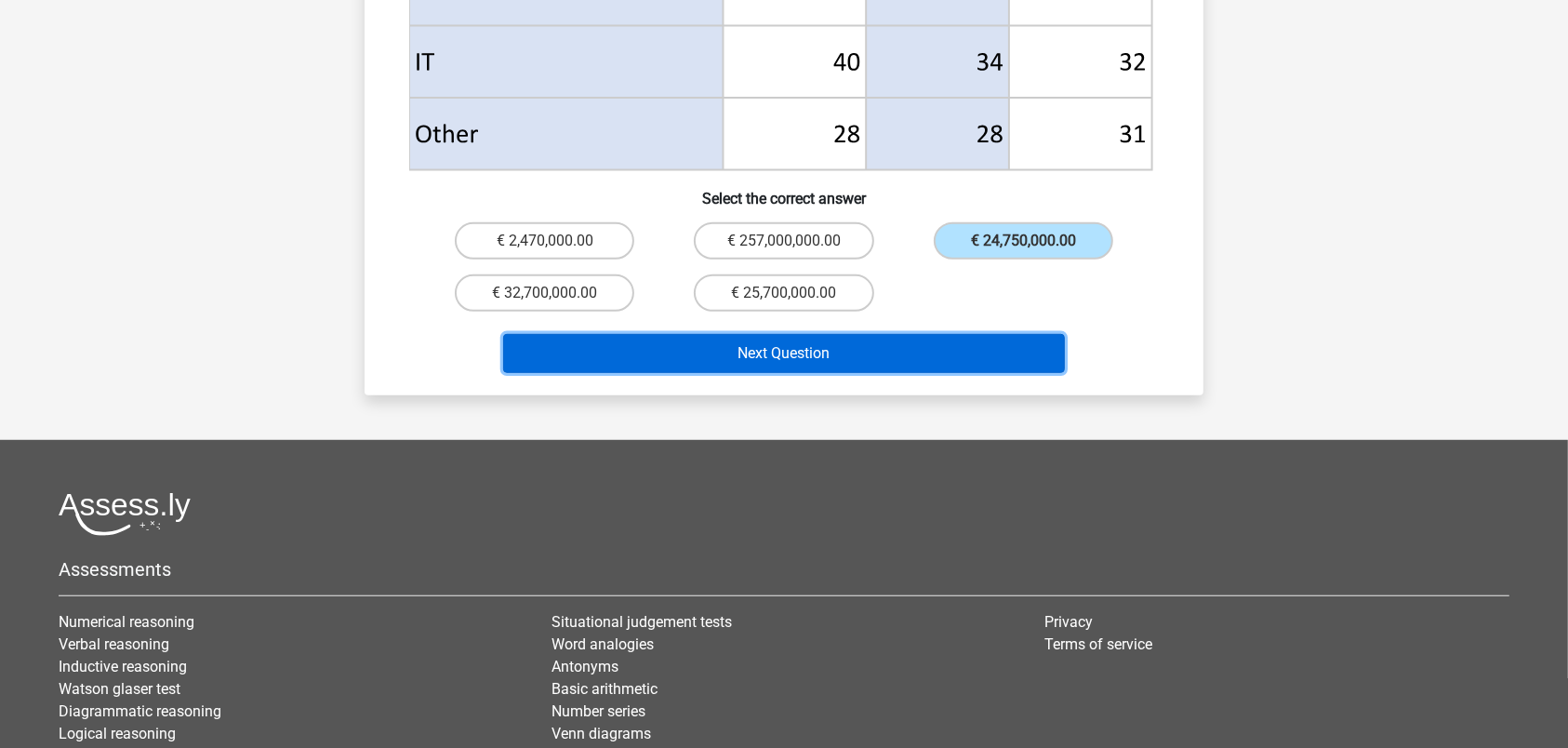 click on "Next Question" at bounding box center (784, 354) 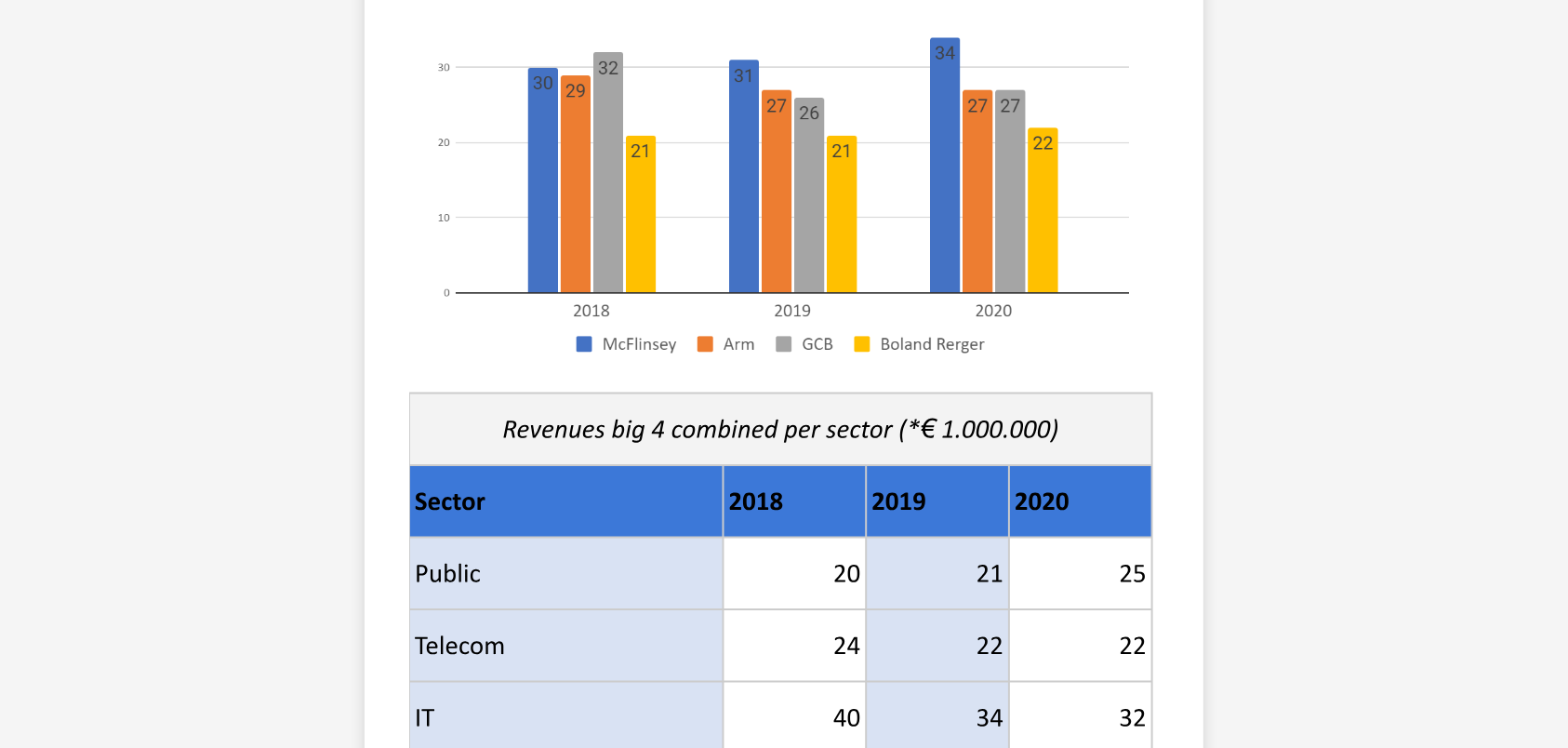 scroll, scrollTop: 684, scrollLeft: 0, axis: vertical 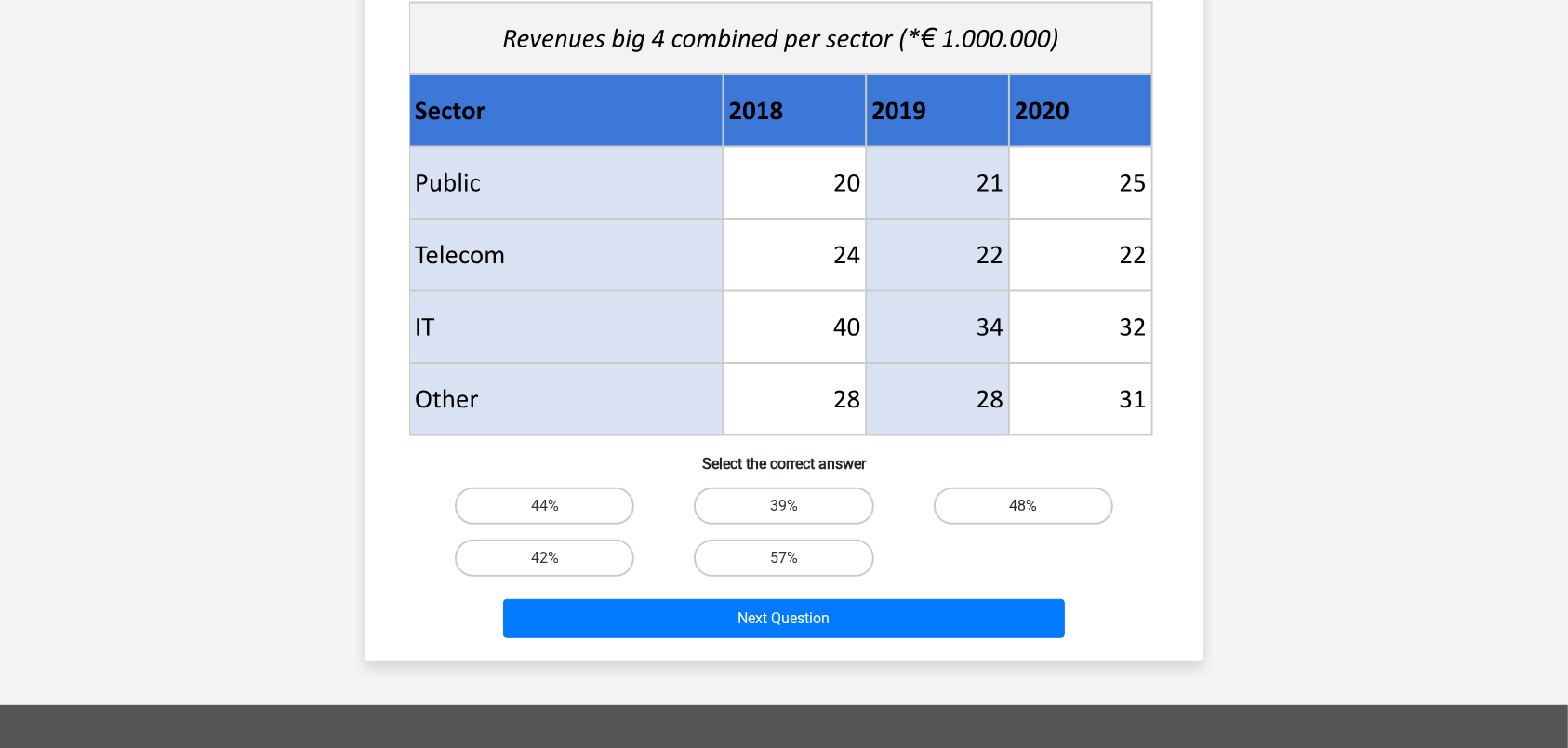click on "48%" at bounding box center (1023, 506) 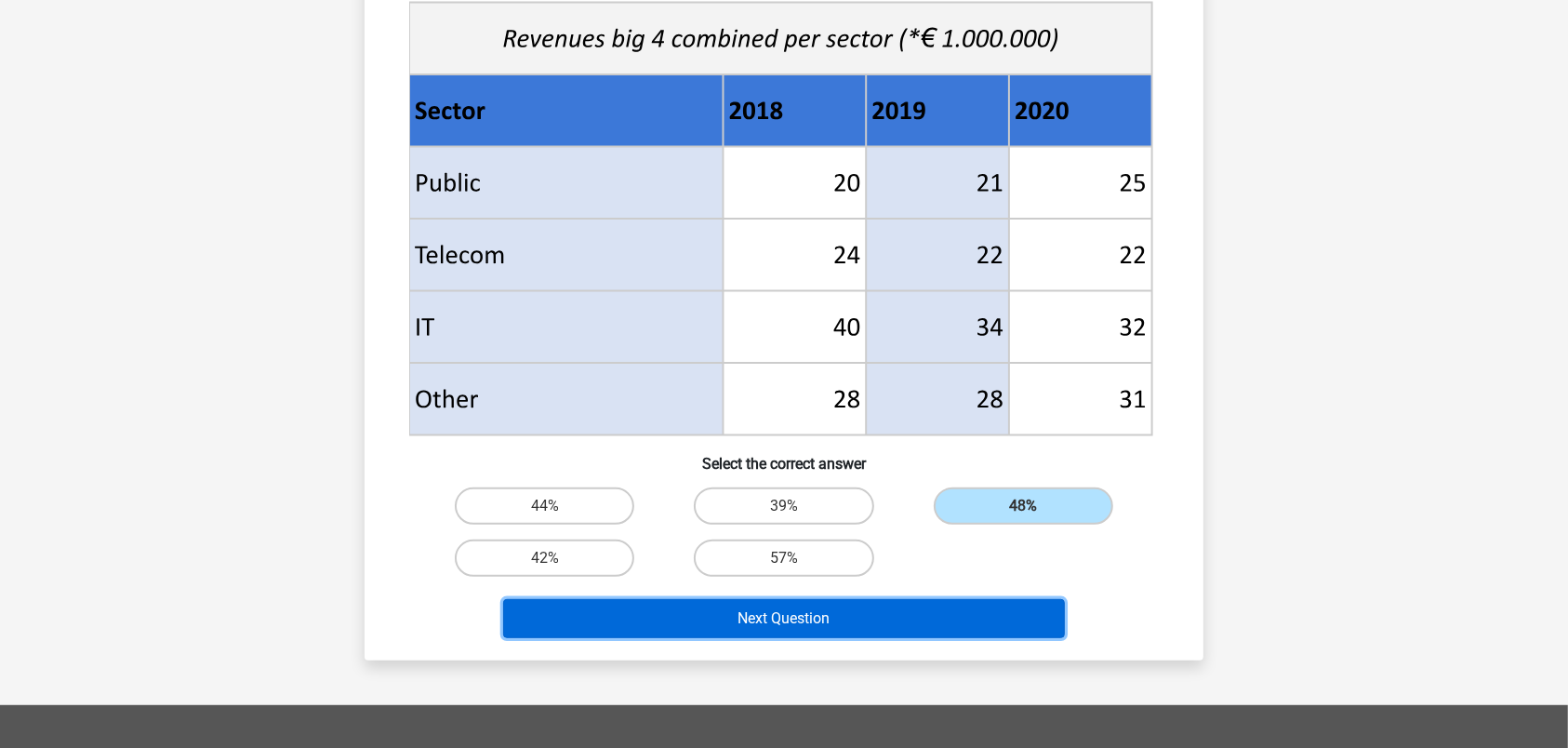 click on "Next Question" at bounding box center (784, 619) 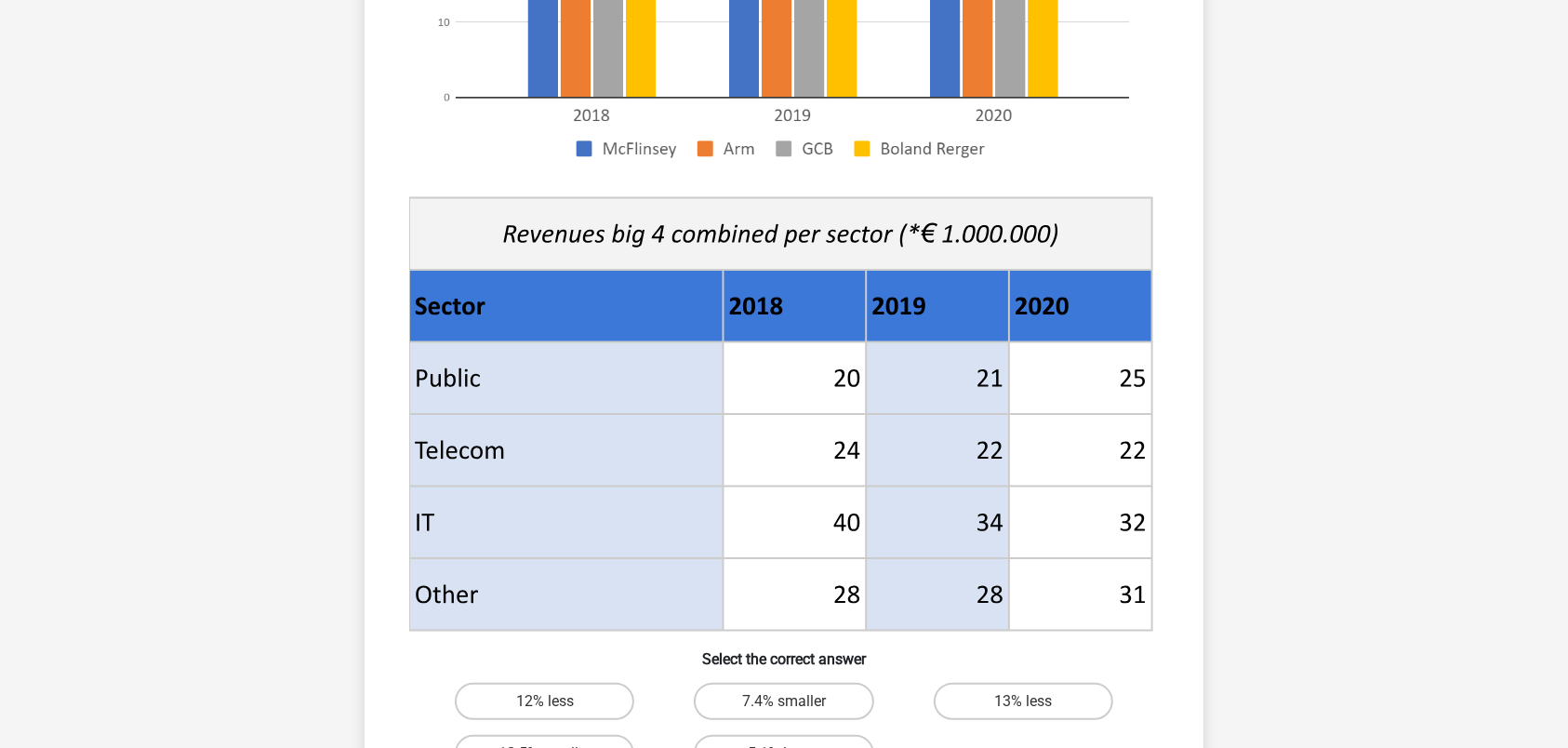 scroll, scrollTop: 977, scrollLeft: 0, axis: vertical 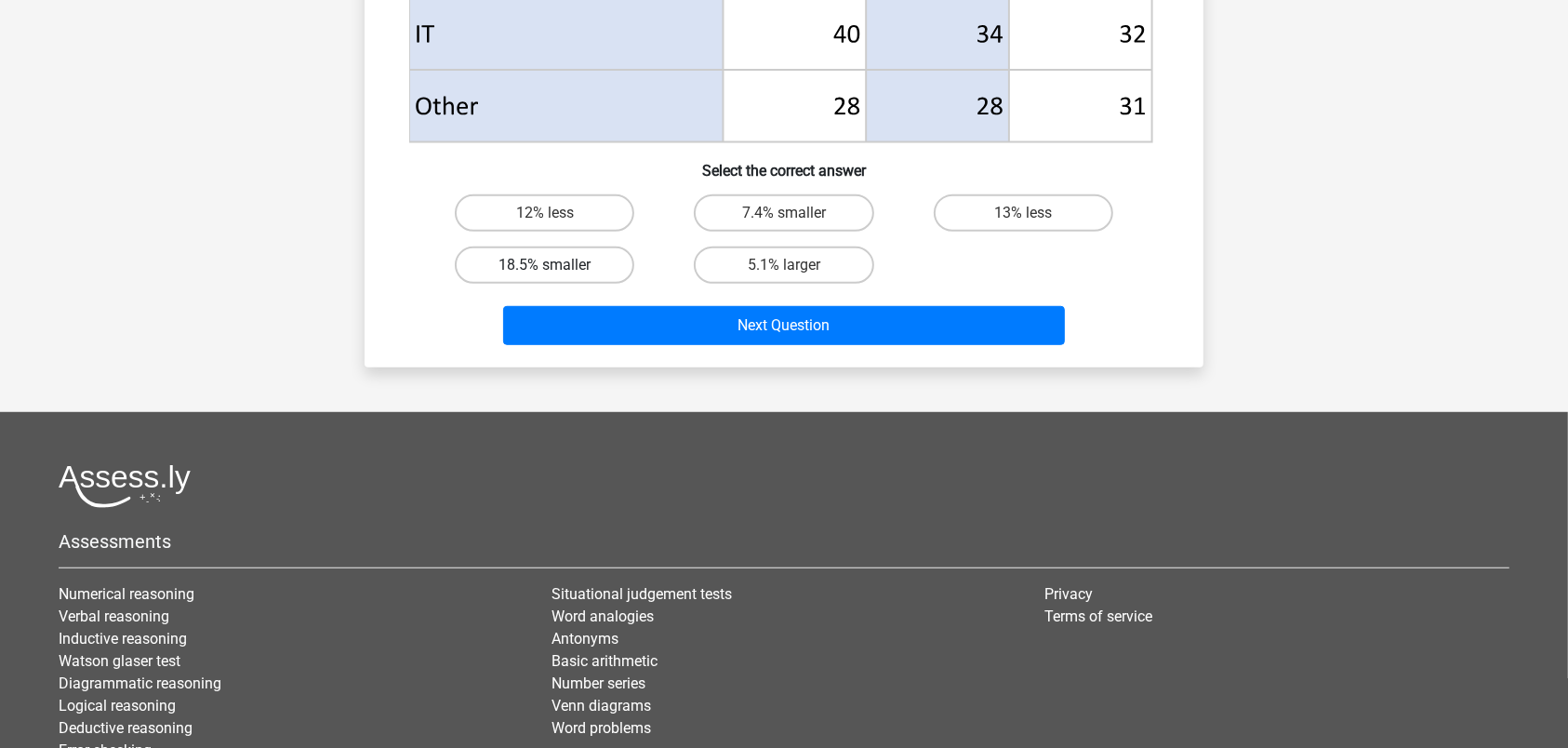 click on "18.5% smaller" at bounding box center [544, 265] 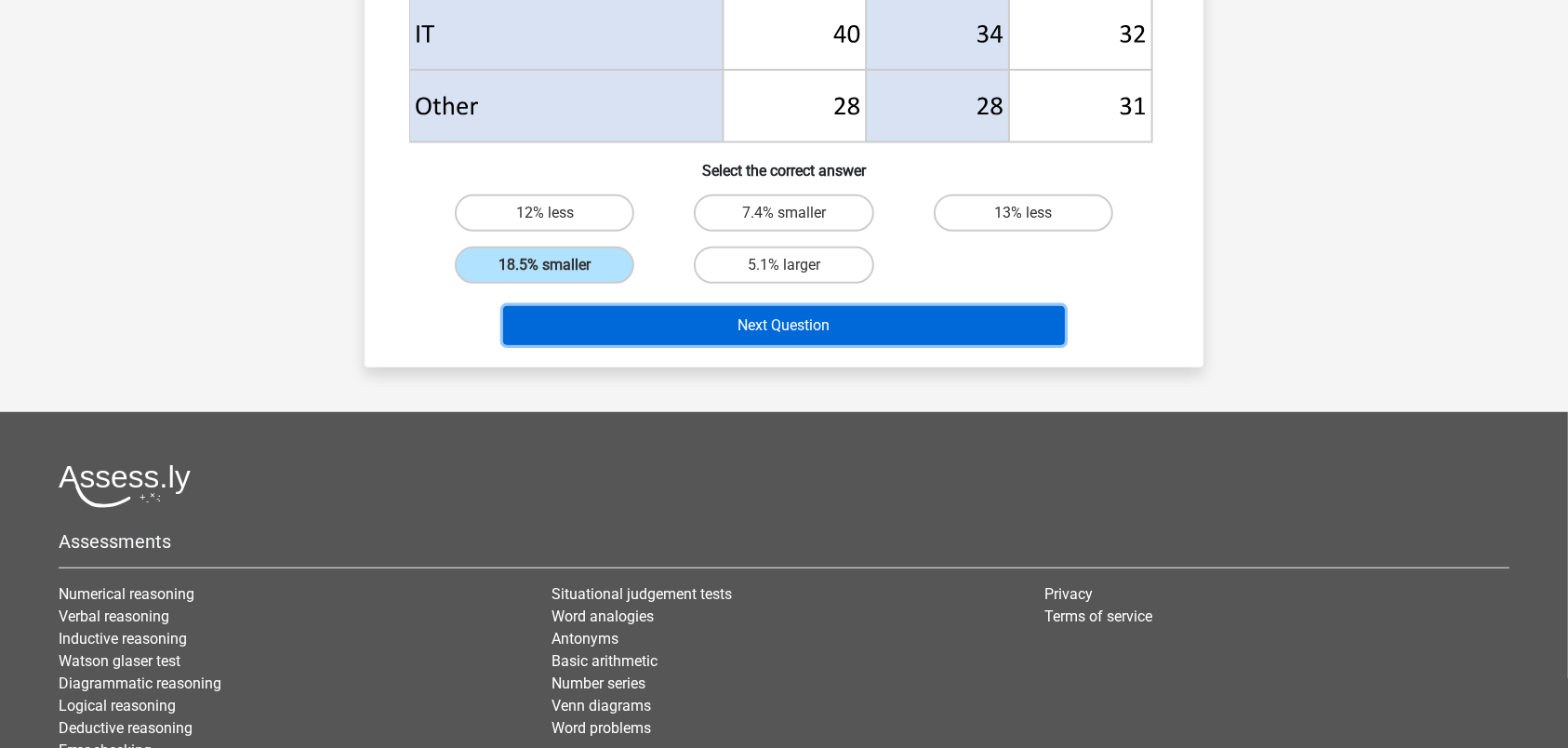click on "Next Question" at bounding box center (784, 326) 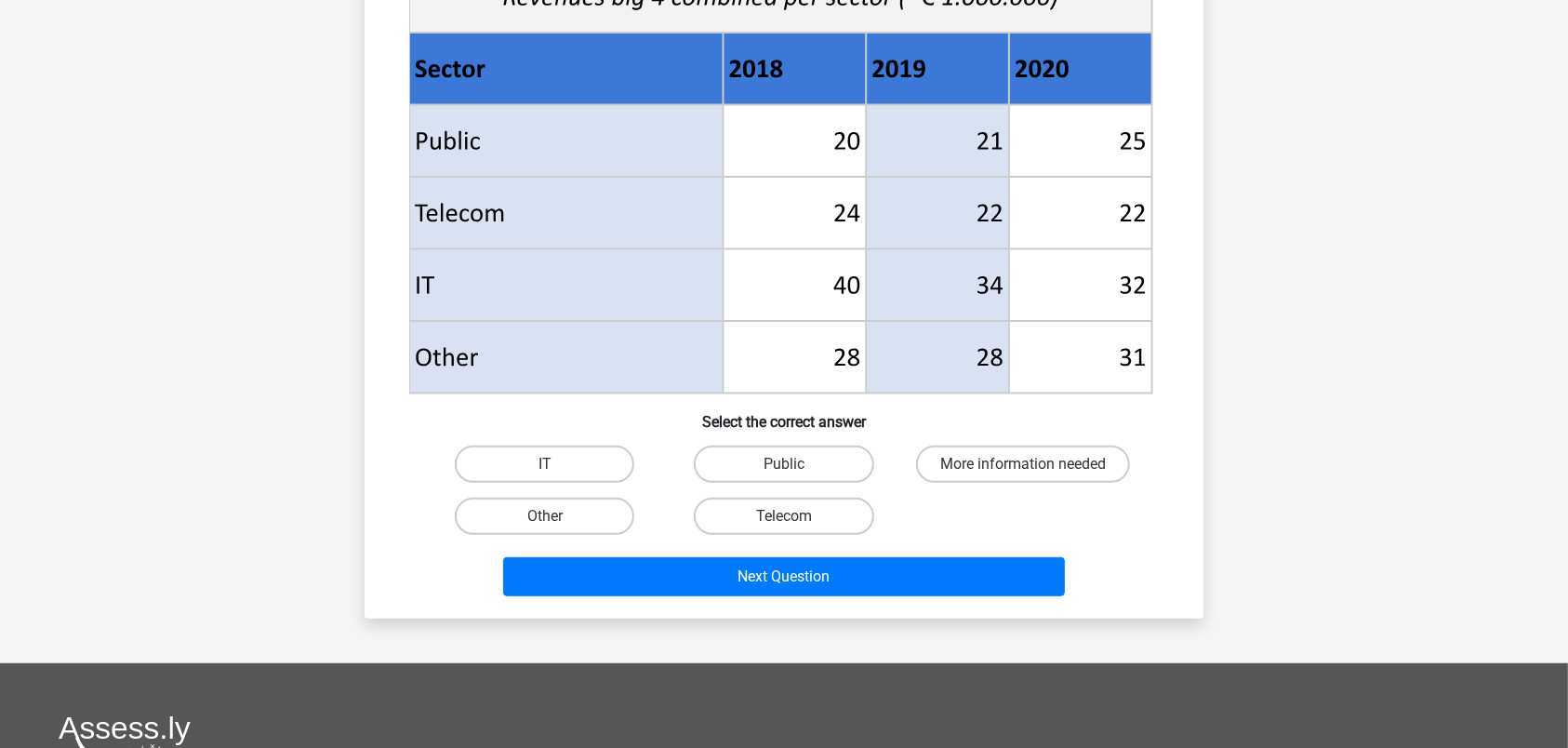 scroll, scrollTop: 879, scrollLeft: 0, axis: vertical 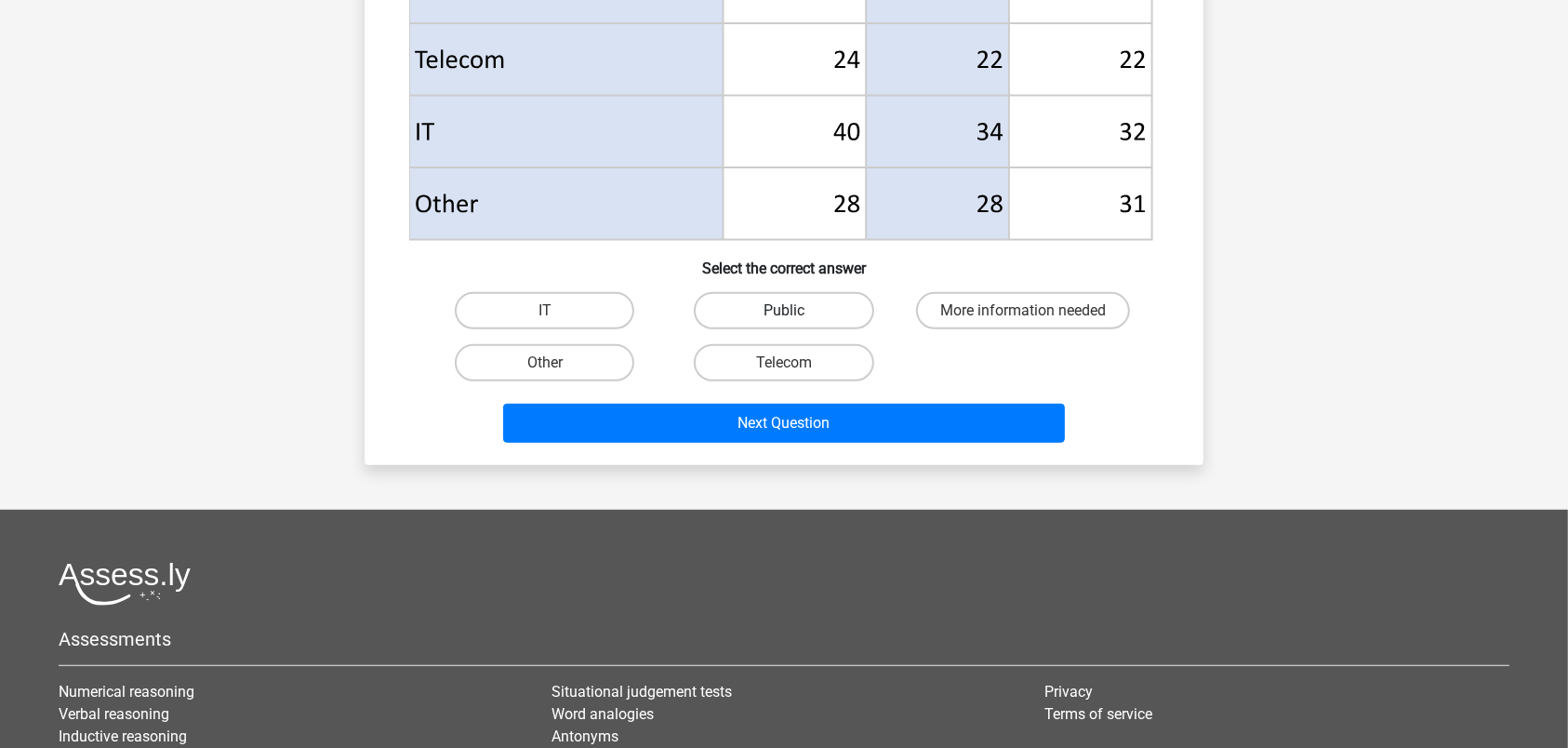 click on "Public" at bounding box center [783, 311] 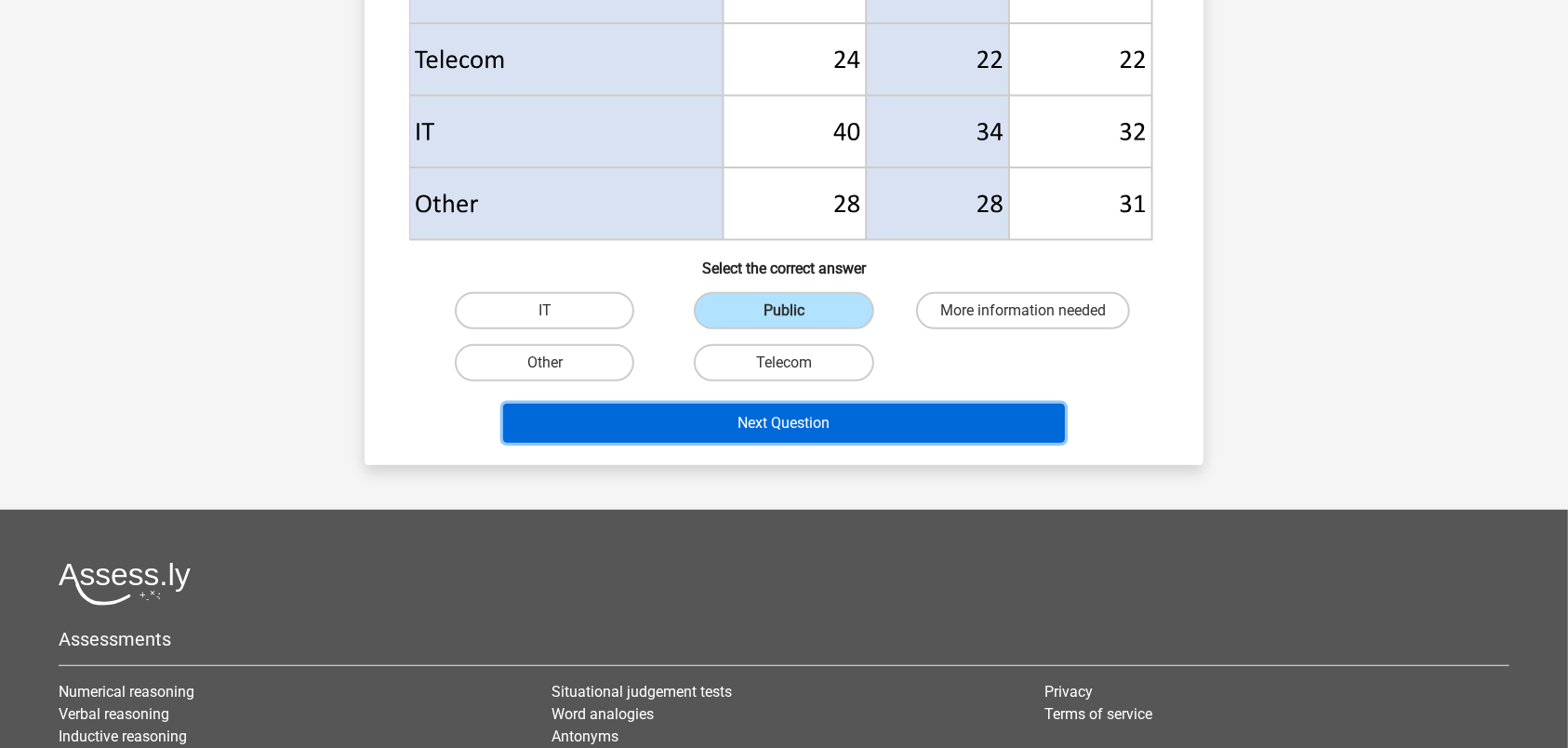 click on "Next Question" at bounding box center (784, 423) 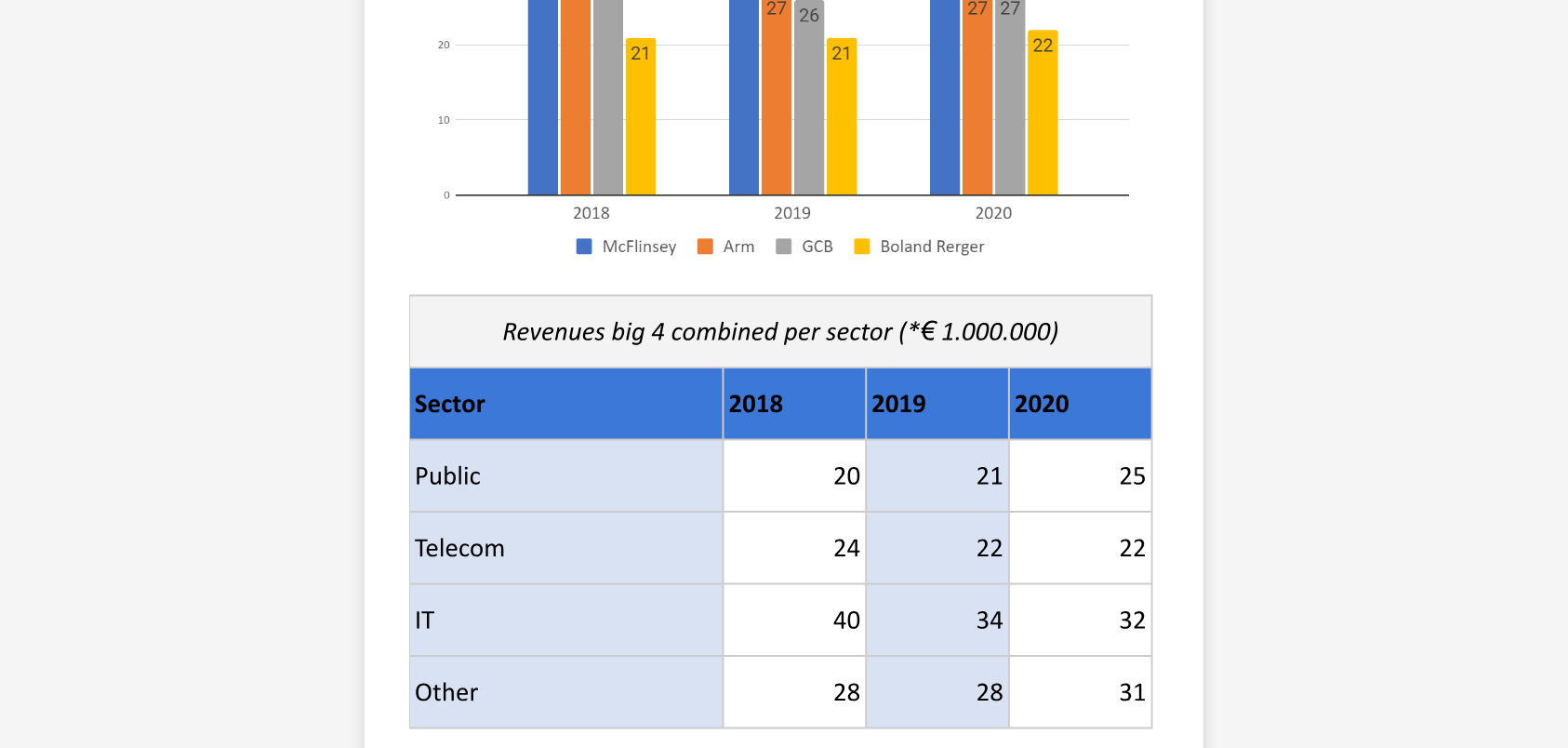 scroll, scrollTop: 879, scrollLeft: 0, axis: vertical 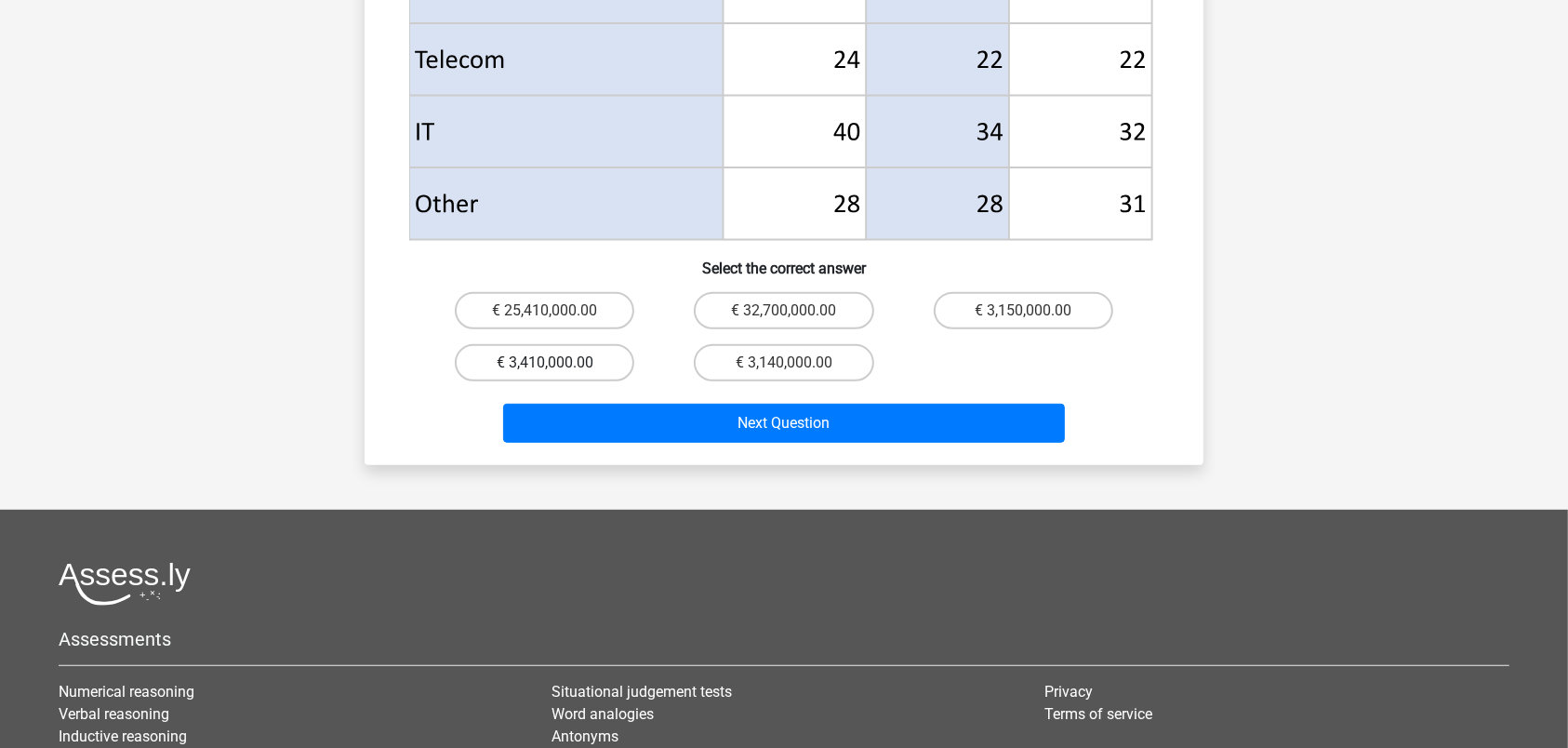 click on "€ 3,410,000.00" at bounding box center [544, 363] 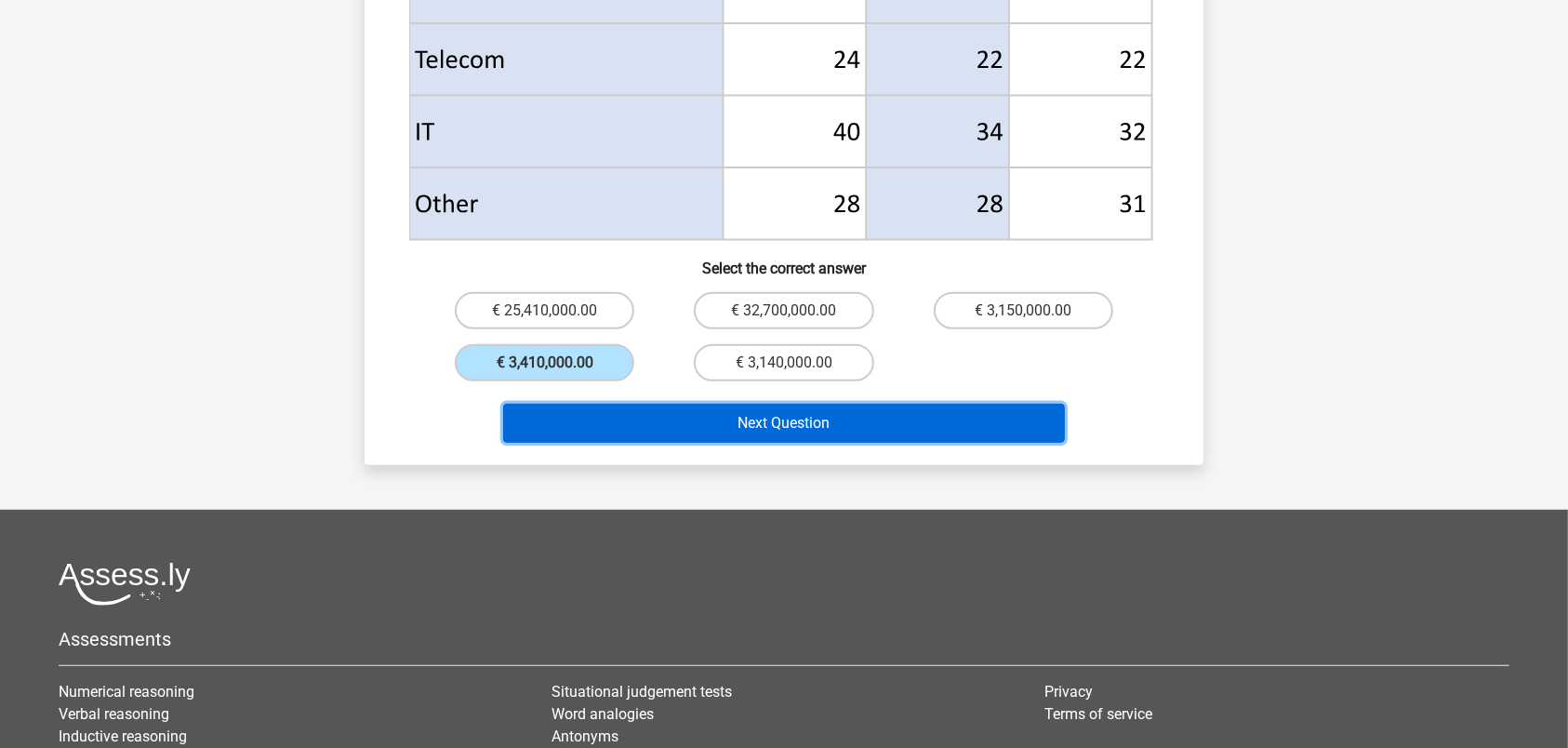 click on "Next Question" at bounding box center (784, 423) 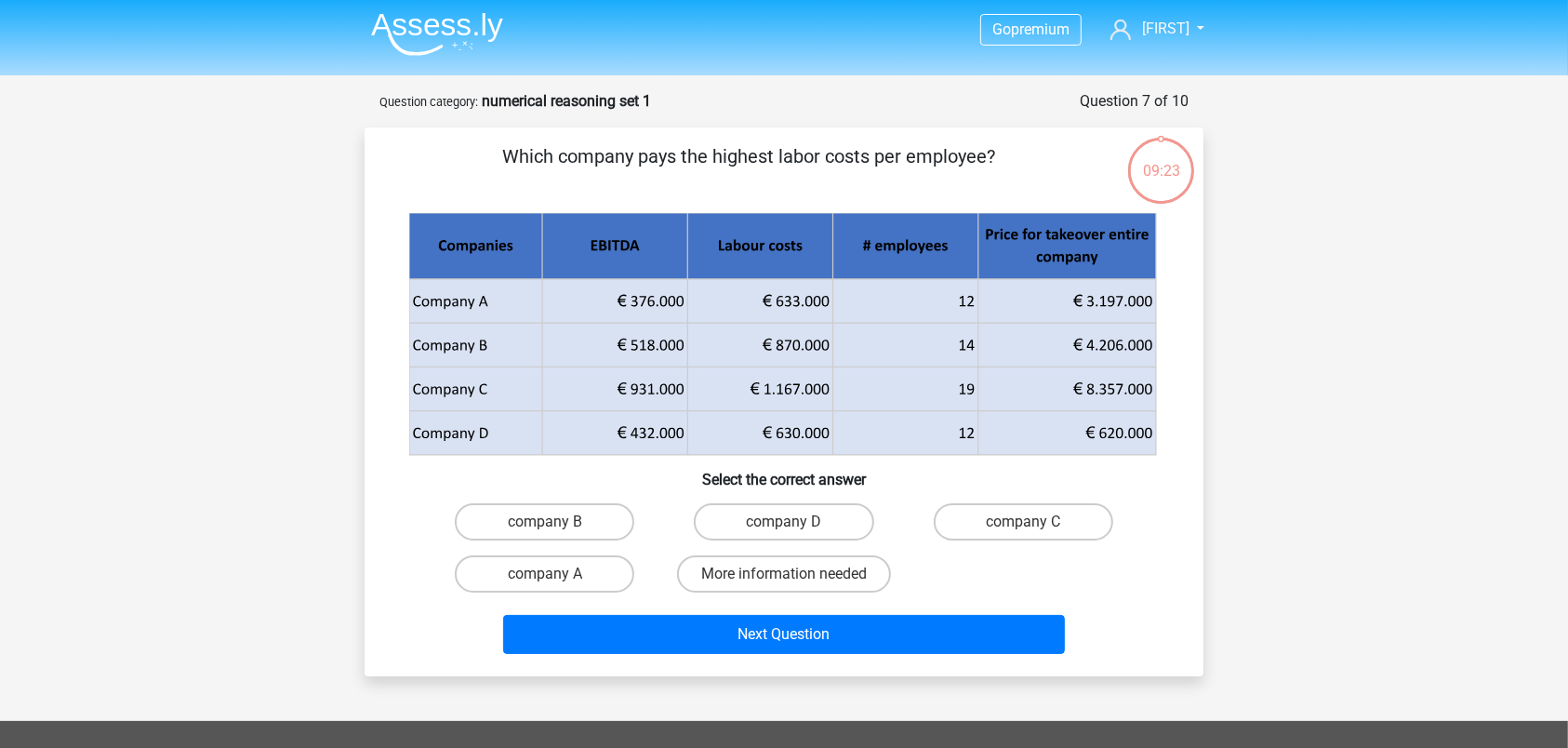 scroll, scrollTop: 0, scrollLeft: 0, axis: both 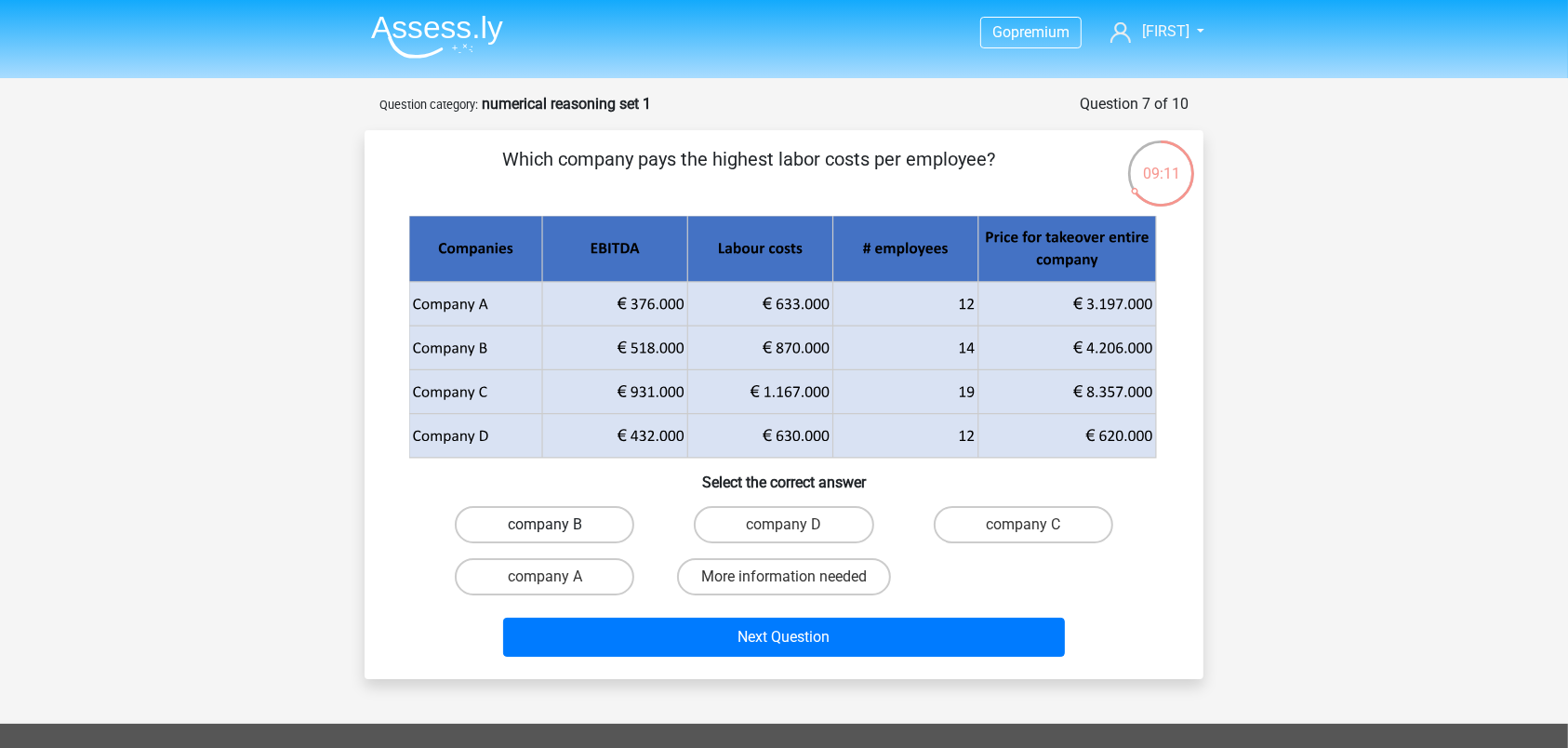 click on "company B" at bounding box center (544, 525) 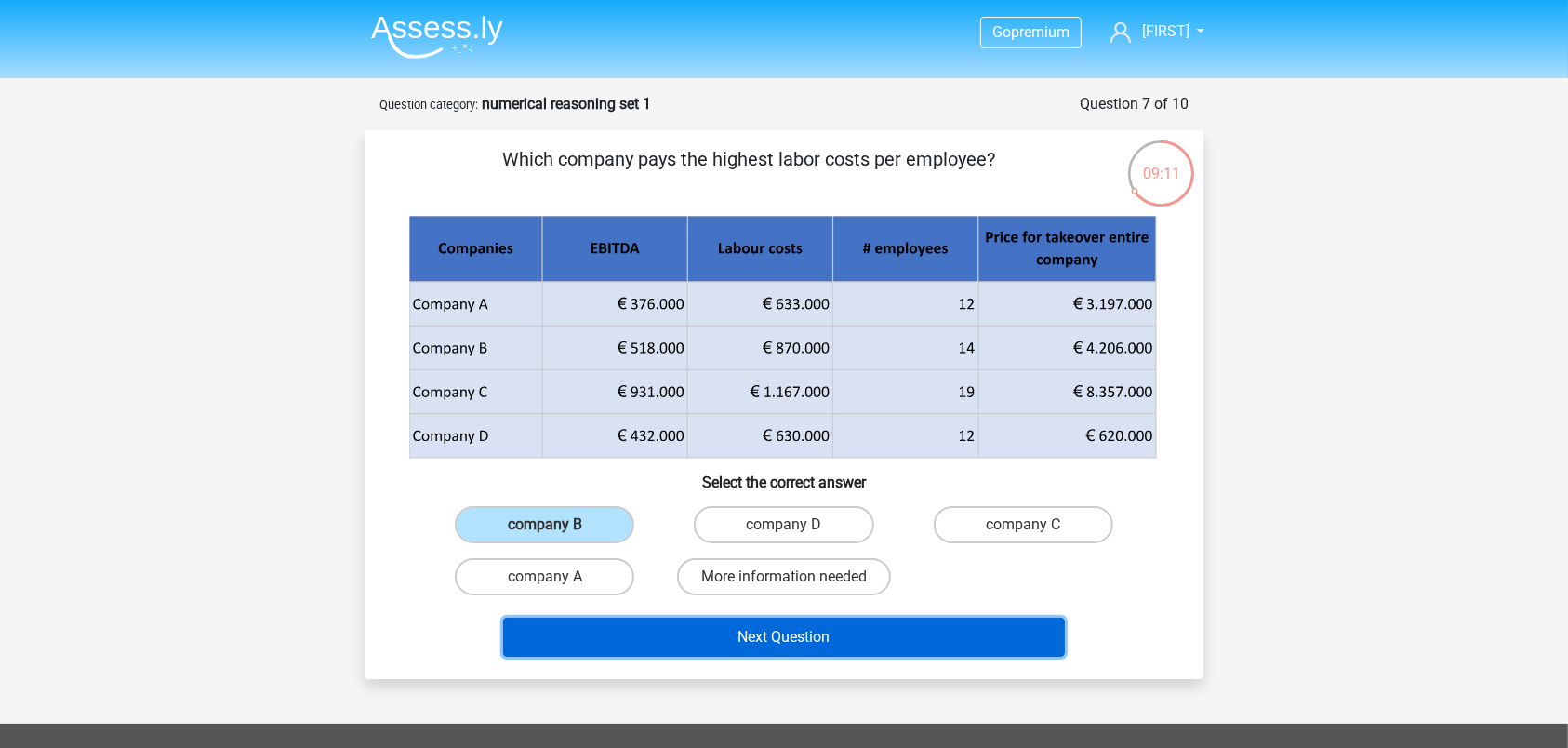 click on "Next Question" at bounding box center (784, 637) 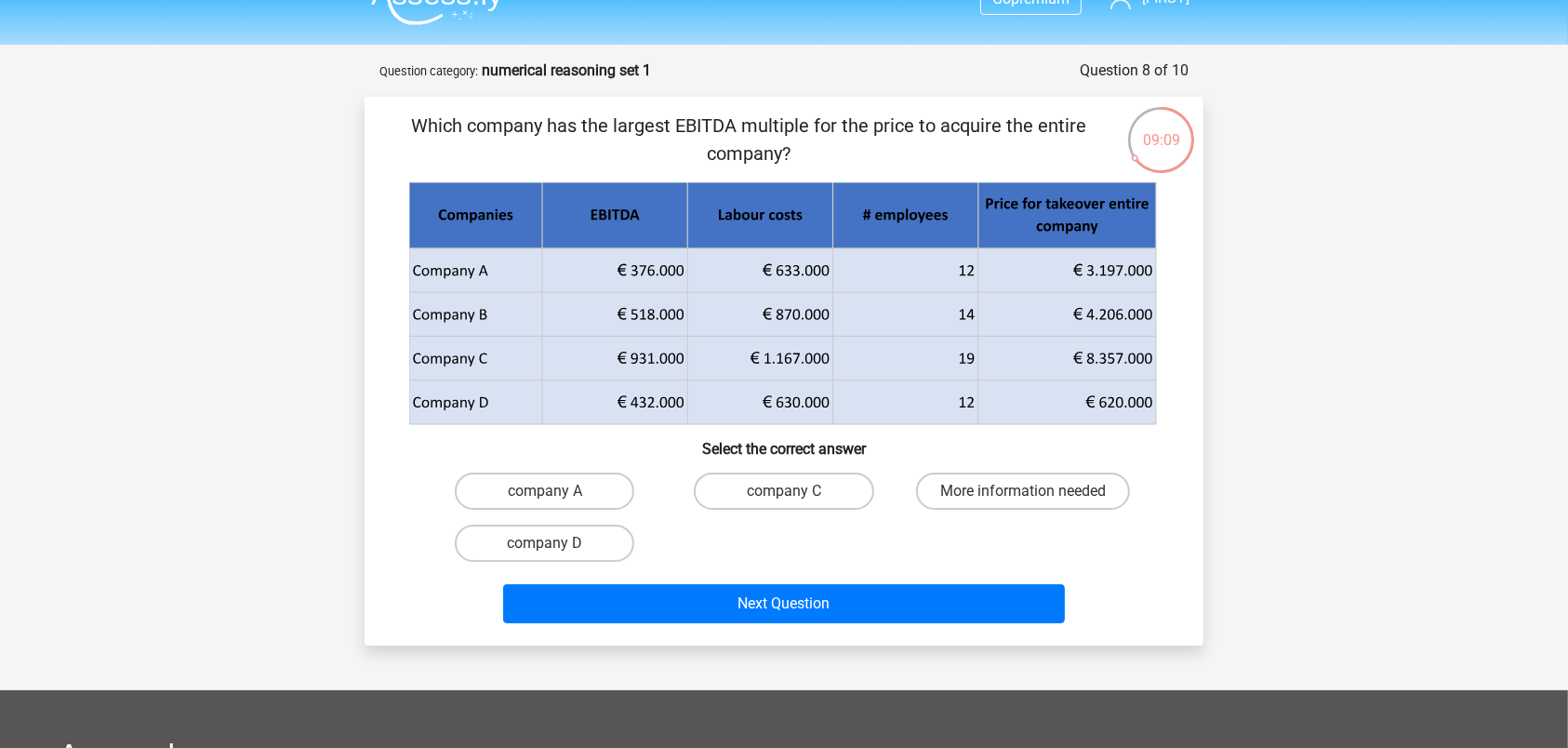 scroll, scrollTop: 0, scrollLeft: 0, axis: both 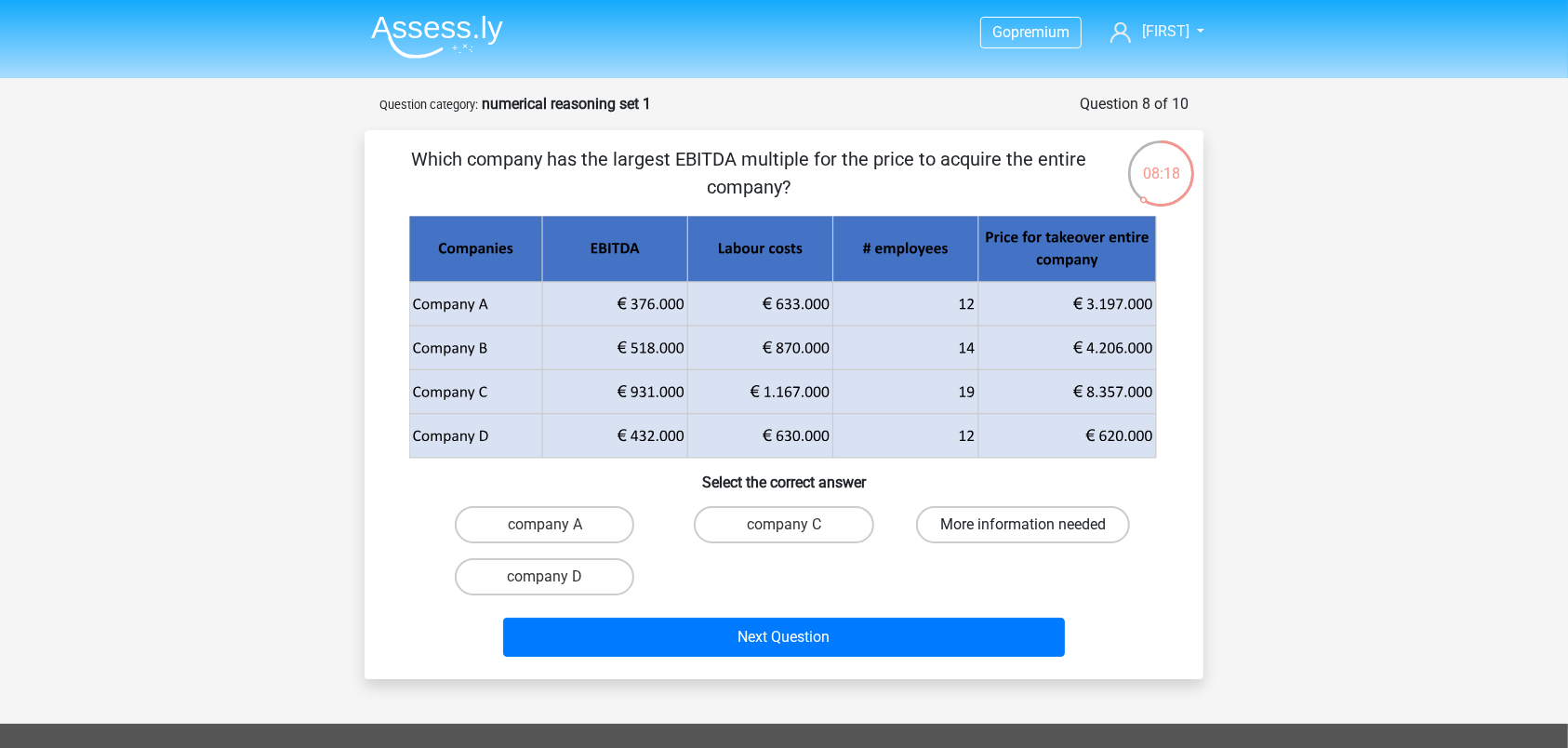 click on "More information needed" at bounding box center (1023, 525) 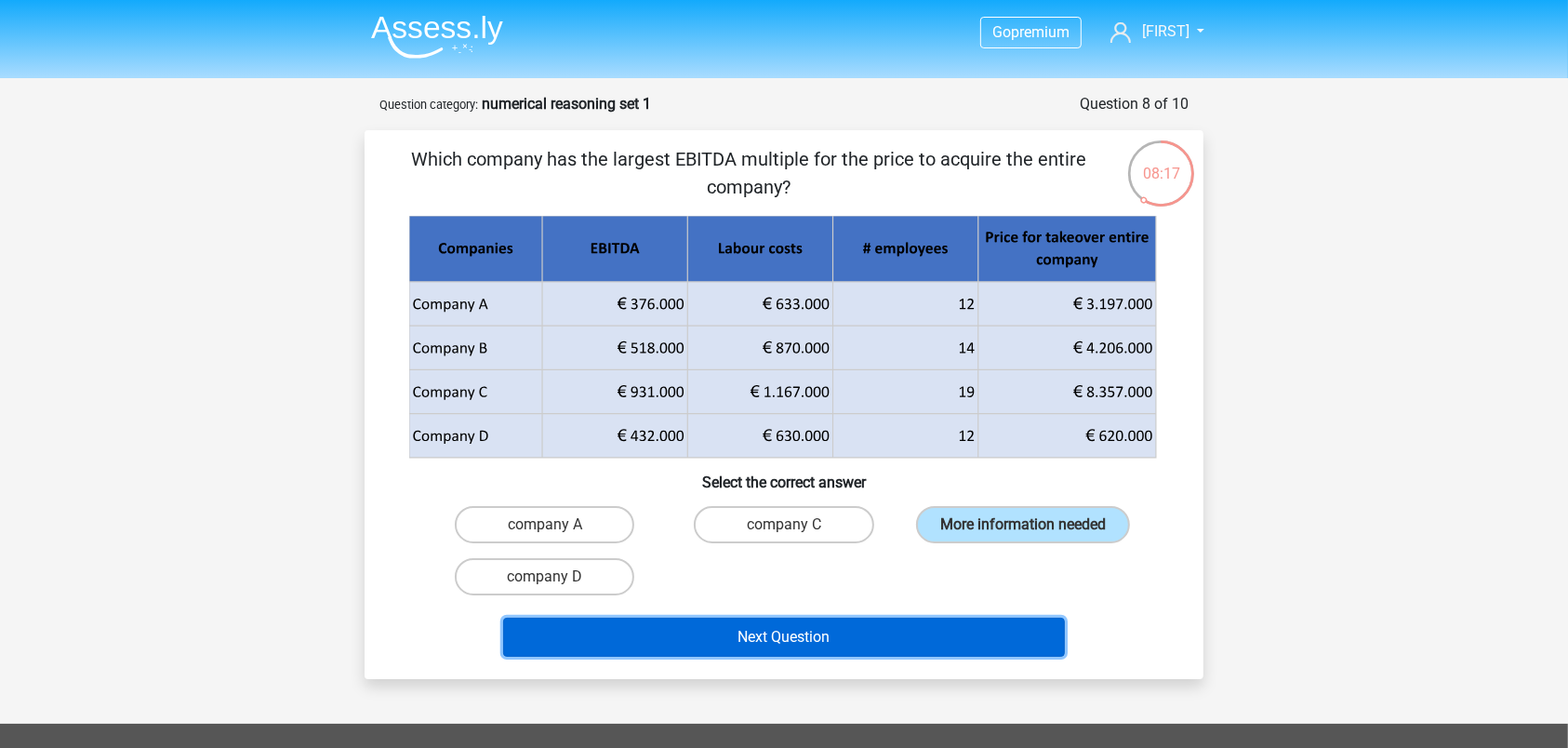 click on "Next Question" at bounding box center (784, 637) 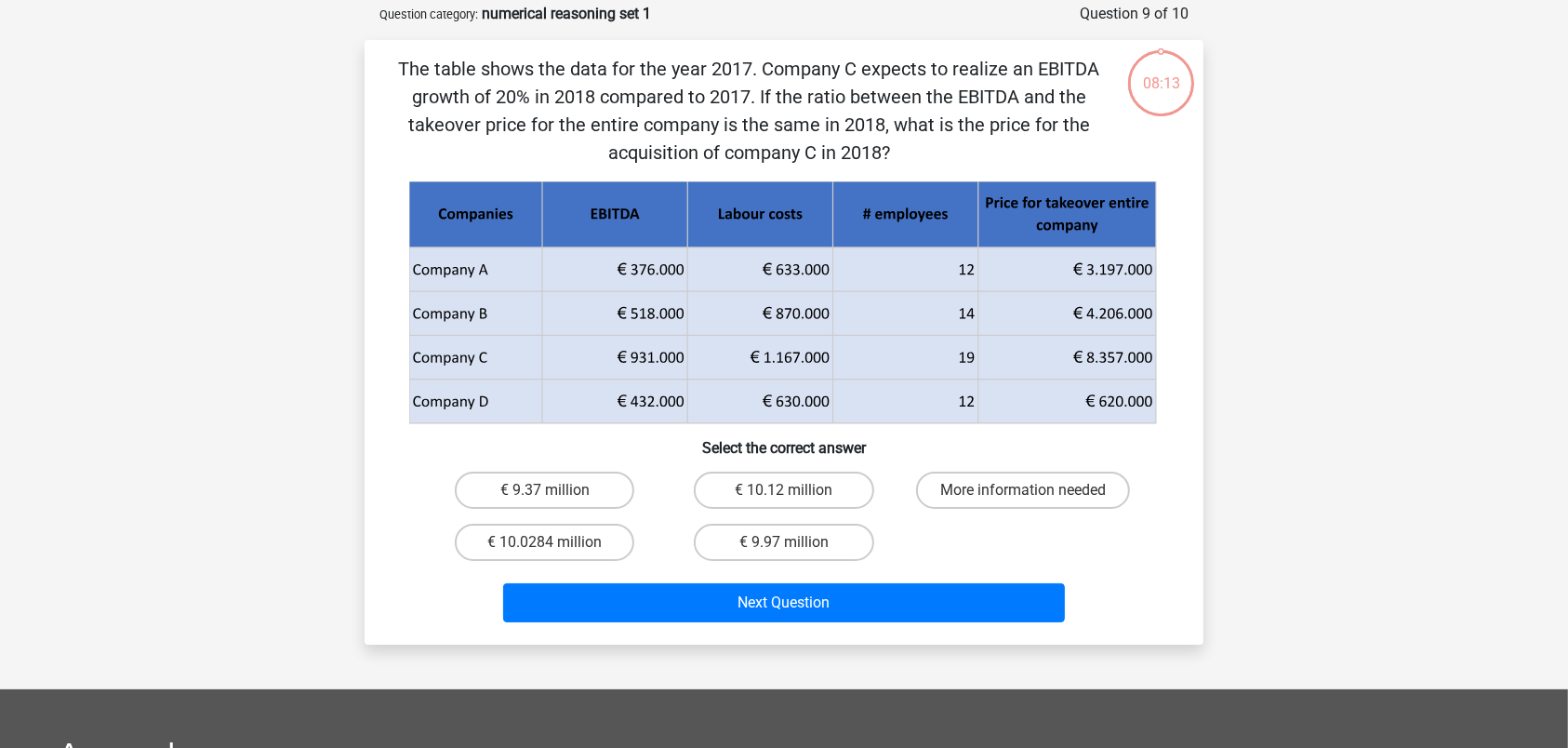 scroll, scrollTop: 93, scrollLeft: 0, axis: vertical 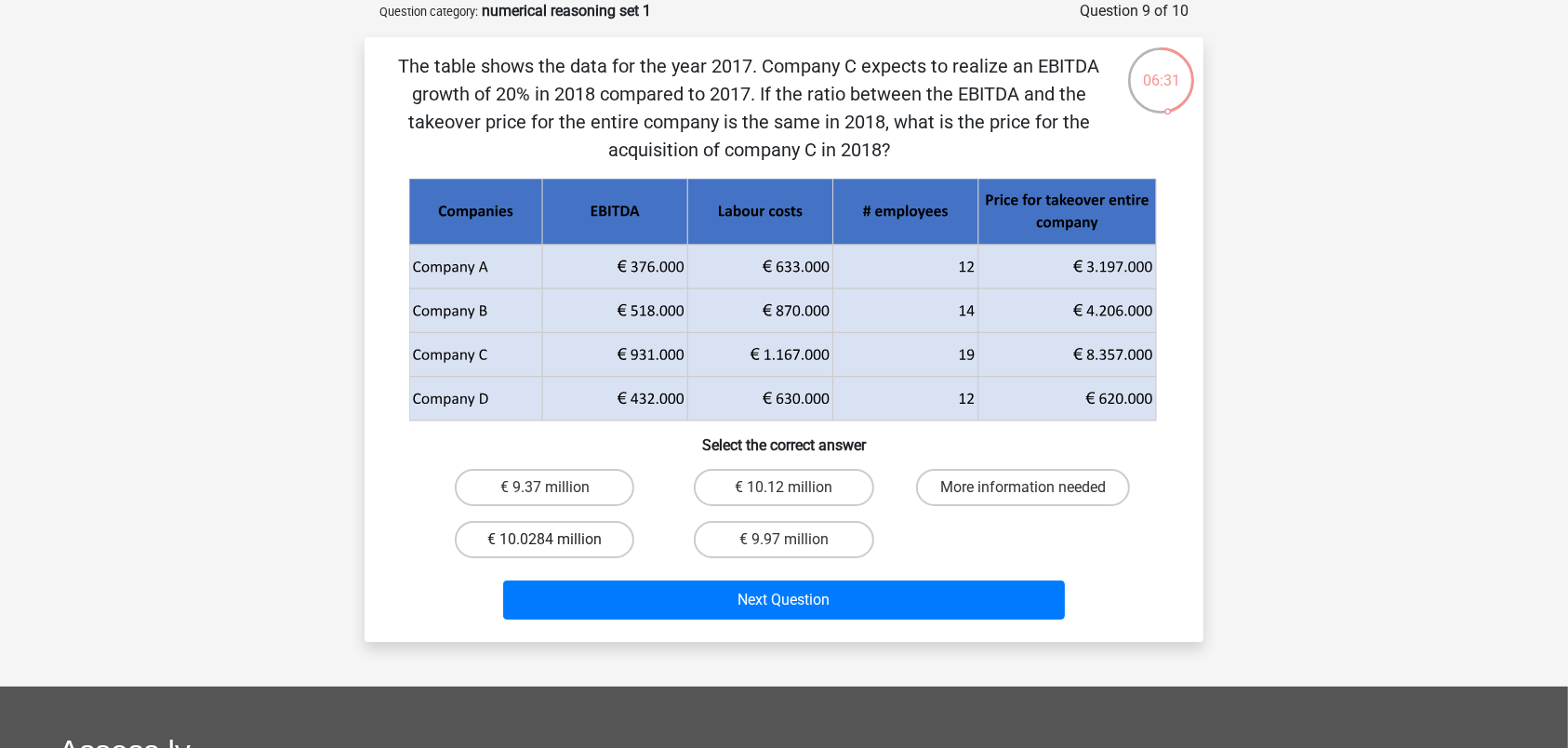 click on "€ 10.0284 million" at bounding box center (544, 540) 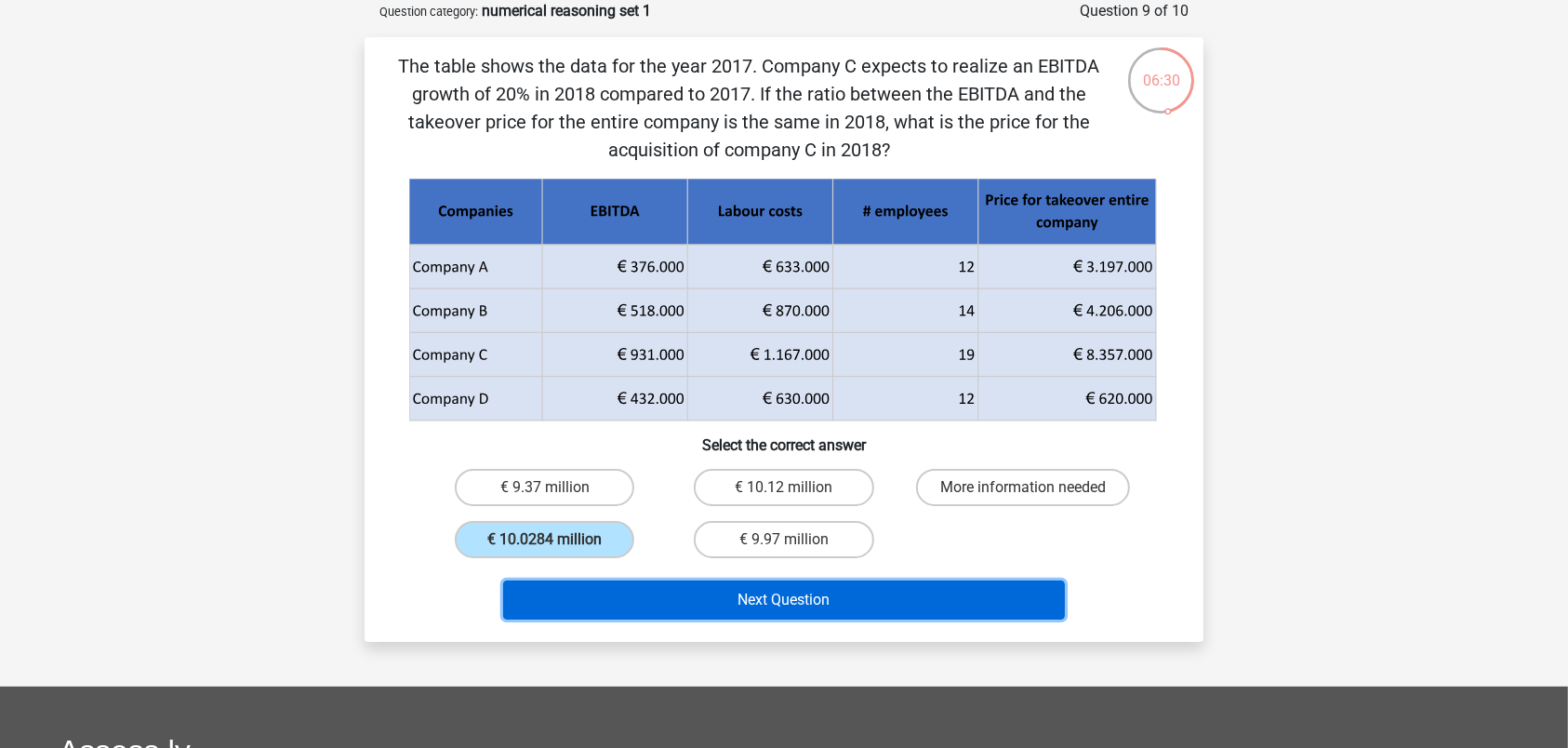 click on "Next Question" at bounding box center [784, 600] 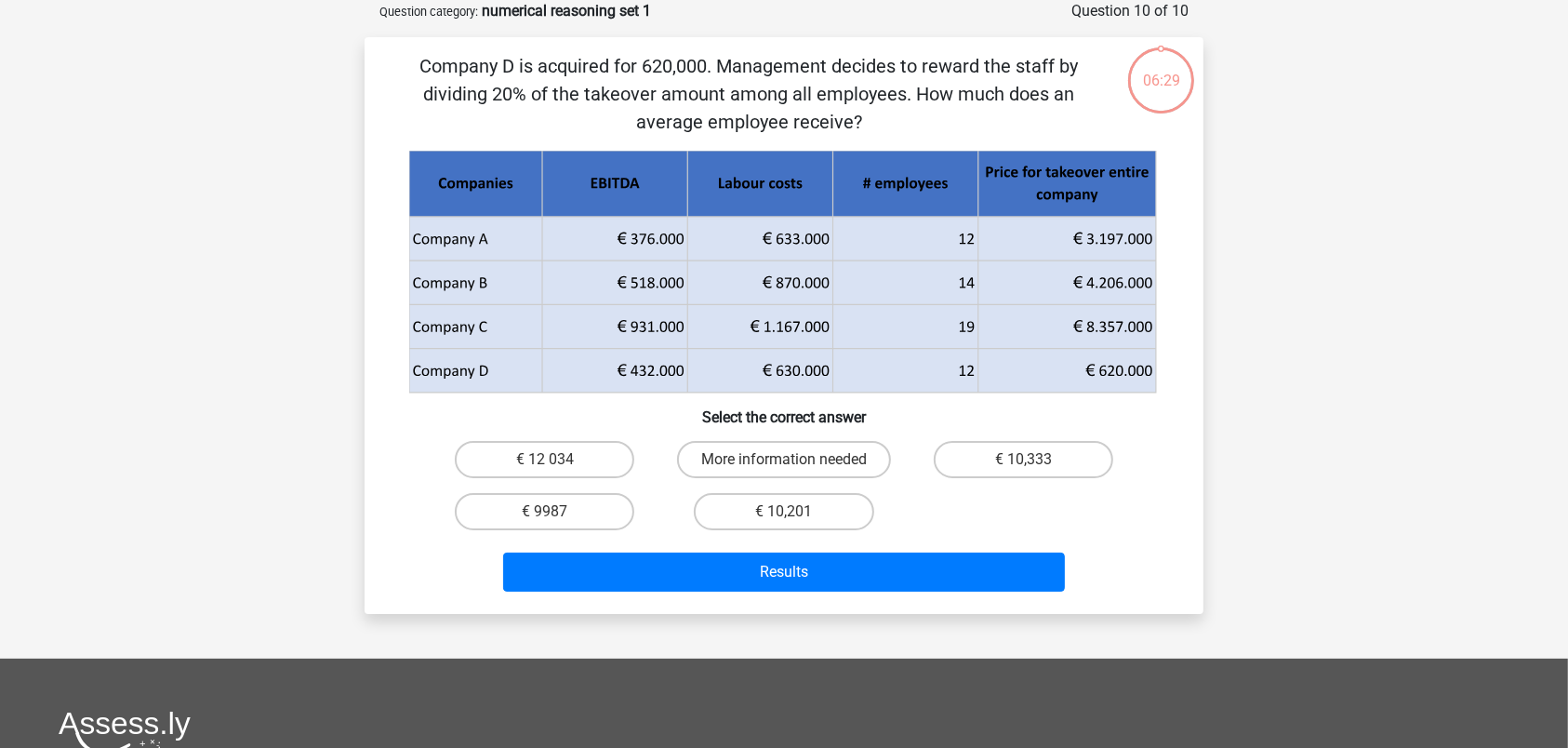 scroll, scrollTop: 0, scrollLeft: 0, axis: both 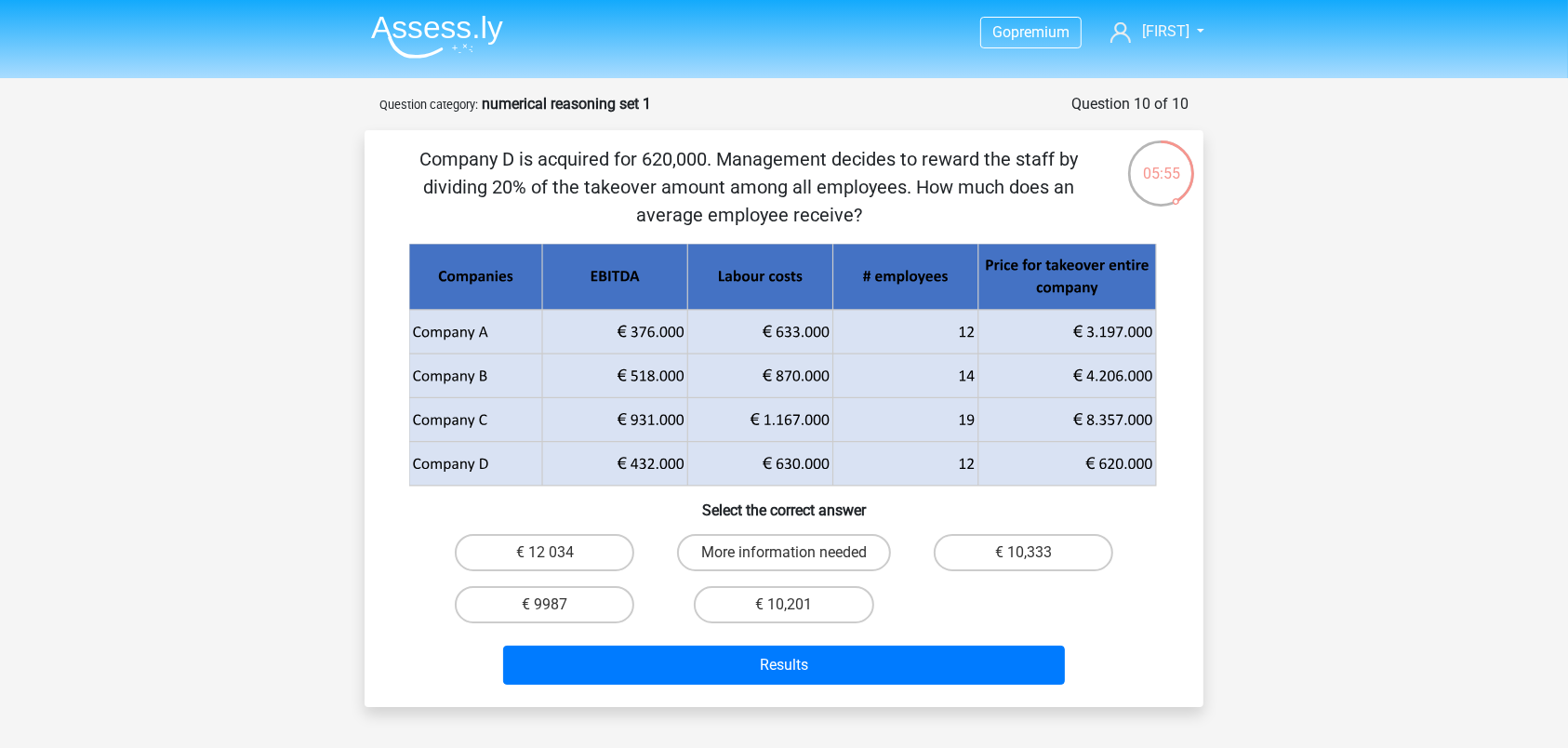 click on "€ 10,333" at bounding box center [1029, 558] 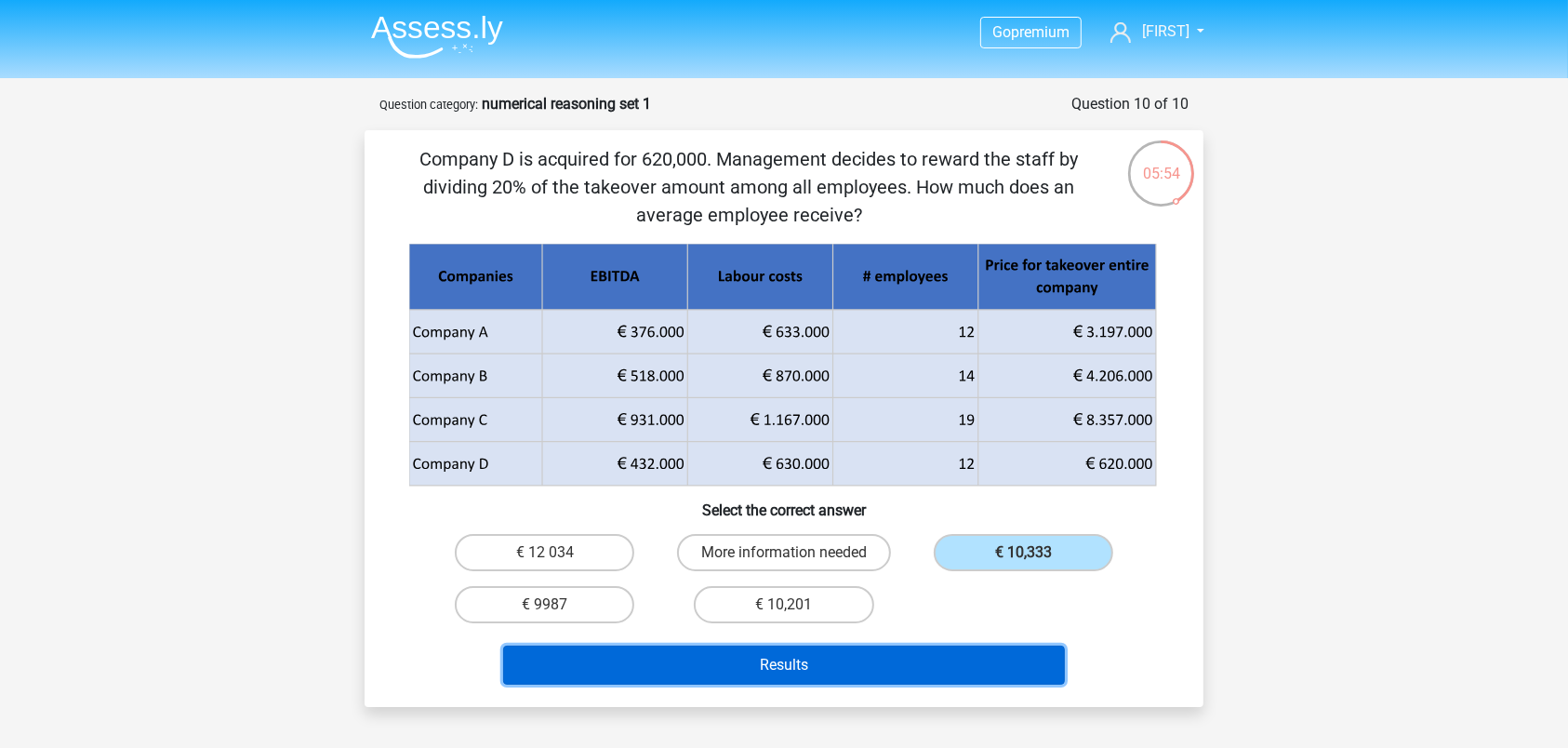 click on "Results" at bounding box center [784, 665] 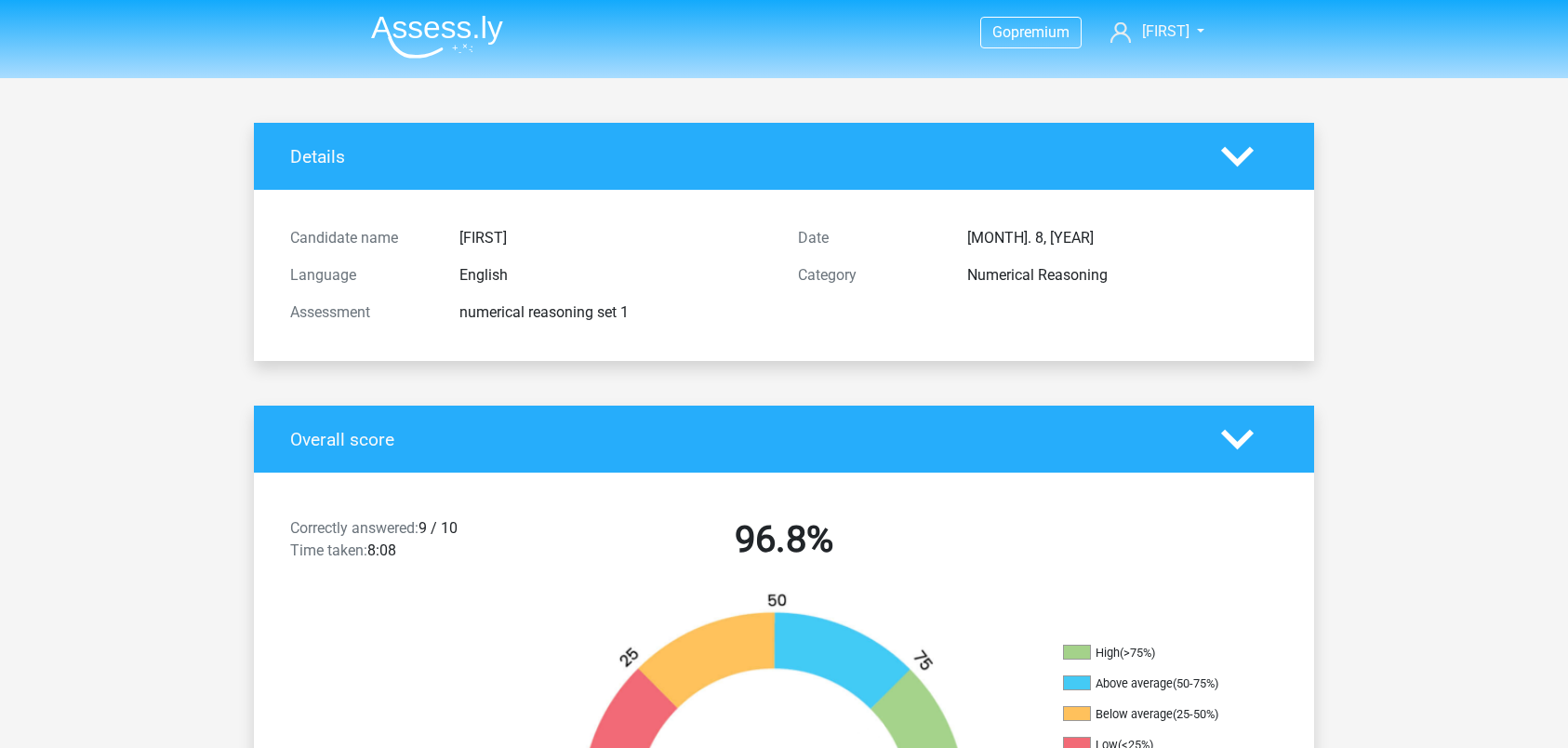 scroll, scrollTop: 0, scrollLeft: 0, axis: both 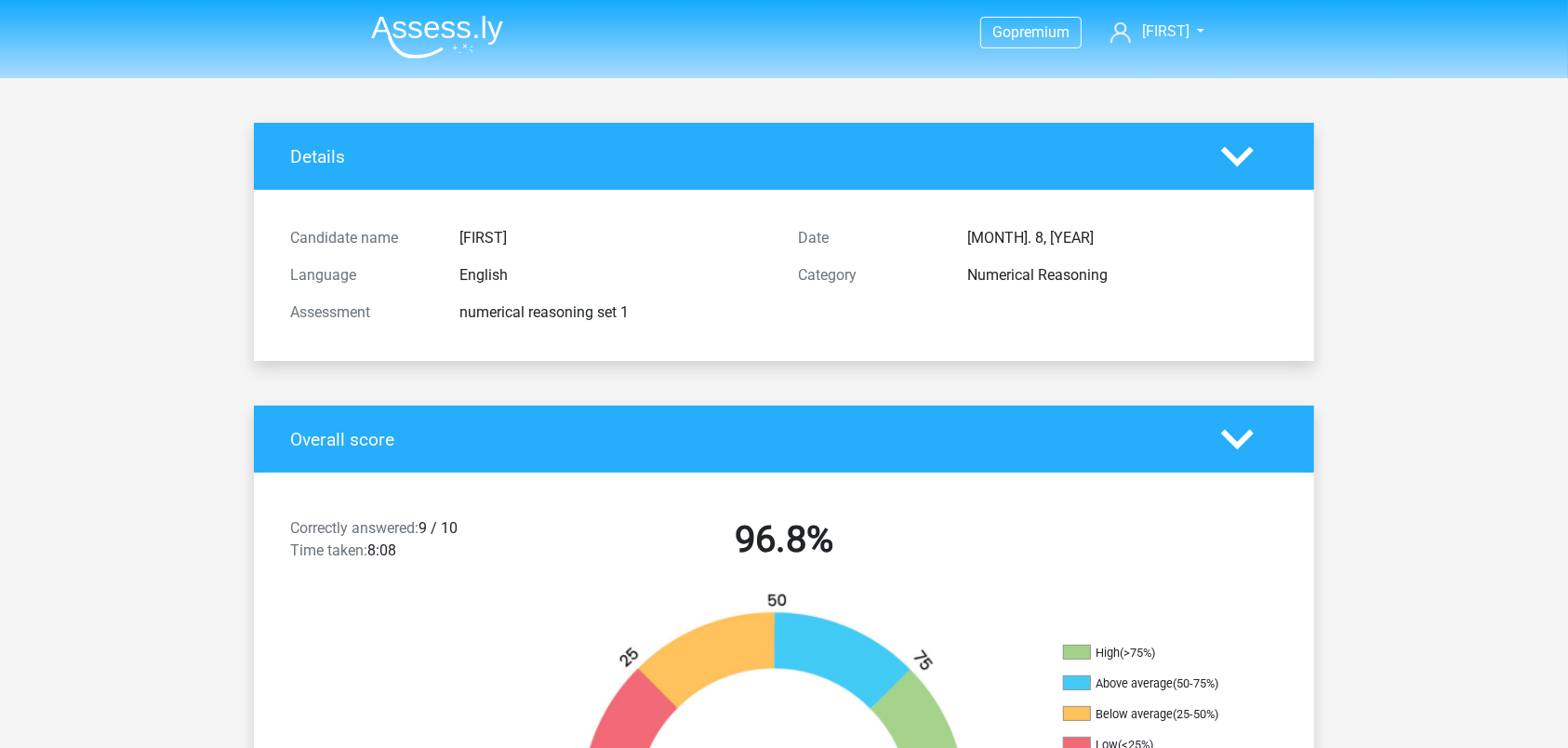 click on "Go  premium
[FIRST]
[EMAIL]" at bounding box center (784, 2010) 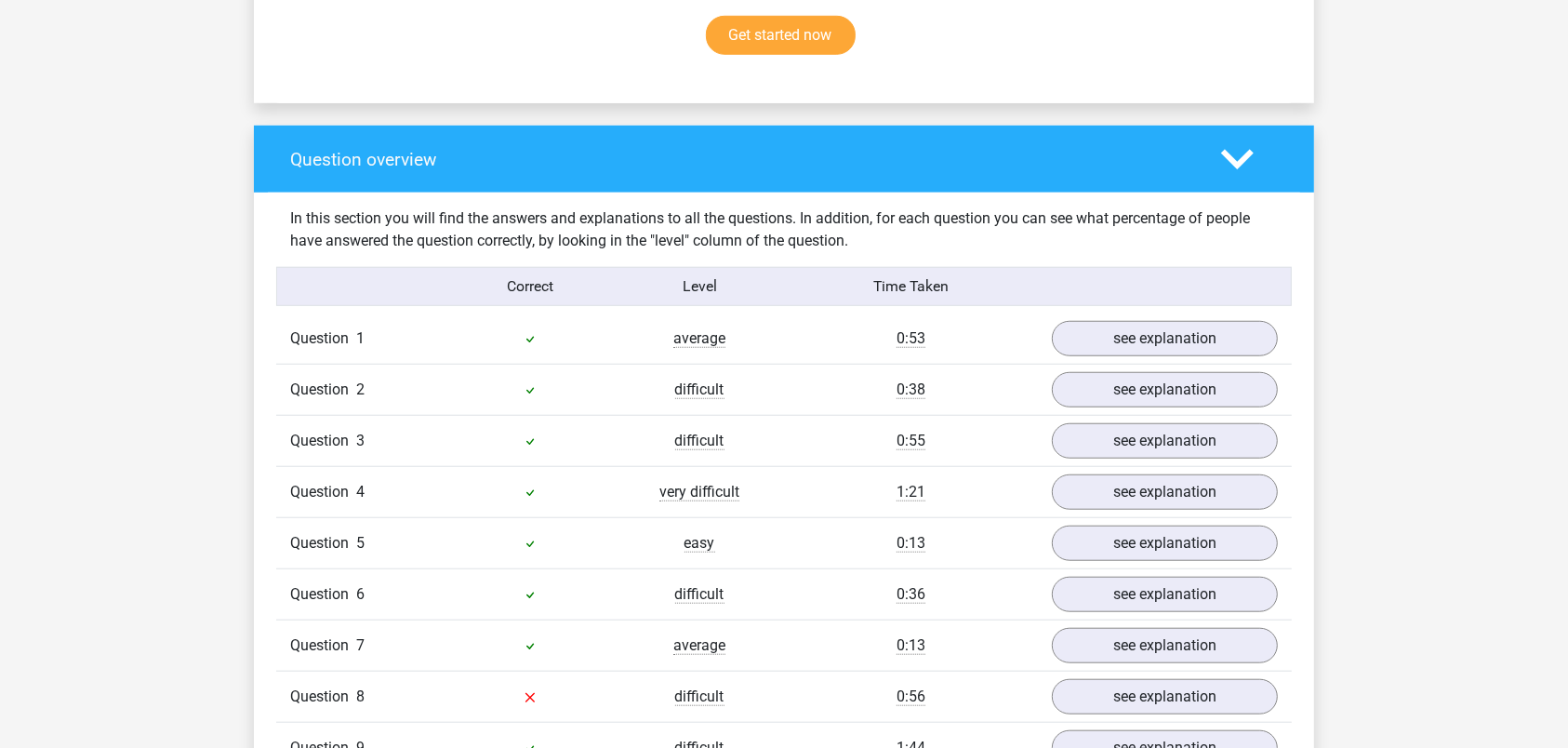 scroll, scrollTop: 1465, scrollLeft: 0, axis: vertical 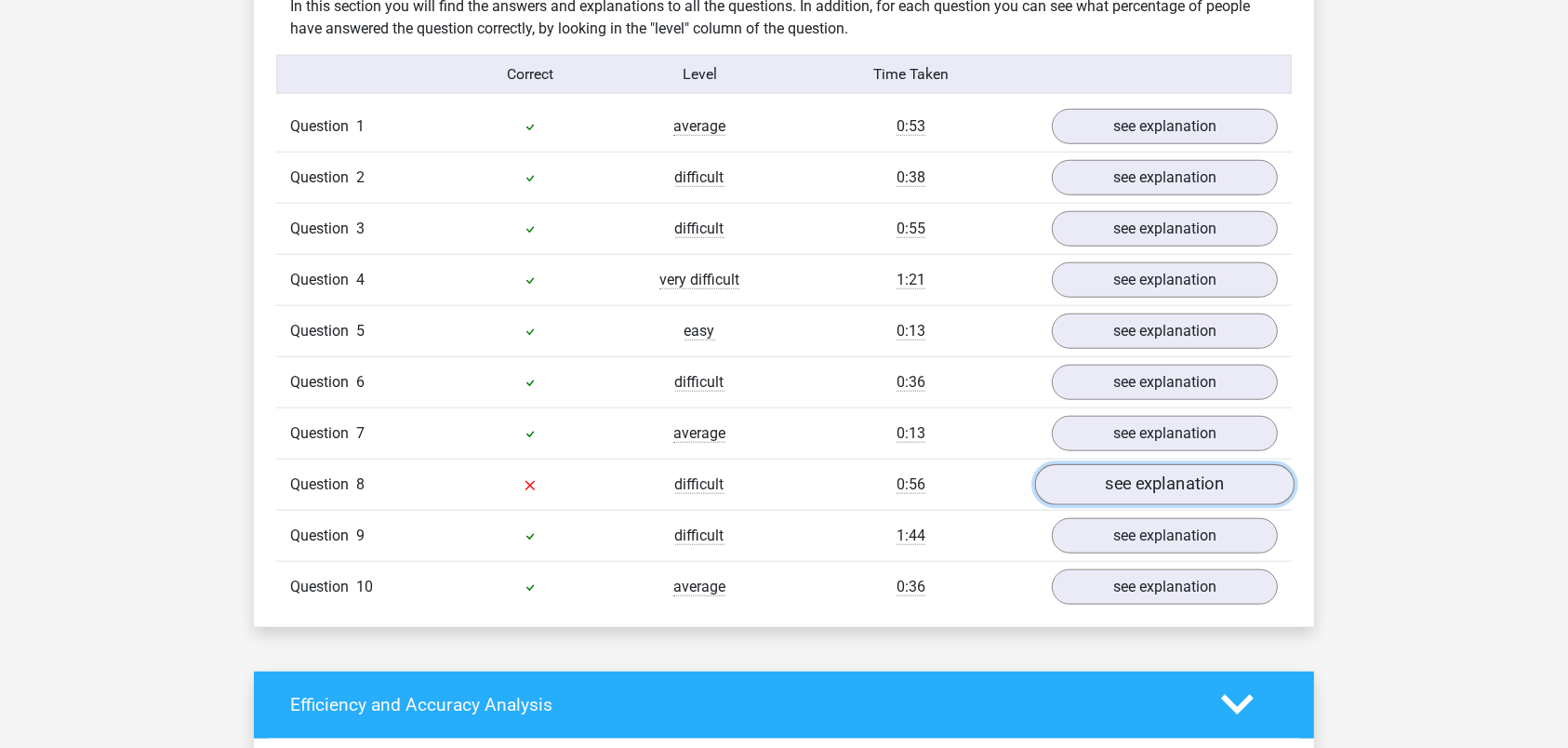 click on "see explanation" at bounding box center [1164, 485] 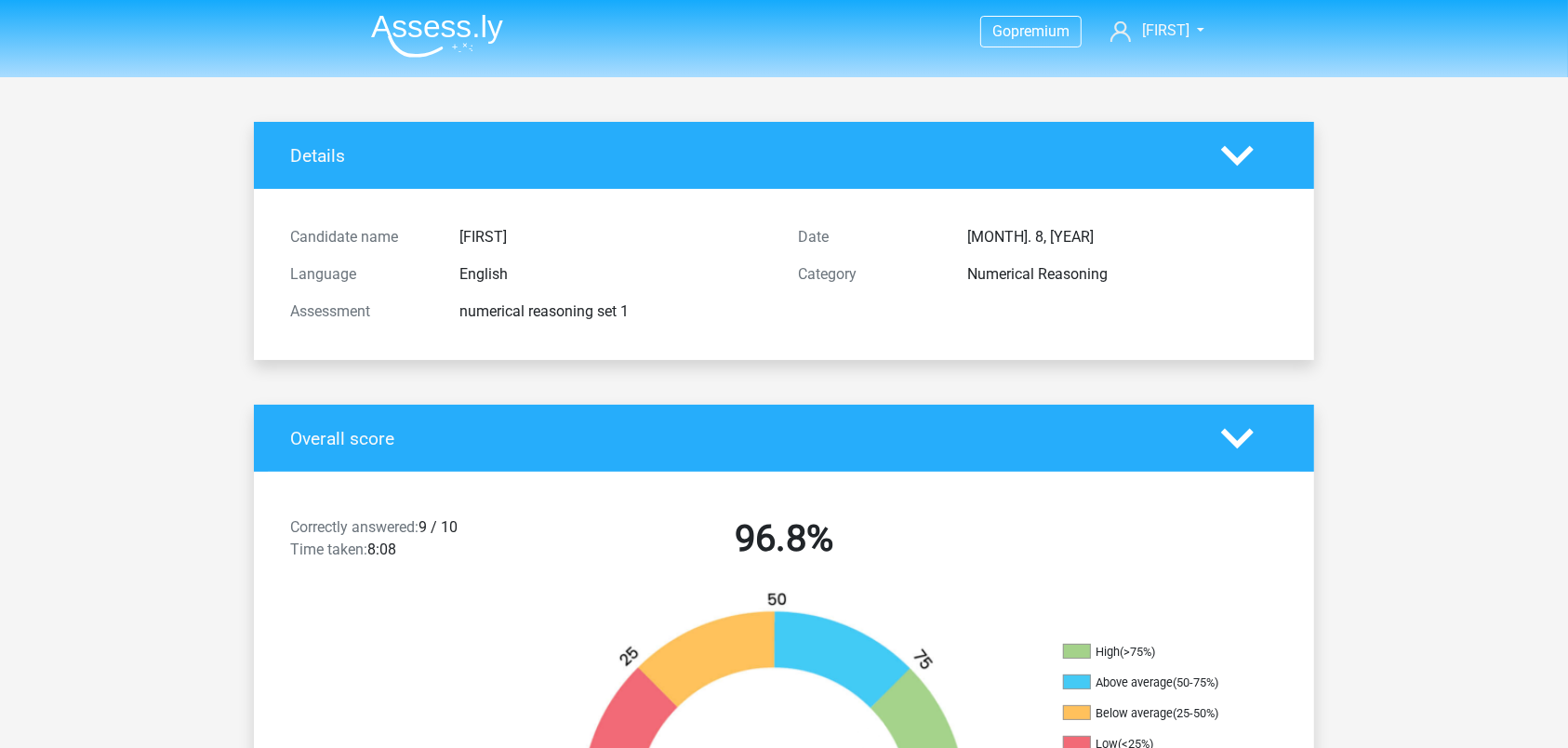 scroll, scrollTop: 0, scrollLeft: 0, axis: both 